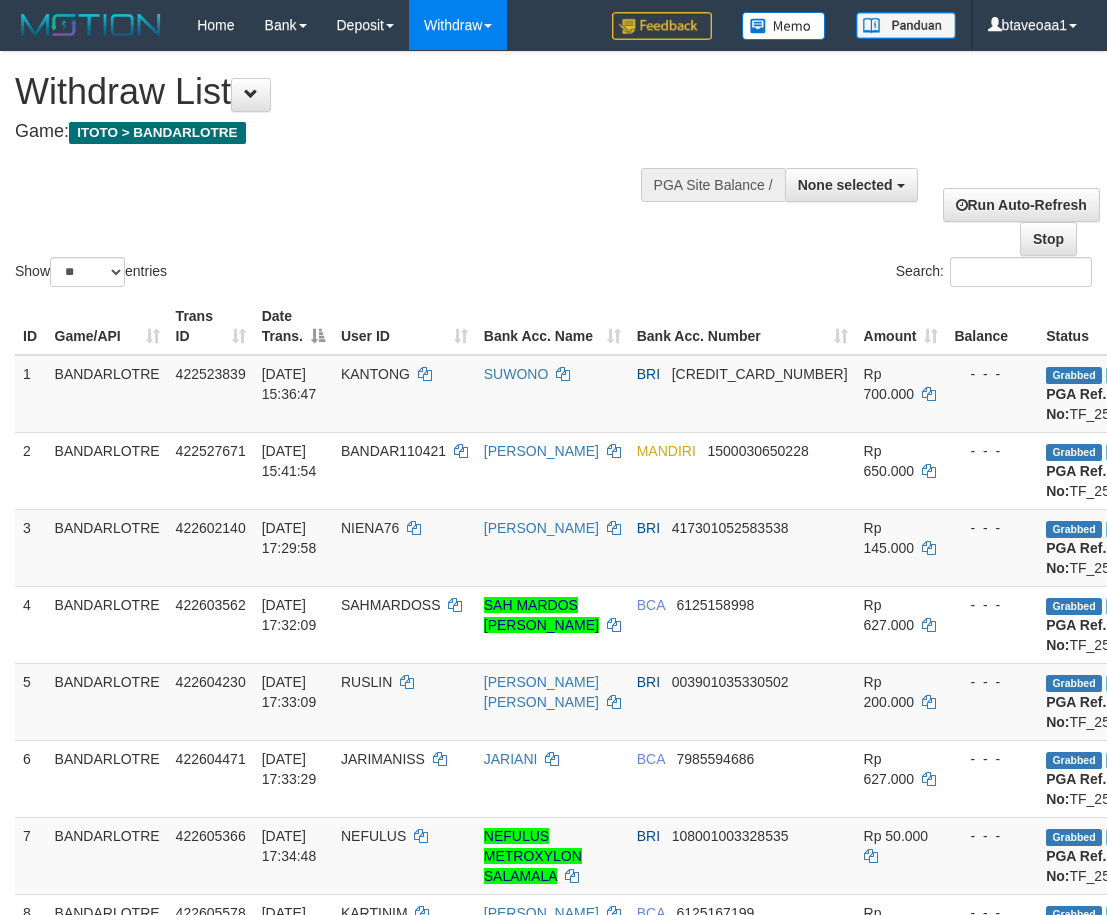 select 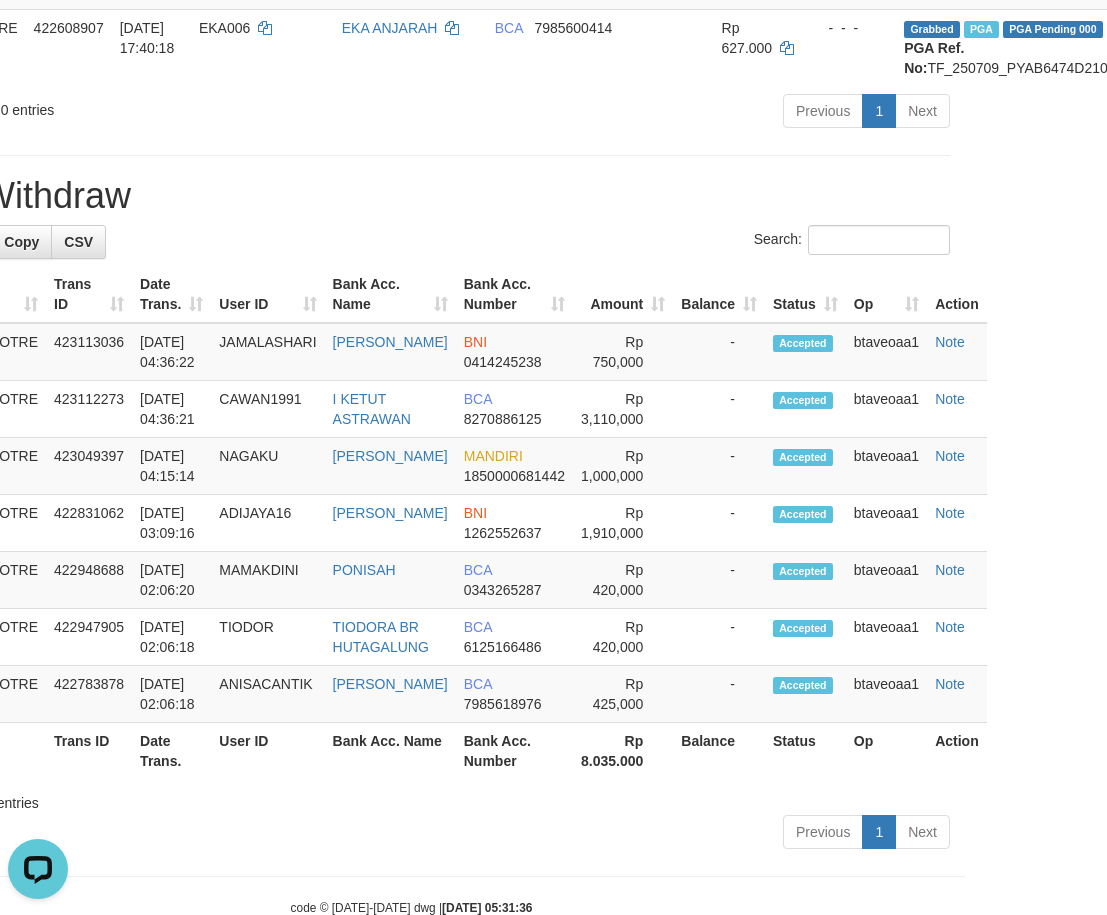 scroll, scrollTop: 0, scrollLeft: 0, axis: both 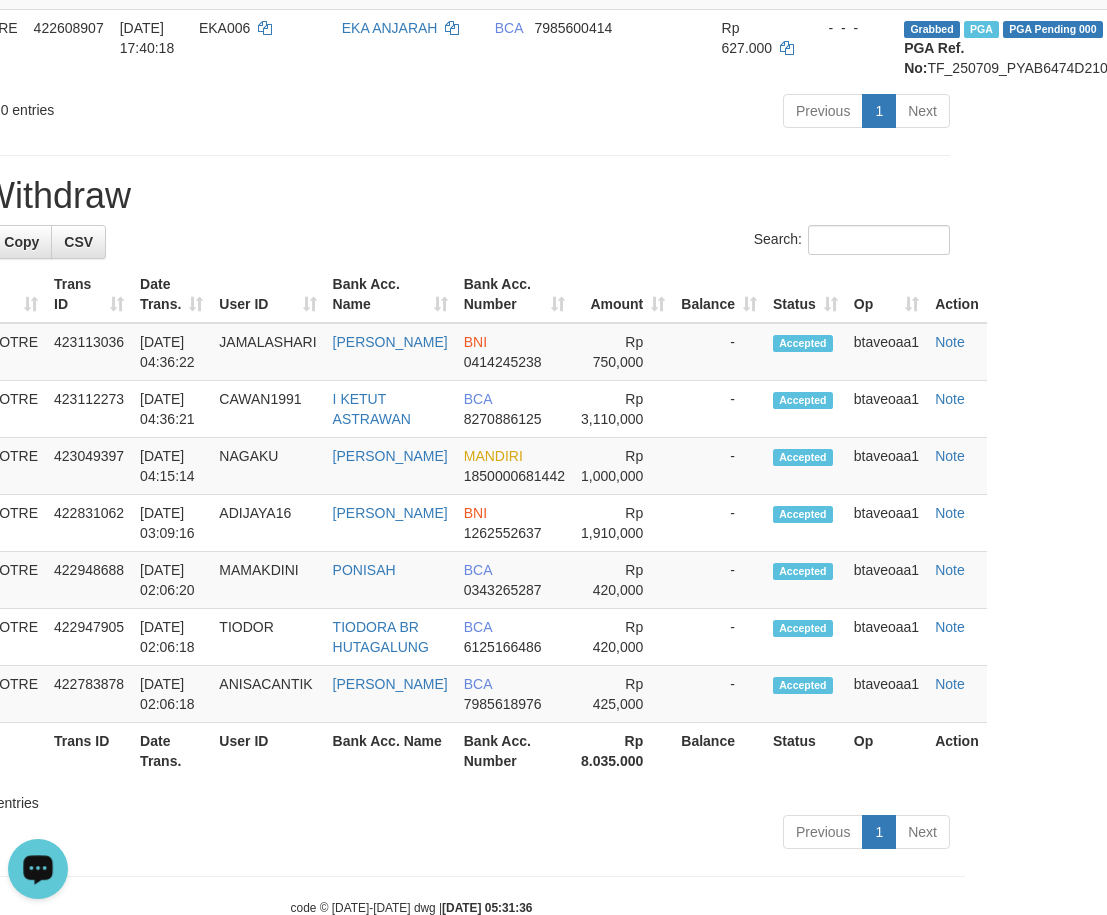 click 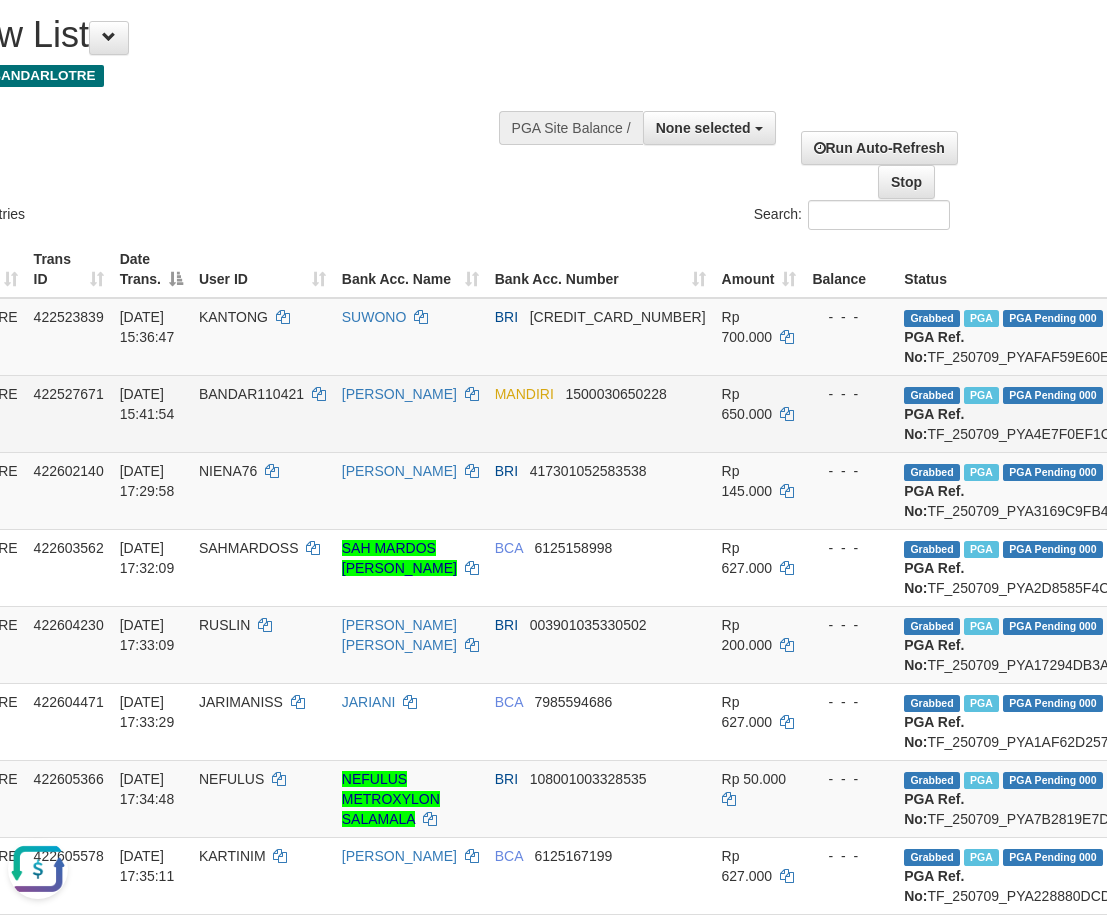 scroll, scrollTop: 0, scrollLeft: 142, axis: horizontal 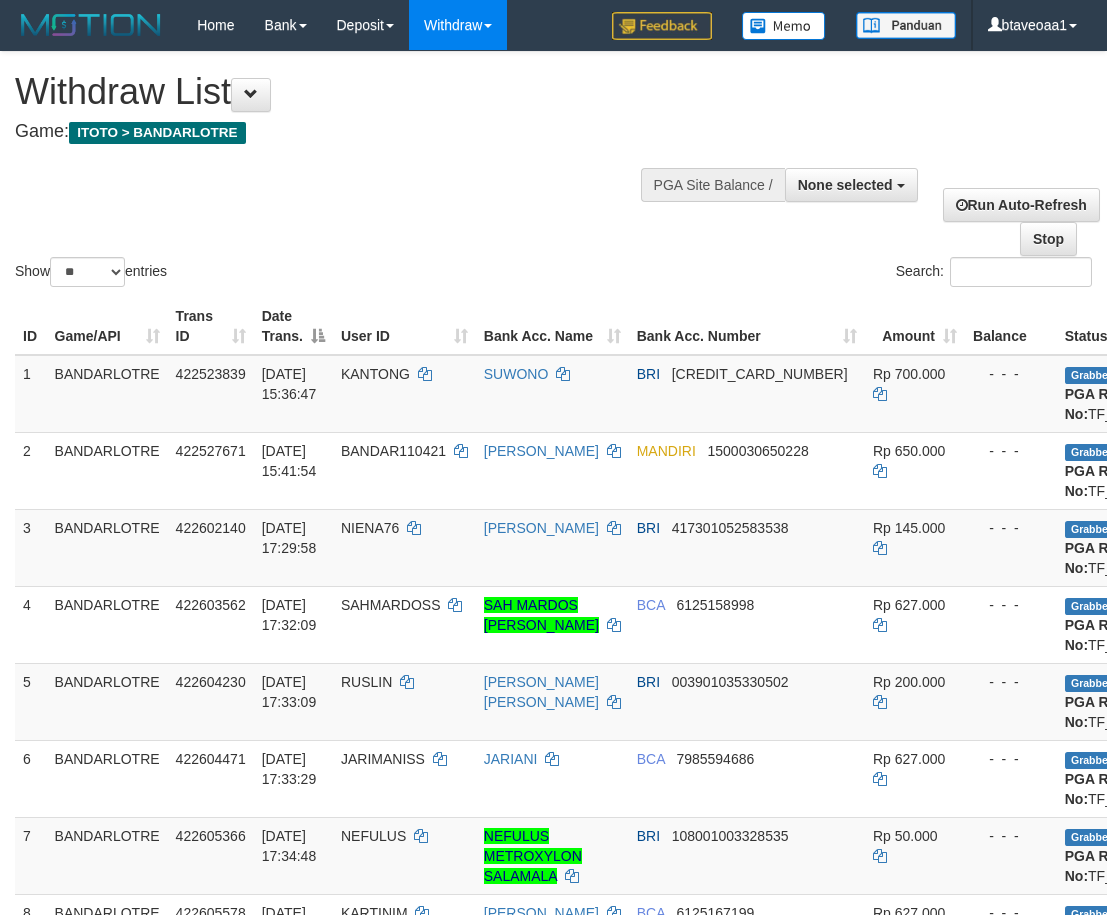 select 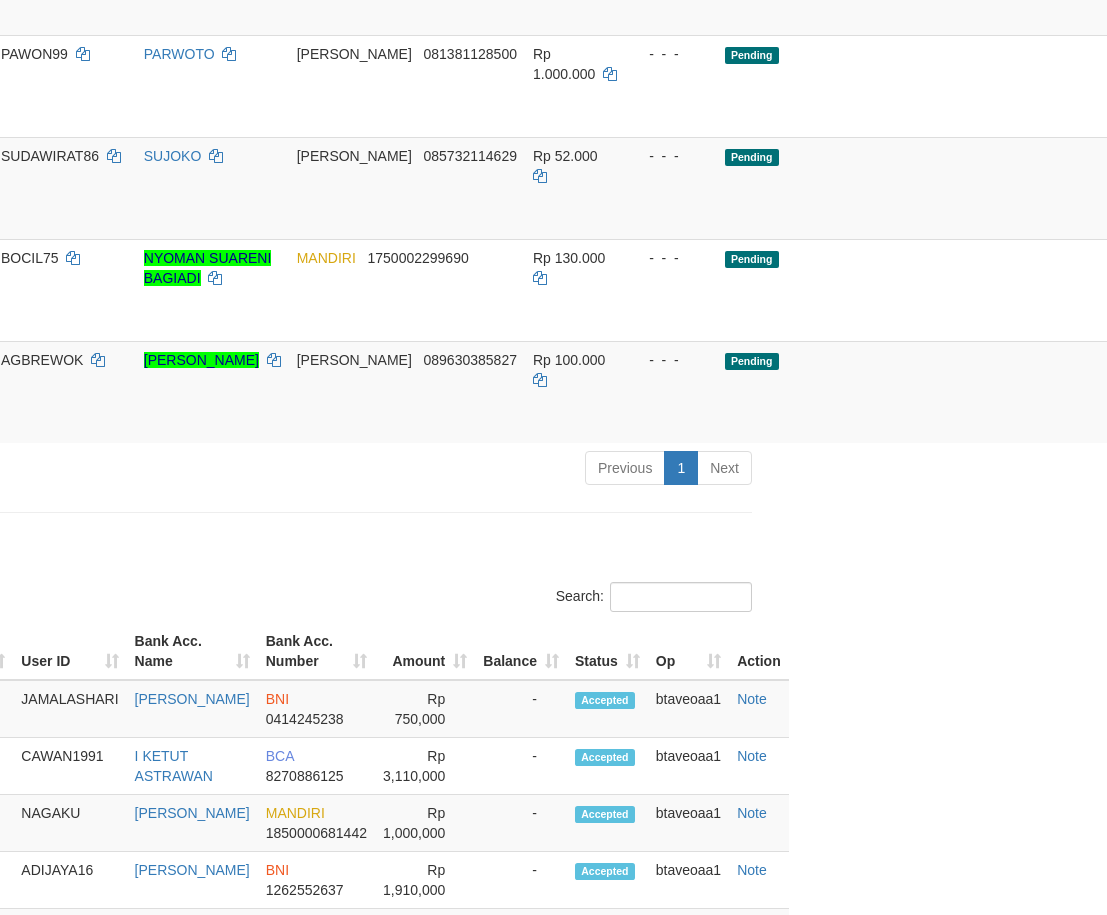 scroll, scrollTop: 1200, scrollLeft: 340, axis: both 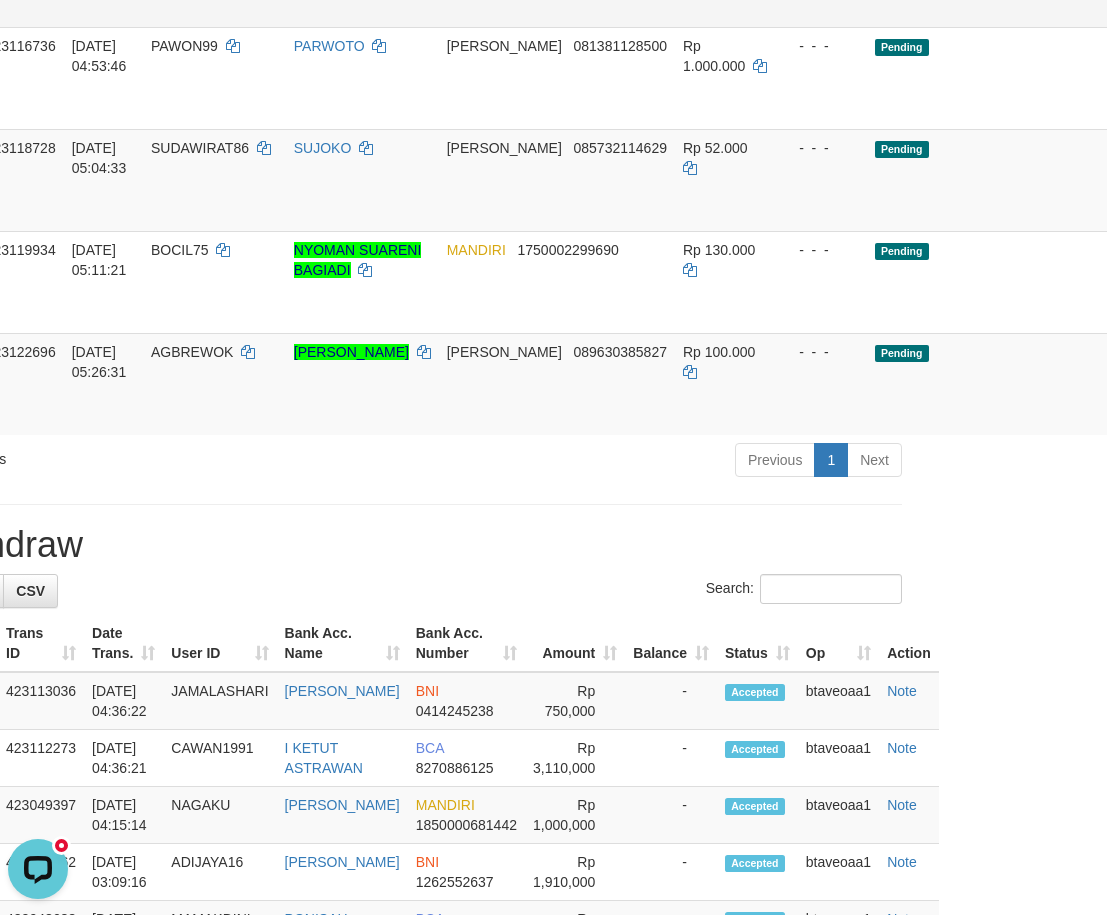 click on "BERKAHJP" at bounding box center [214, -24] 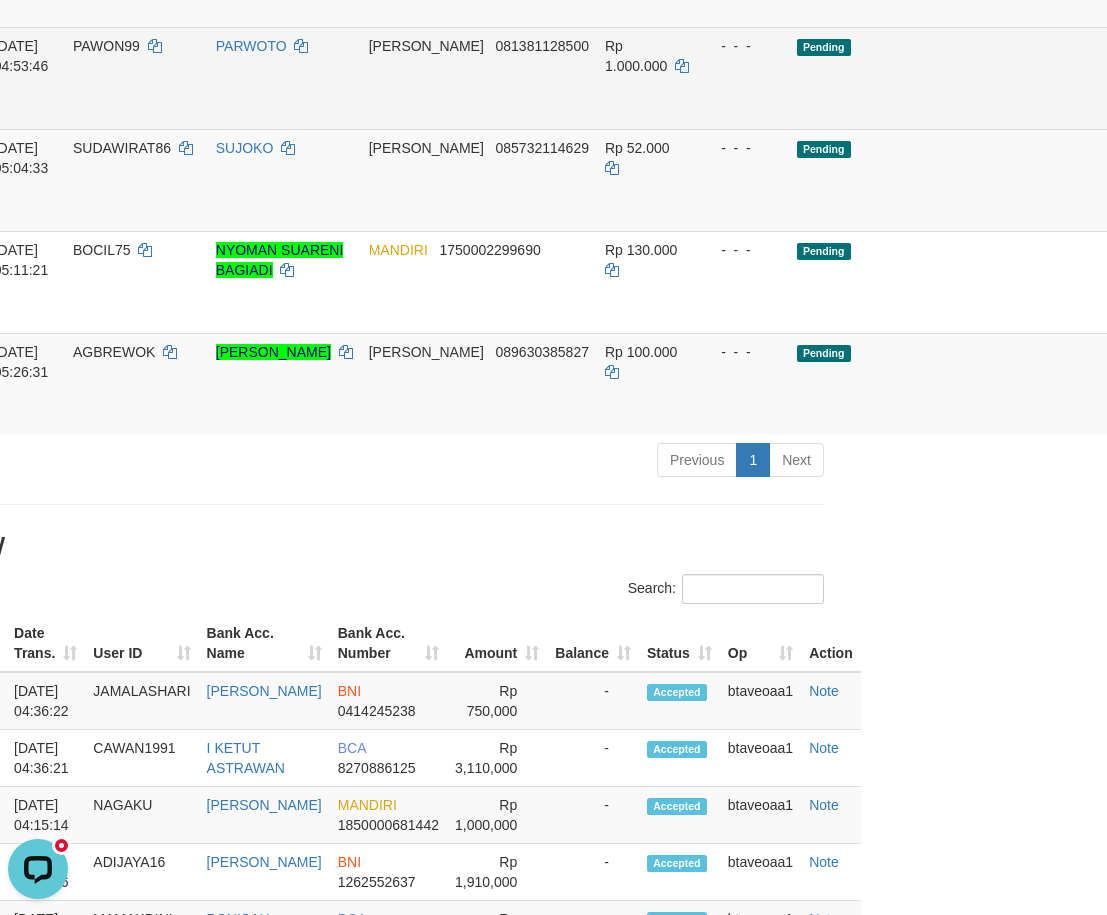 scroll, scrollTop: 1200, scrollLeft: 340, axis: both 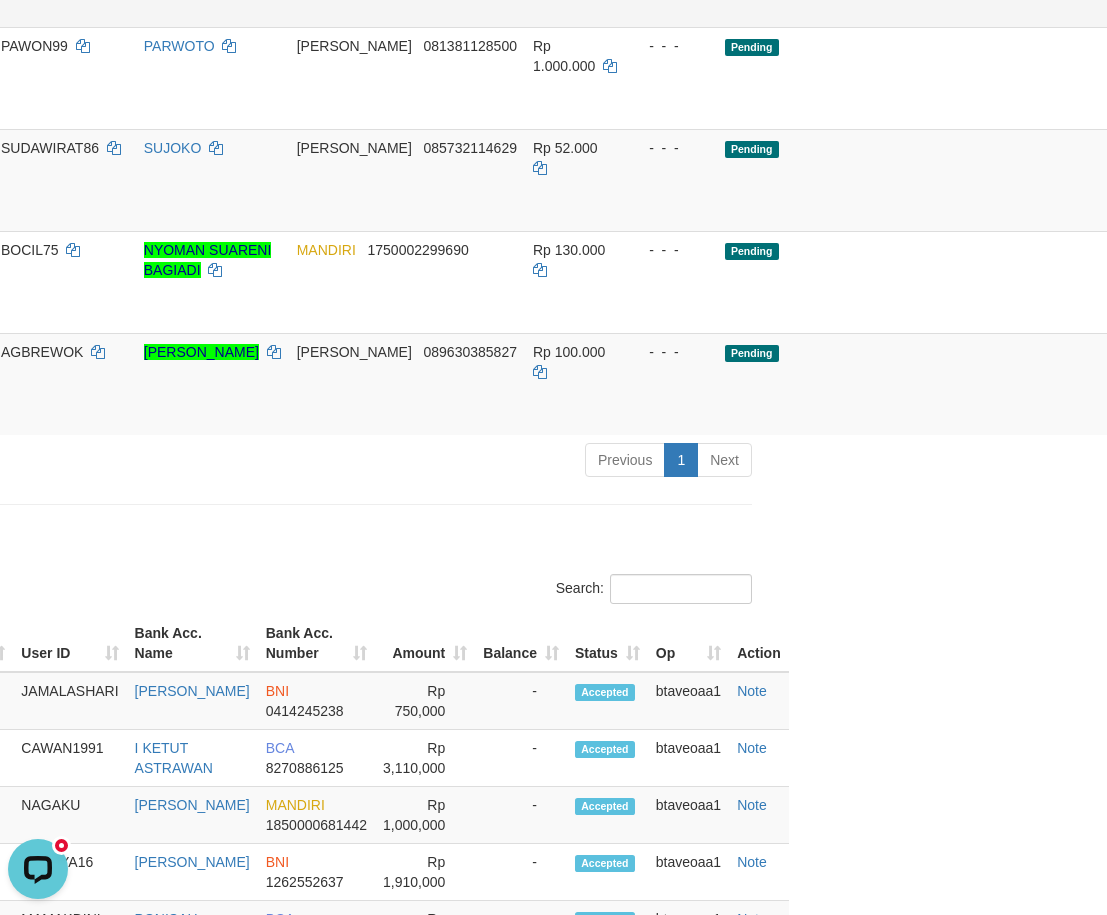 click on "Send PGA" at bounding box center (1243, -1) 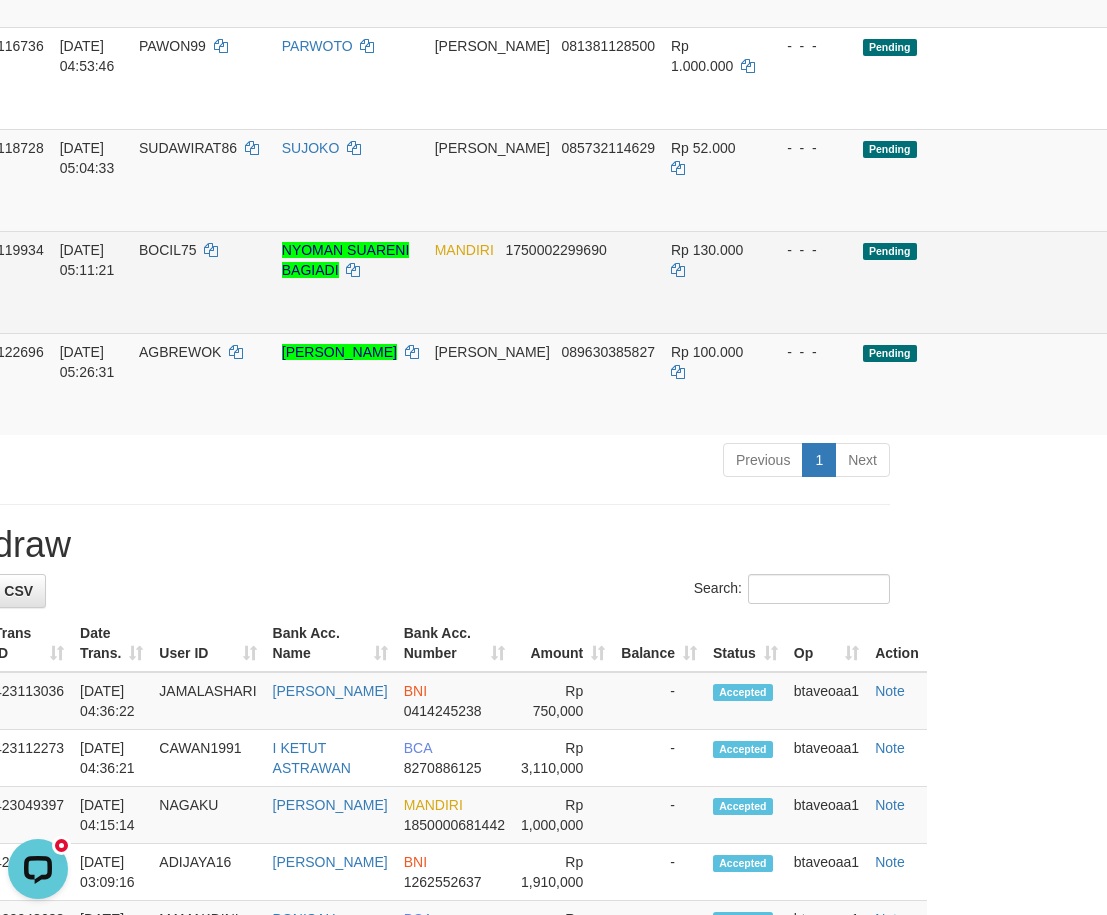 scroll, scrollTop: 1200, scrollLeft: 40, axis: both 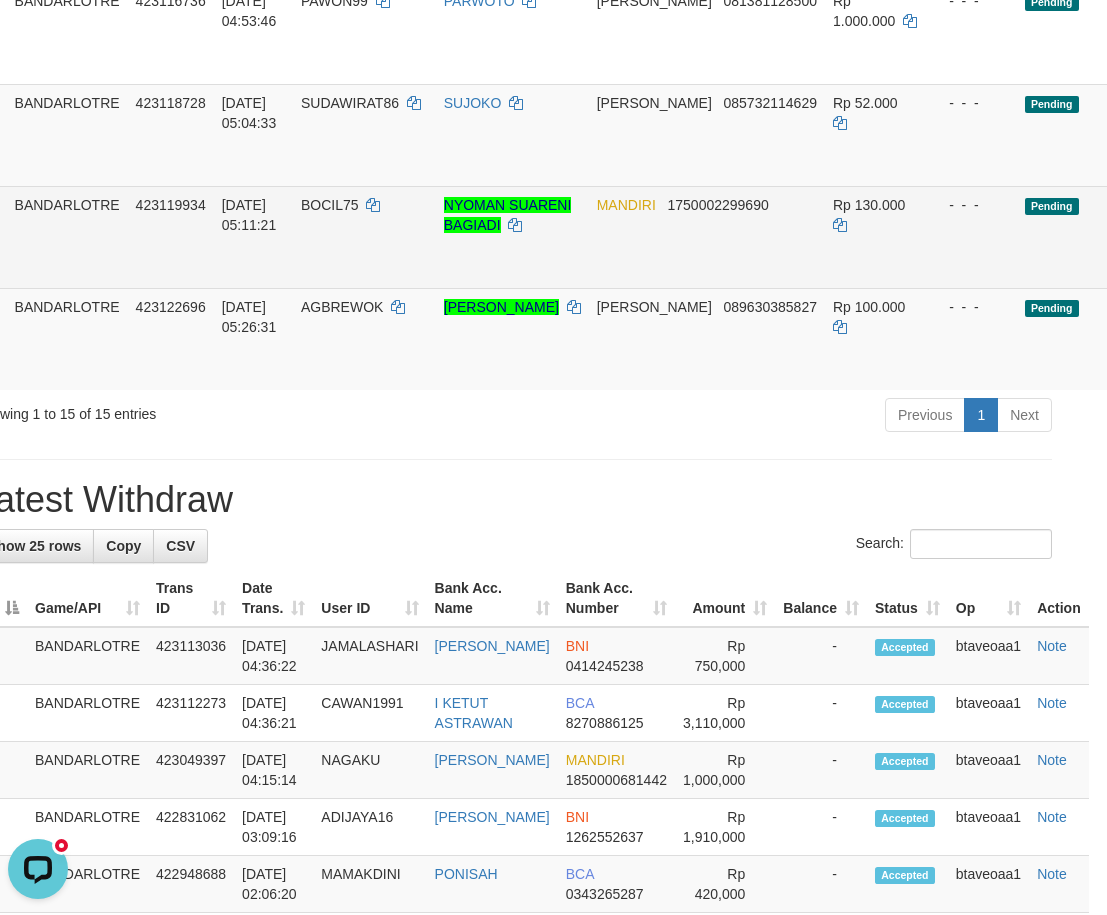 drag, startPoint x: 312, startPoint y: 448, endPoint x: 318, endPoint y: 421, distance: 27.658634 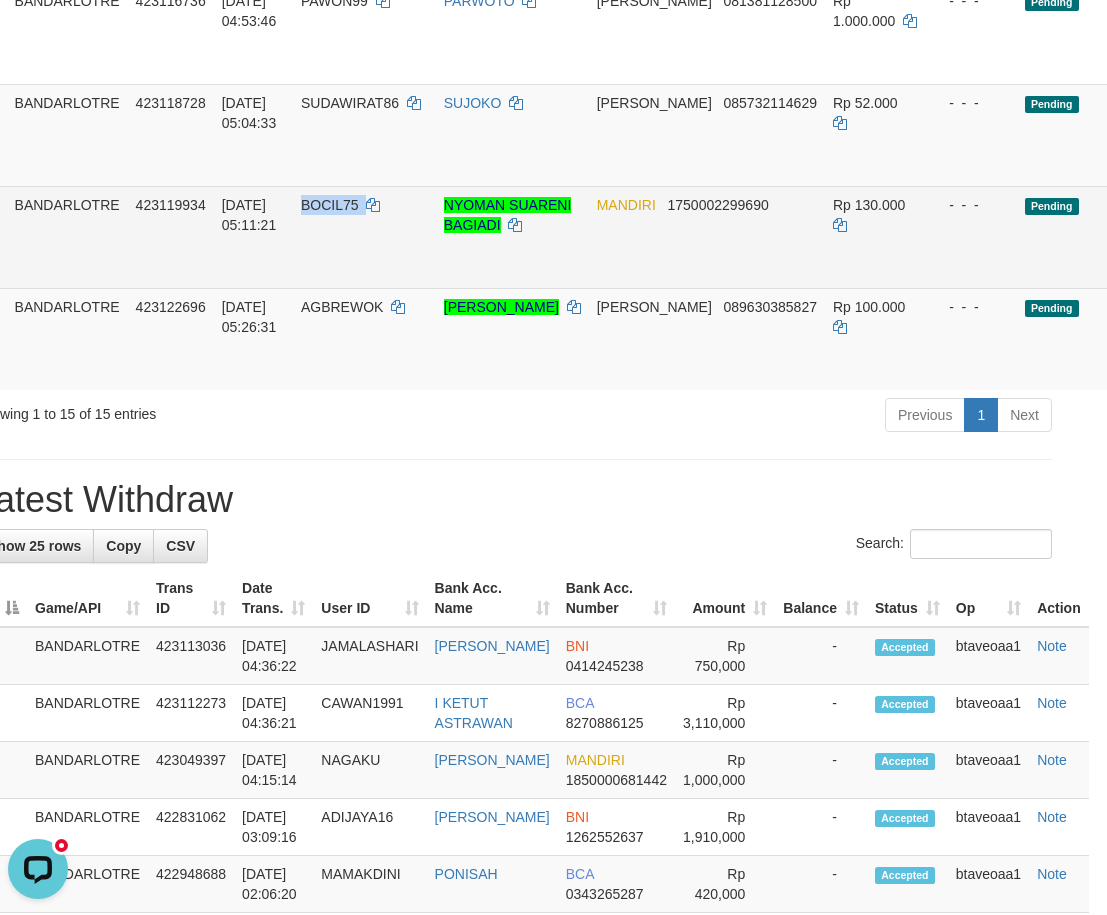 click on "BOCIL75" at bounding box center [330, 205] 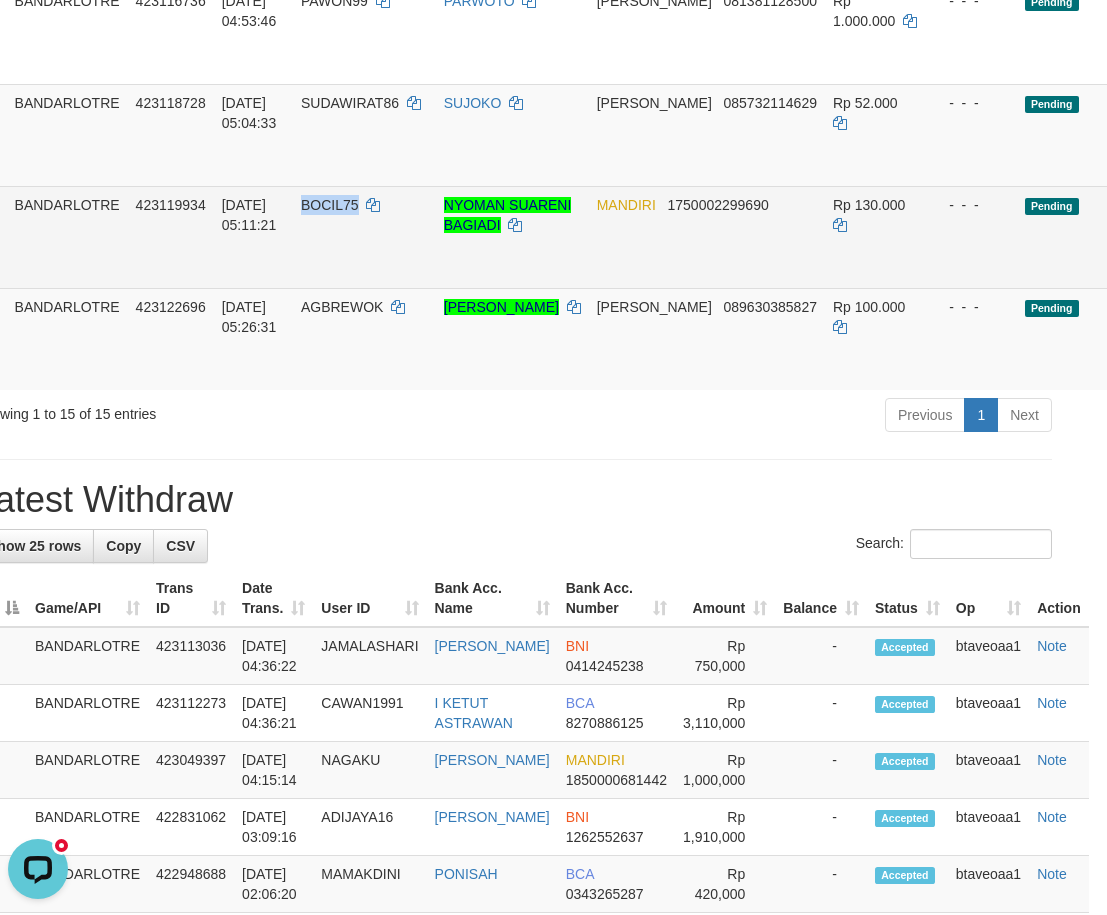 click on "BOCIL75" at bounding box center [330, 205] 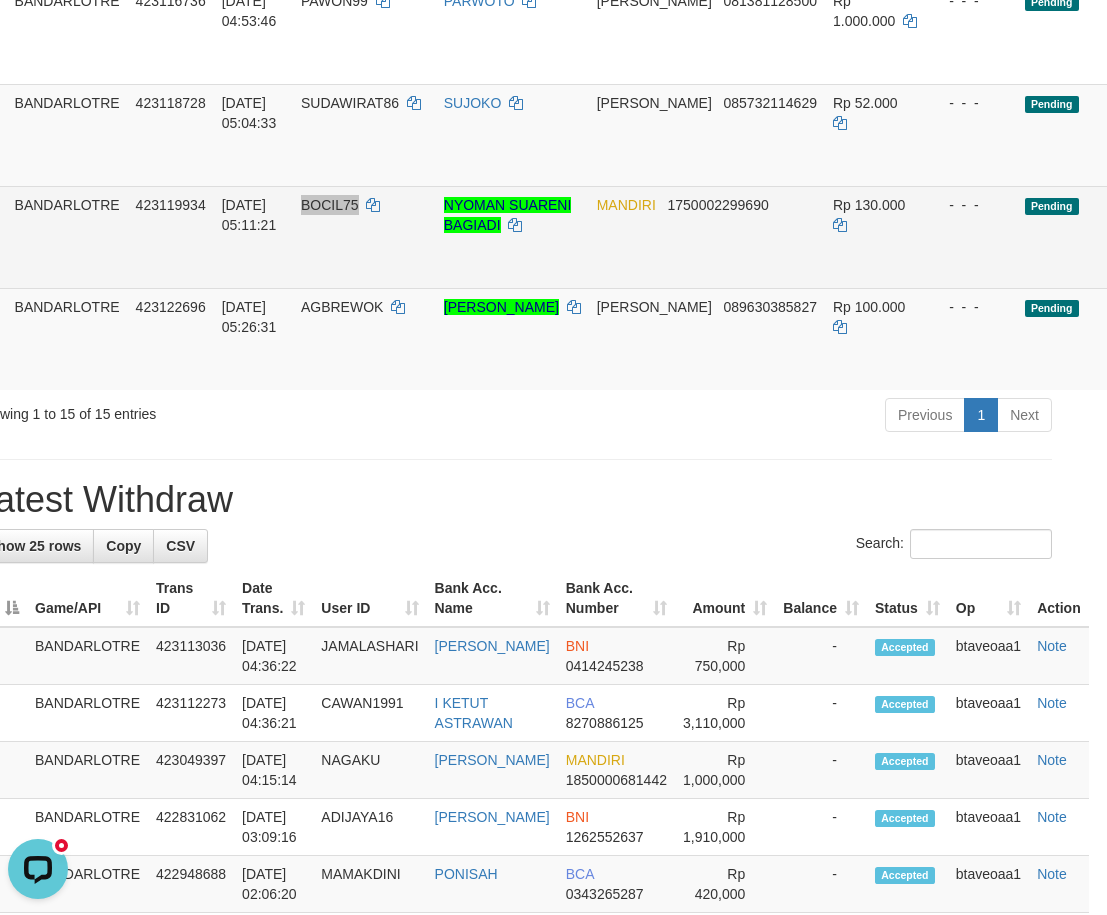 scroll, scrollTop: 1200, scrollLeft: 340, axis: both 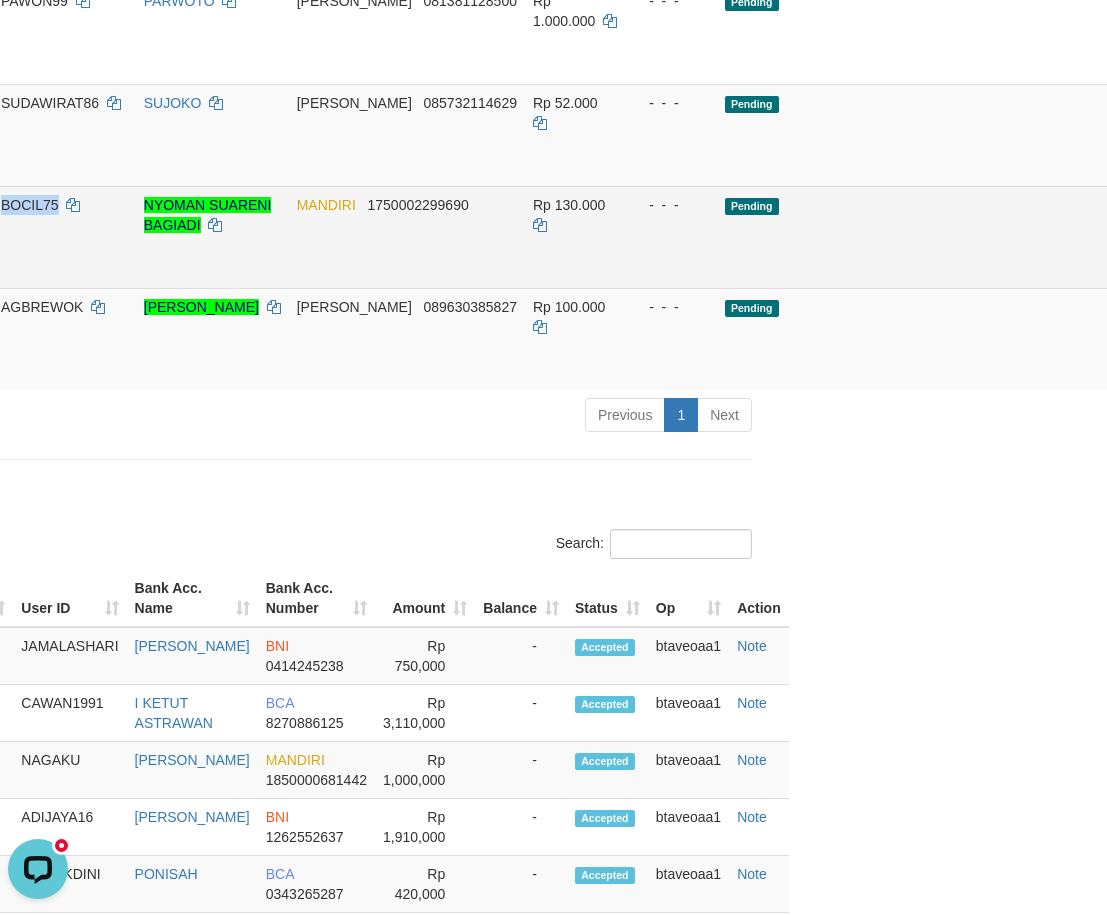 drag, startPoint x: 1026, startPoint y: 450, endPoint x: 718, endPoint y: 409, distance: 310.71692 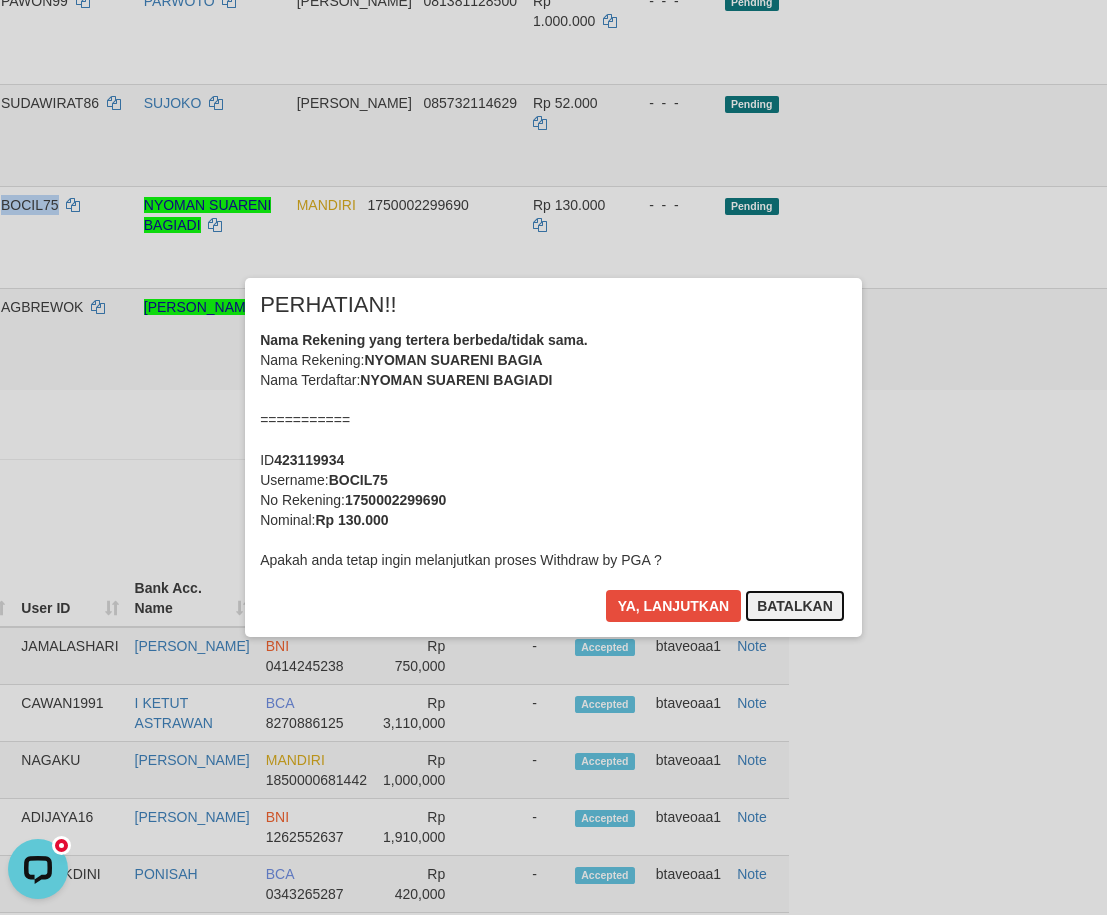 click on "Batalkan" at bounding box center (795, 606) 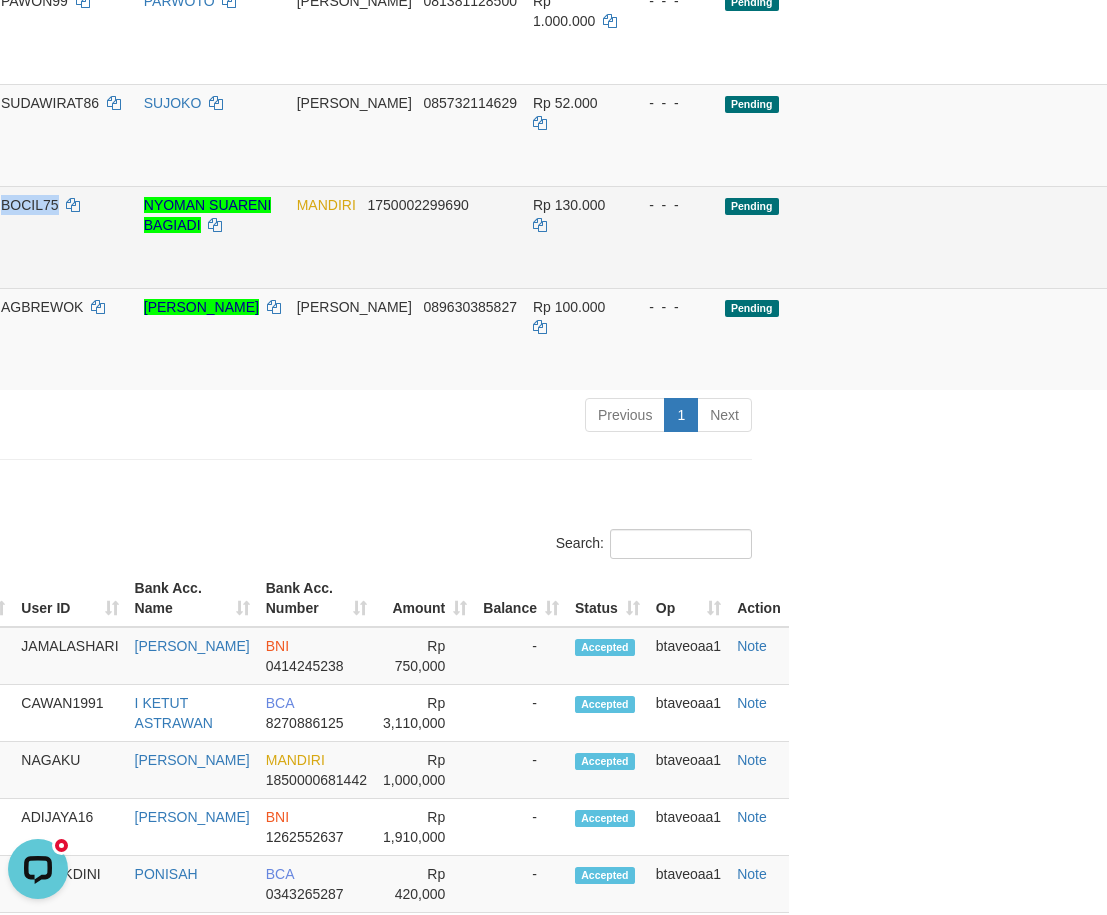 drag, startPoint x: 1018, startPoint y: 453, endPoint x: 679, endPoint y: 418, distance: 340.802 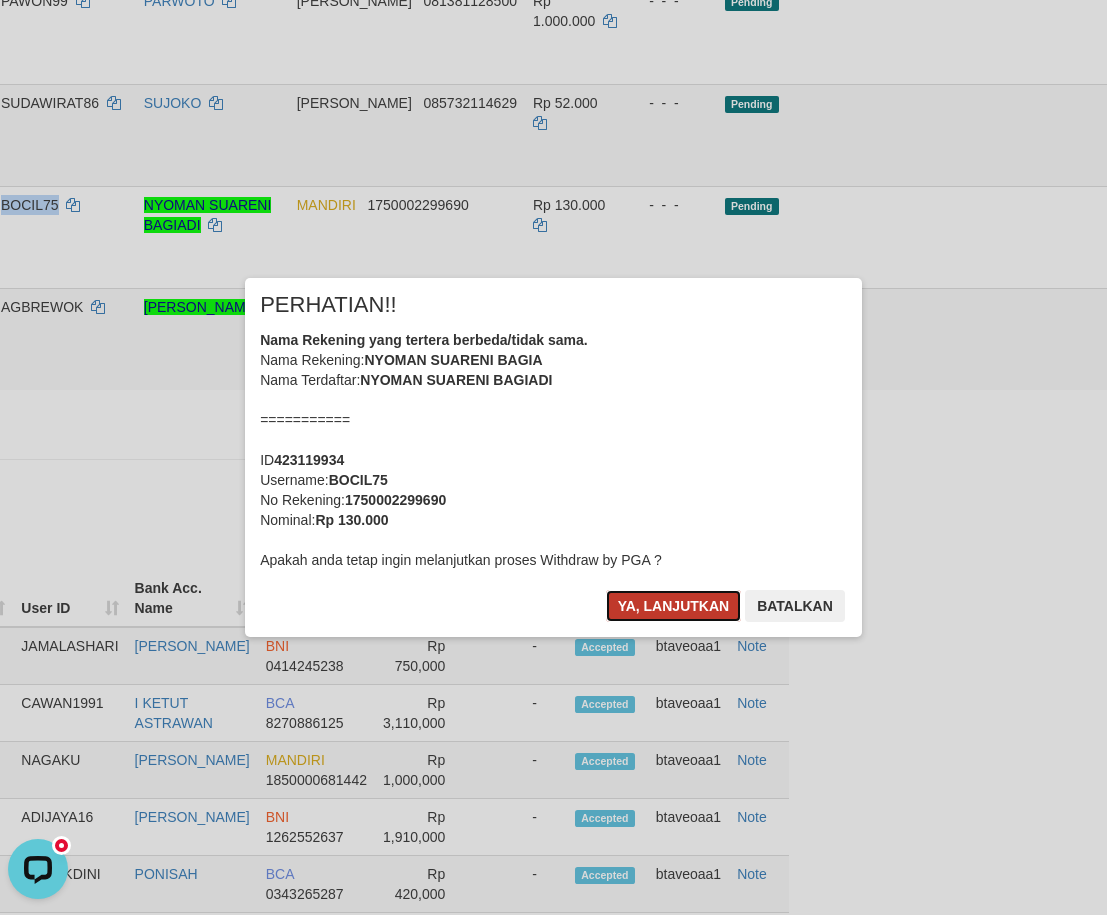 click on "Ya, lanjutkan" at bounding box center (674, 606) 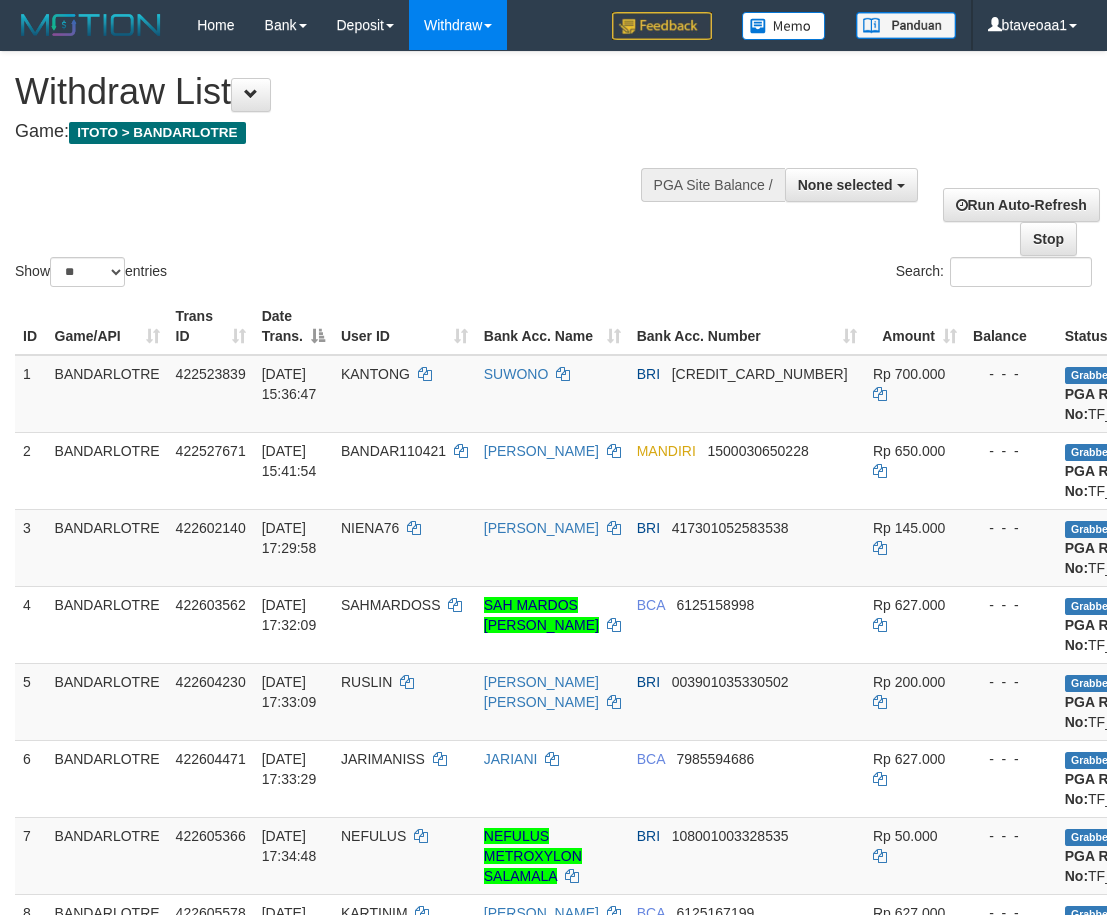 select 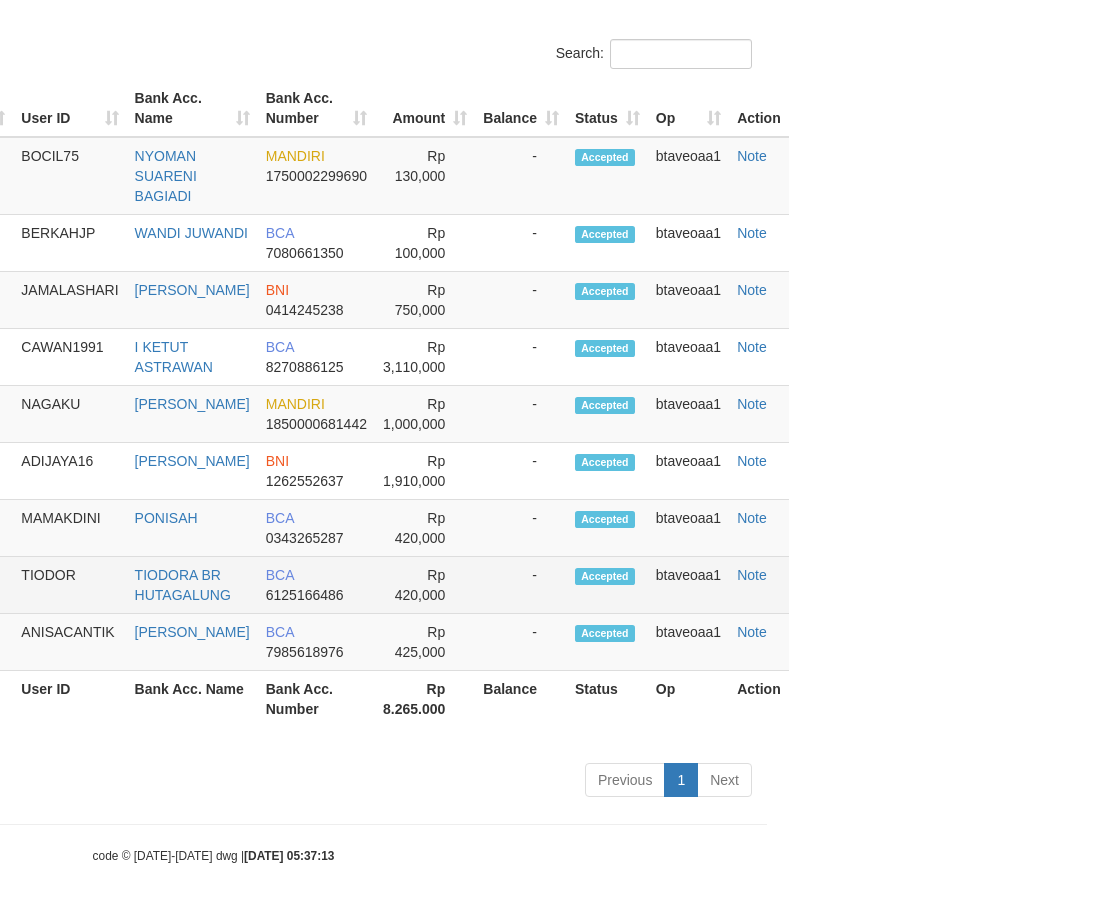 scroll, scrollTop: 1746, scrollLeft: 340, axis: both 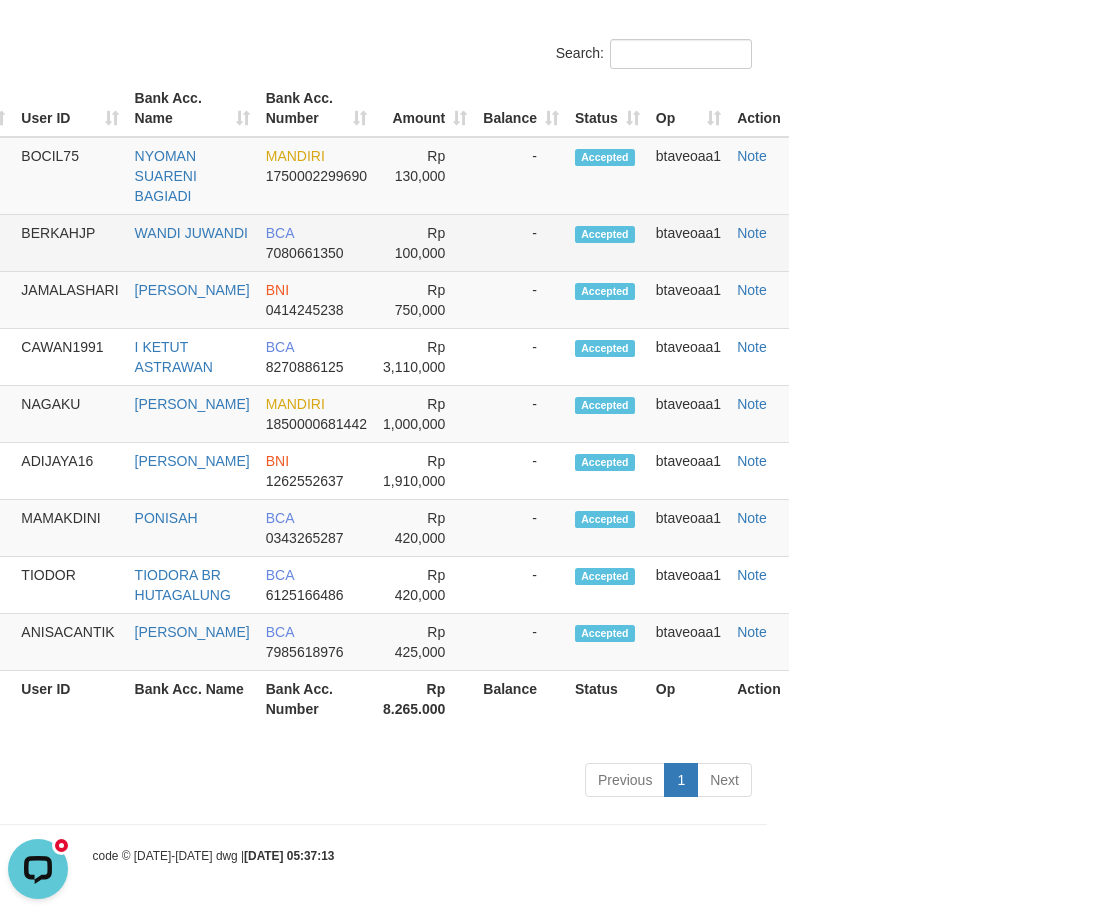 click on "BERKAHJP" at bounding box center [69, 243] 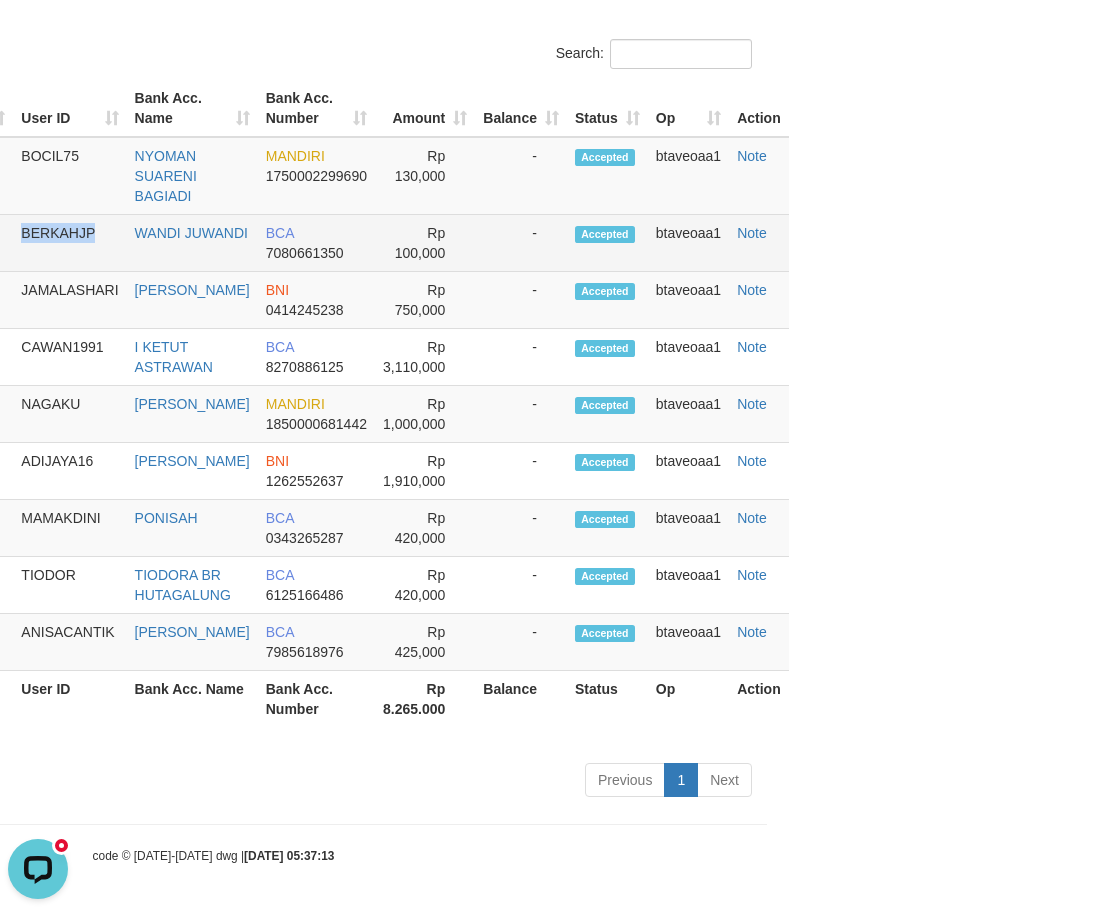 click on "BERKAHJP" at bounding box center (69, 243) 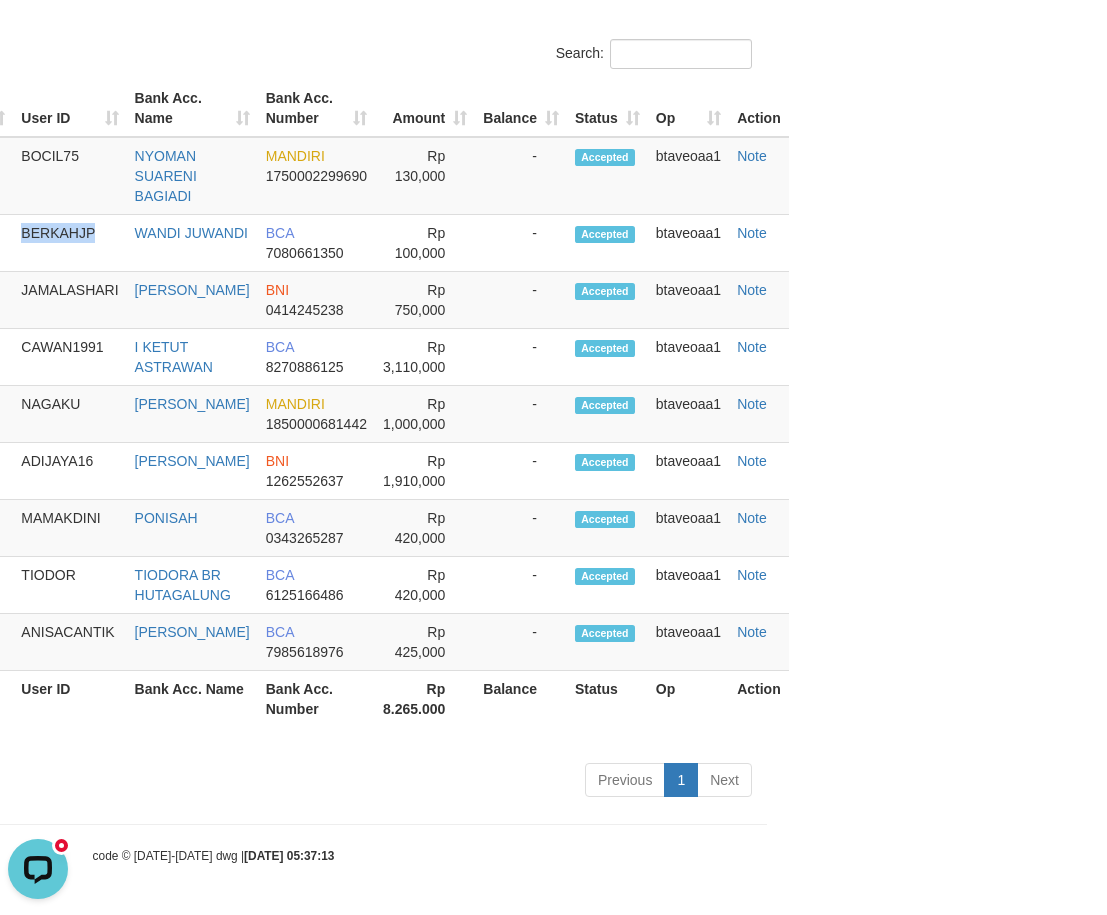 copy on "BERKAHJP" 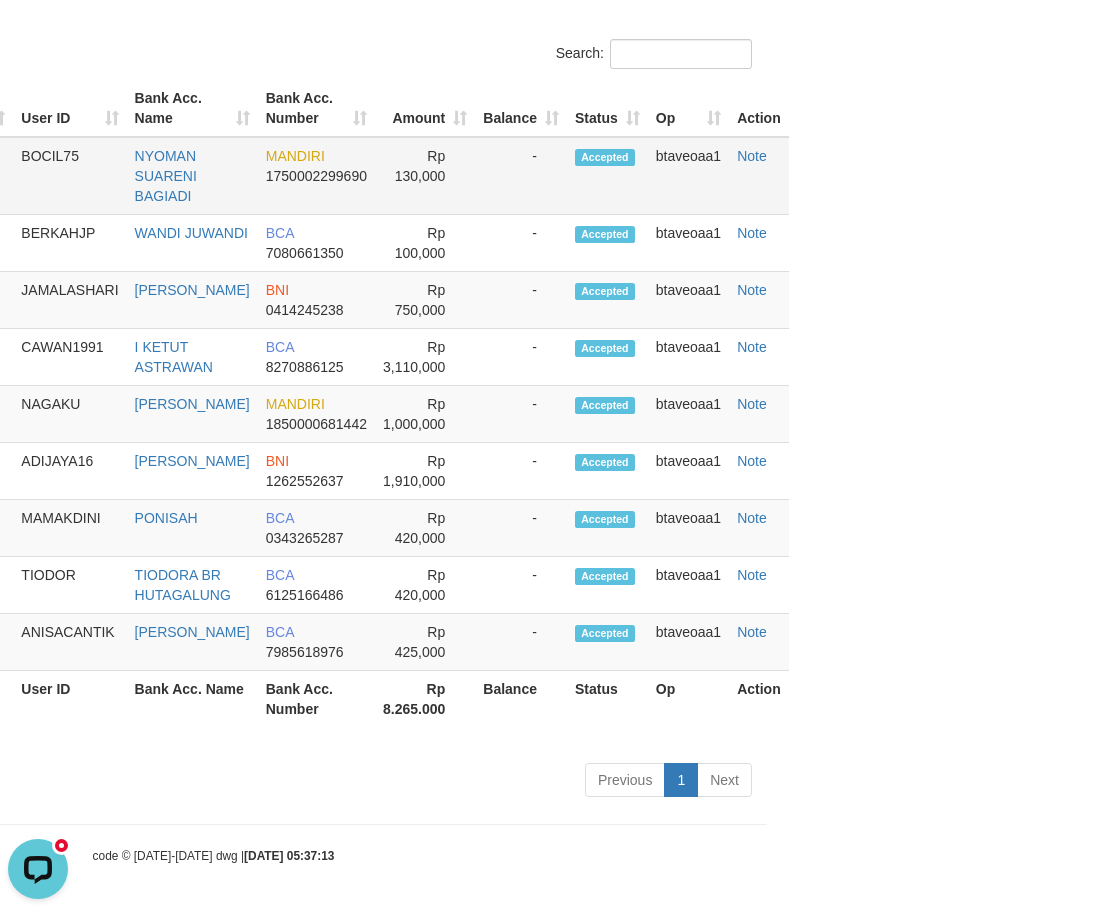 click on "BOCIL75" at bounding box center [69, 176] 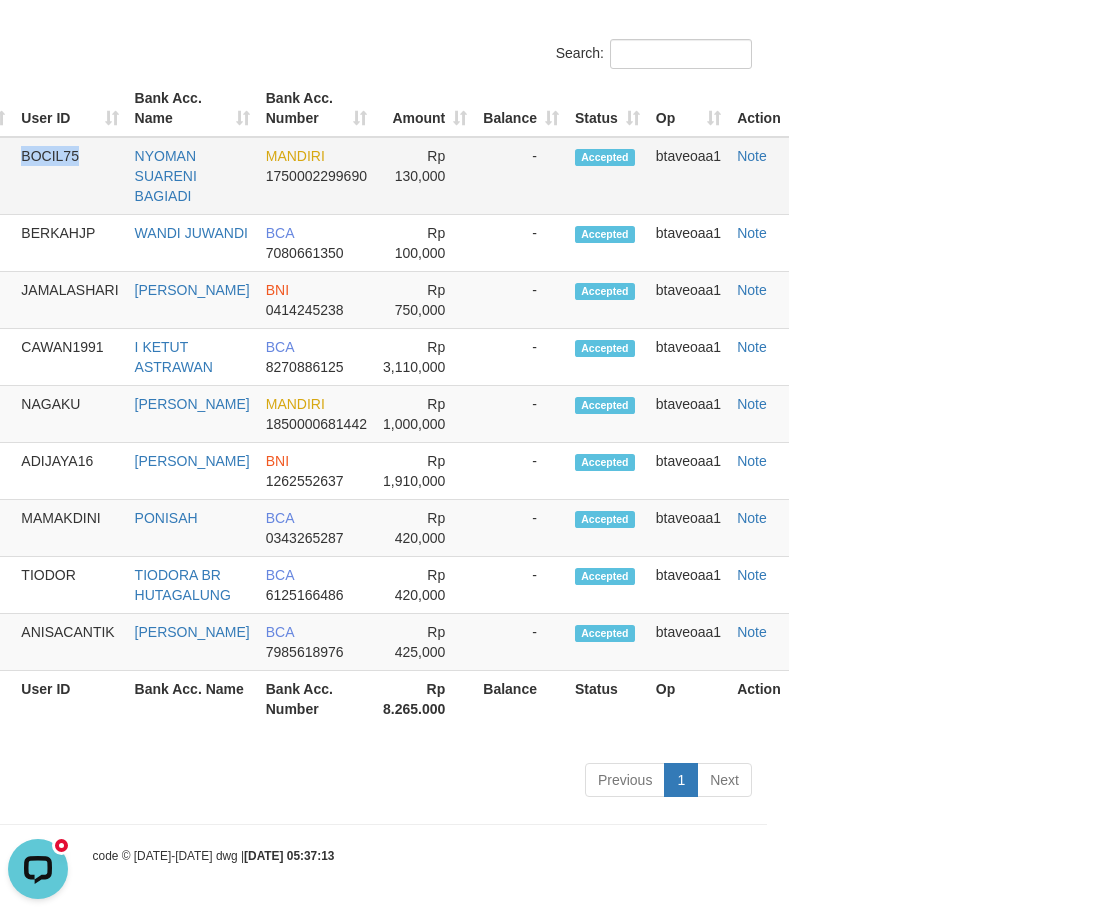 copy on "BOCIL75" 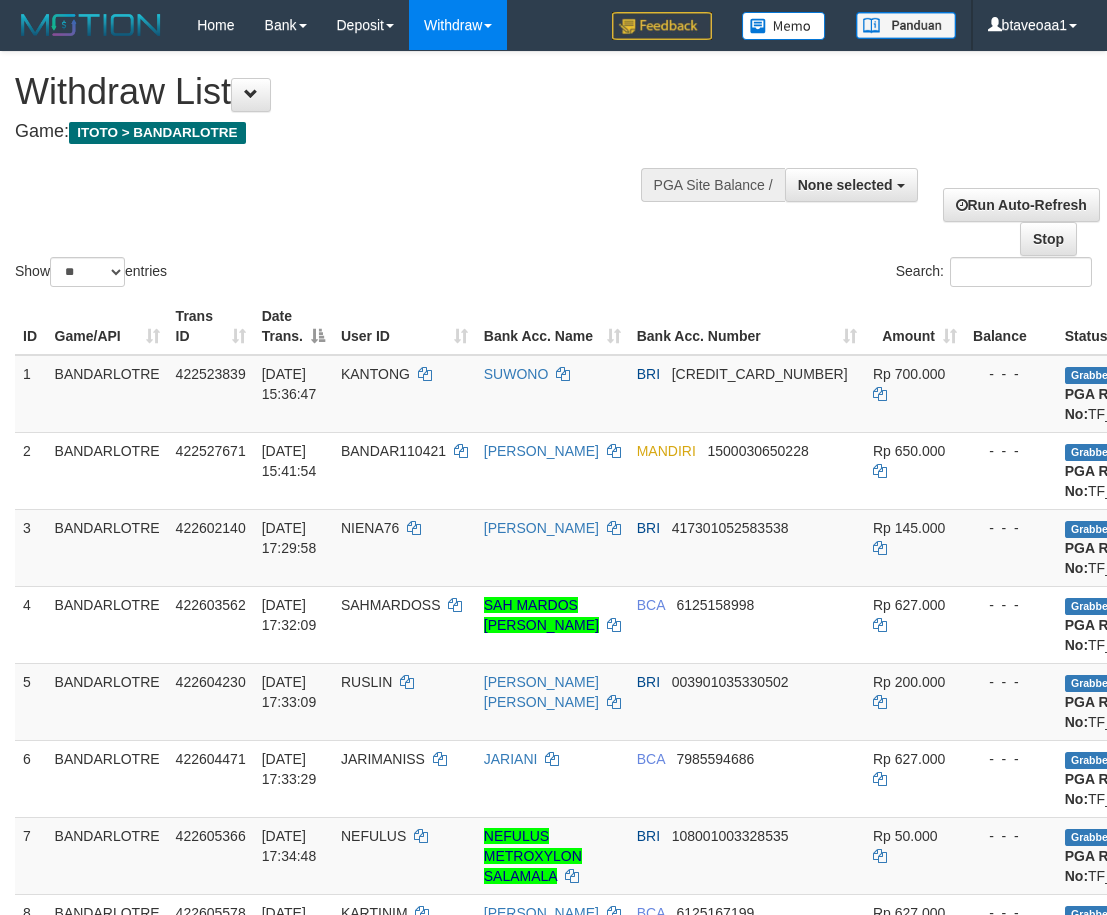 select 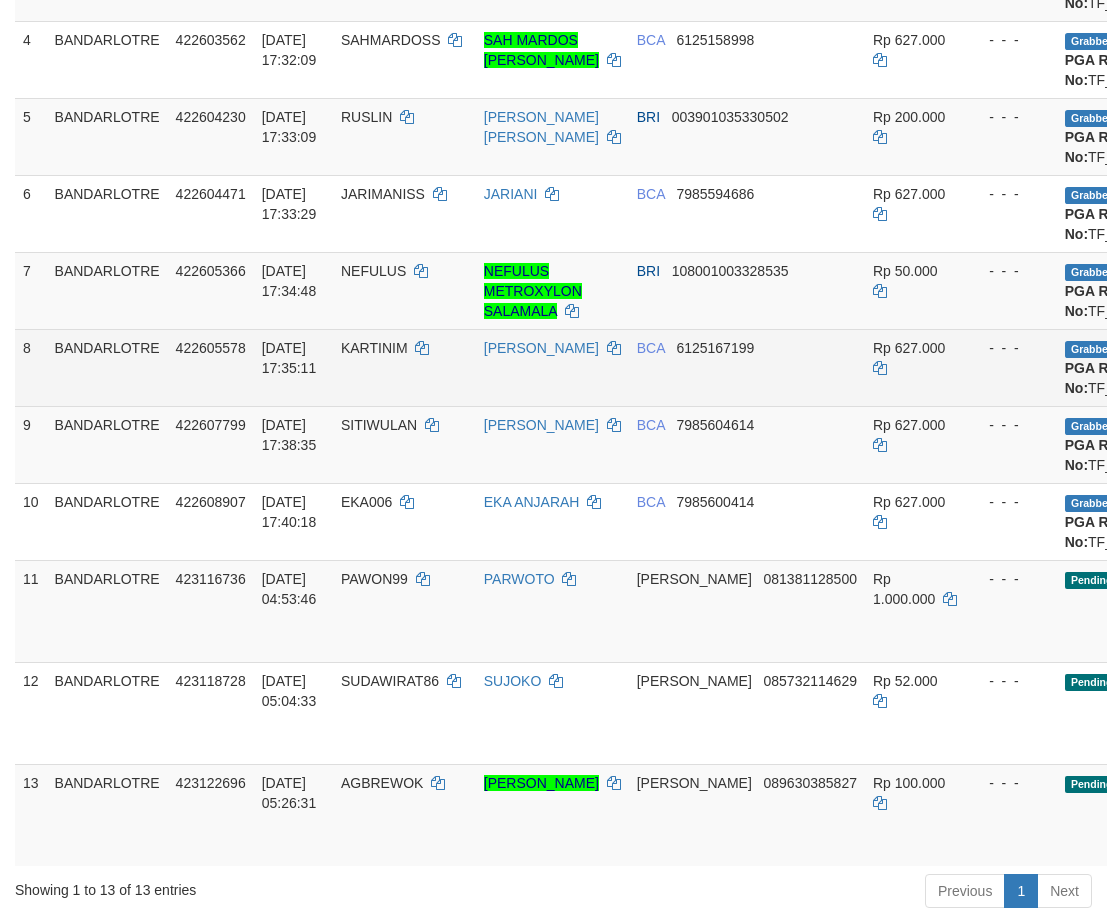 scroll, scrollTop: 39, scrollLeft: 0, axis: vertical 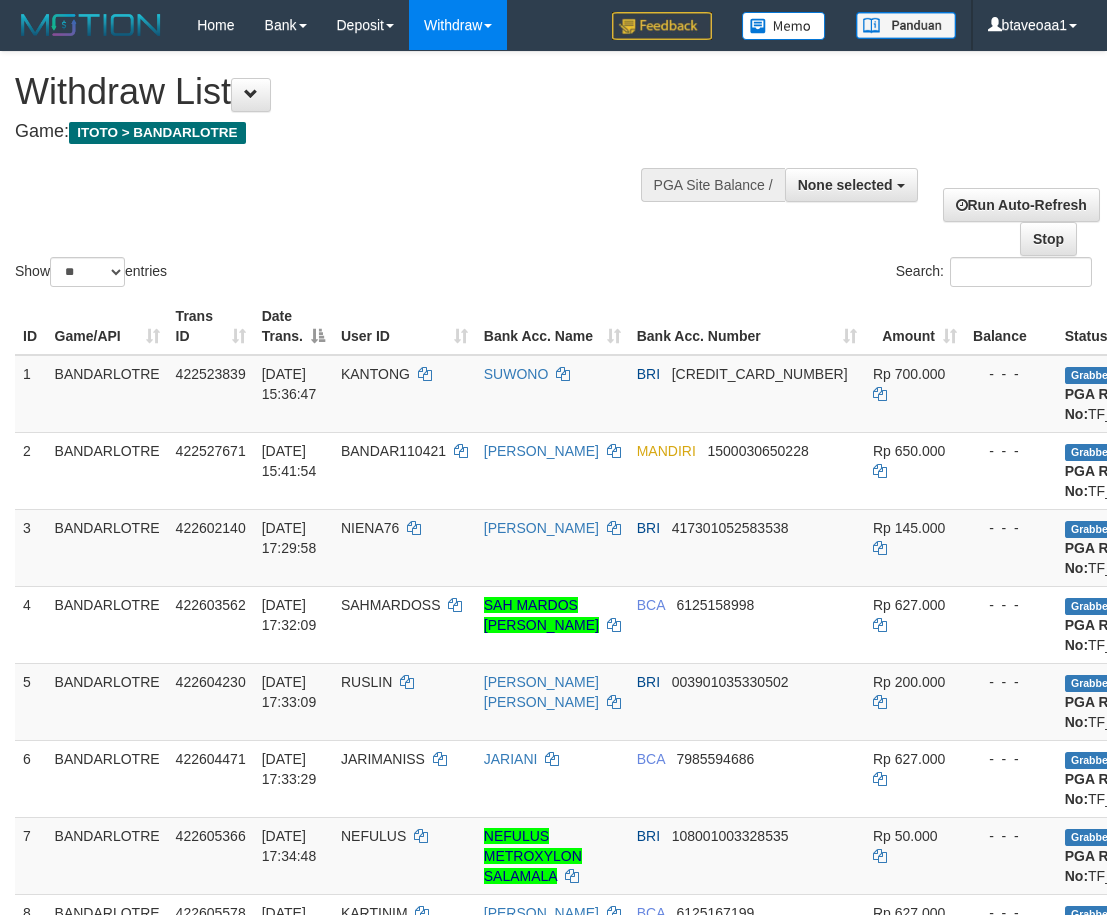 select 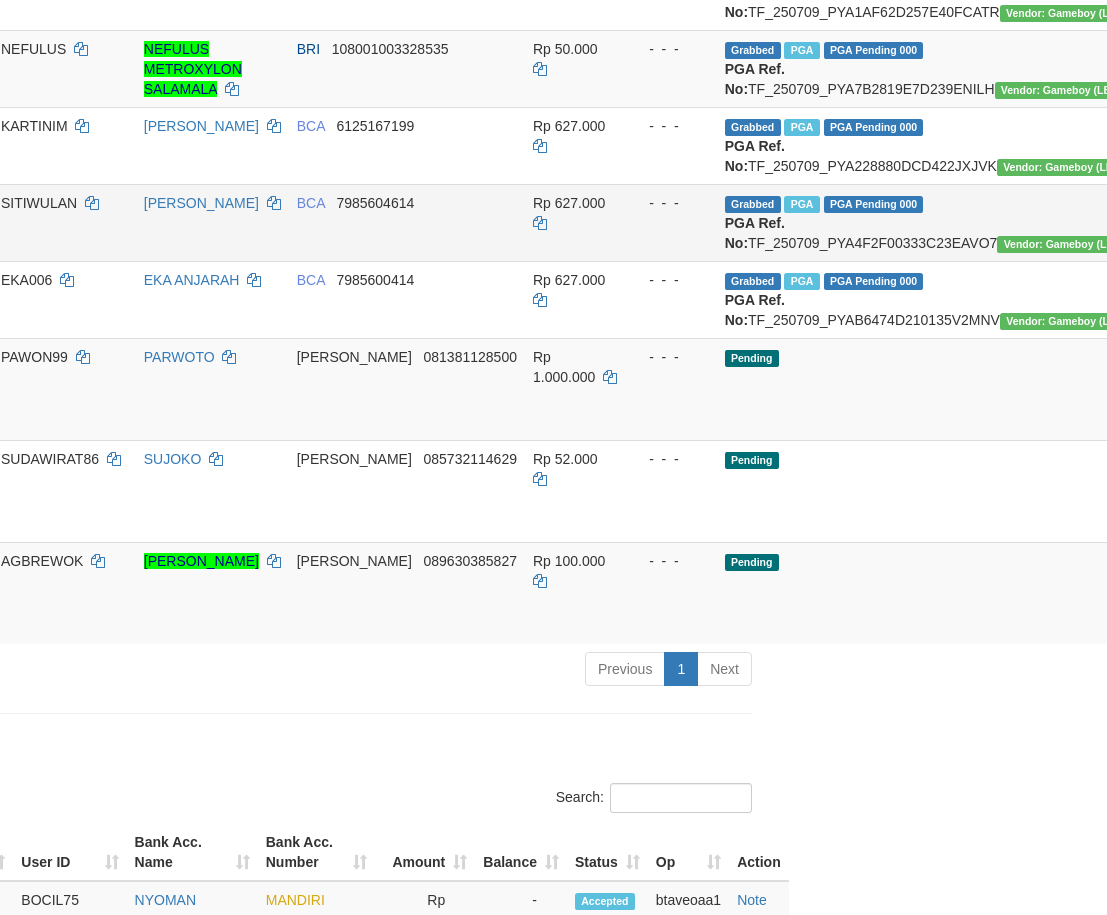 scroll, scrollTop: 789, scrollLeft: 340, axis: both 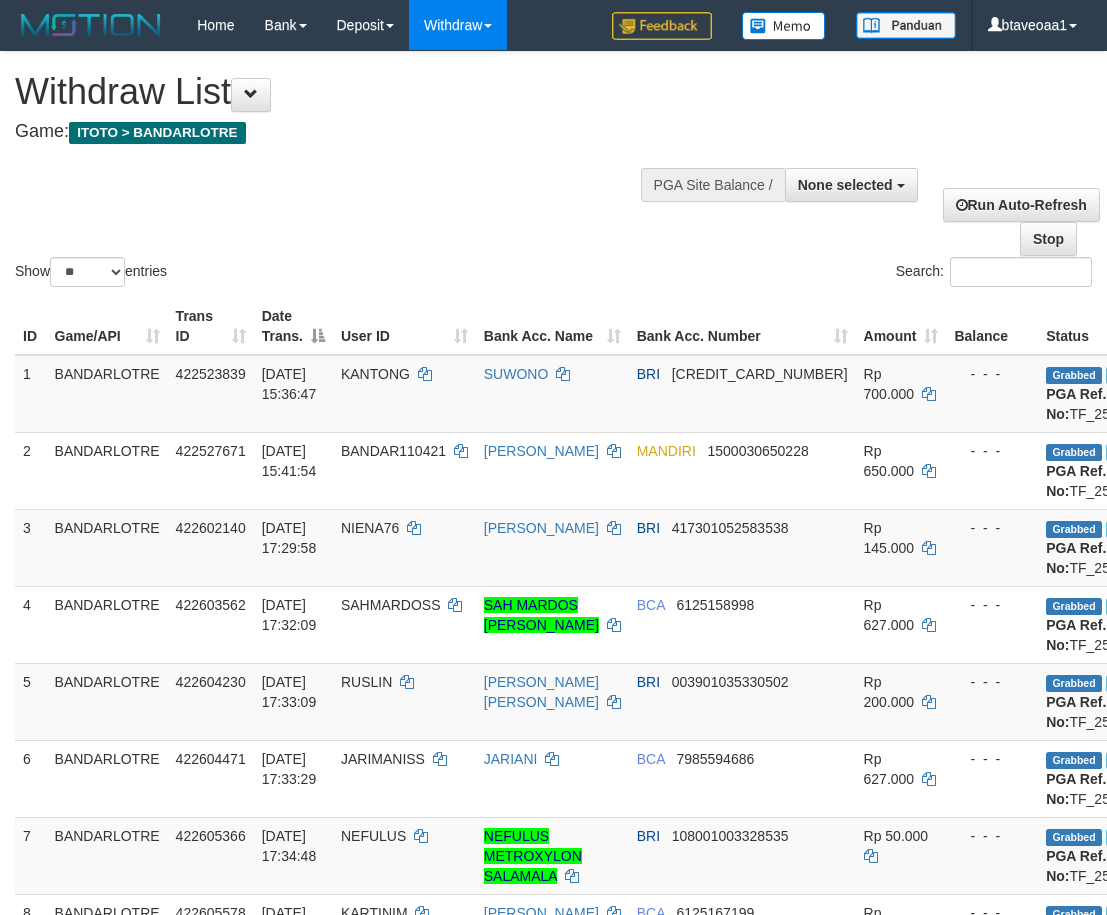 select 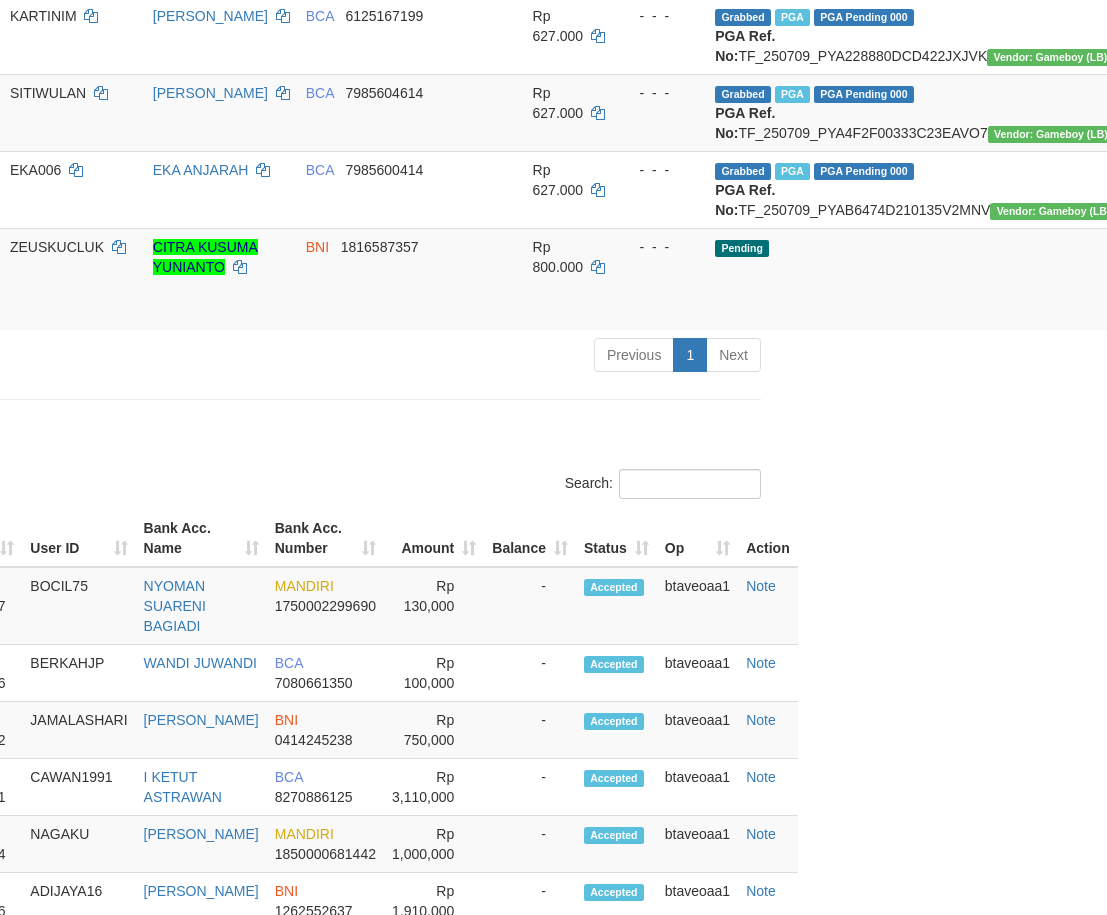 scroll, scrollTop: 900, scrollLeft: 331, axis: both 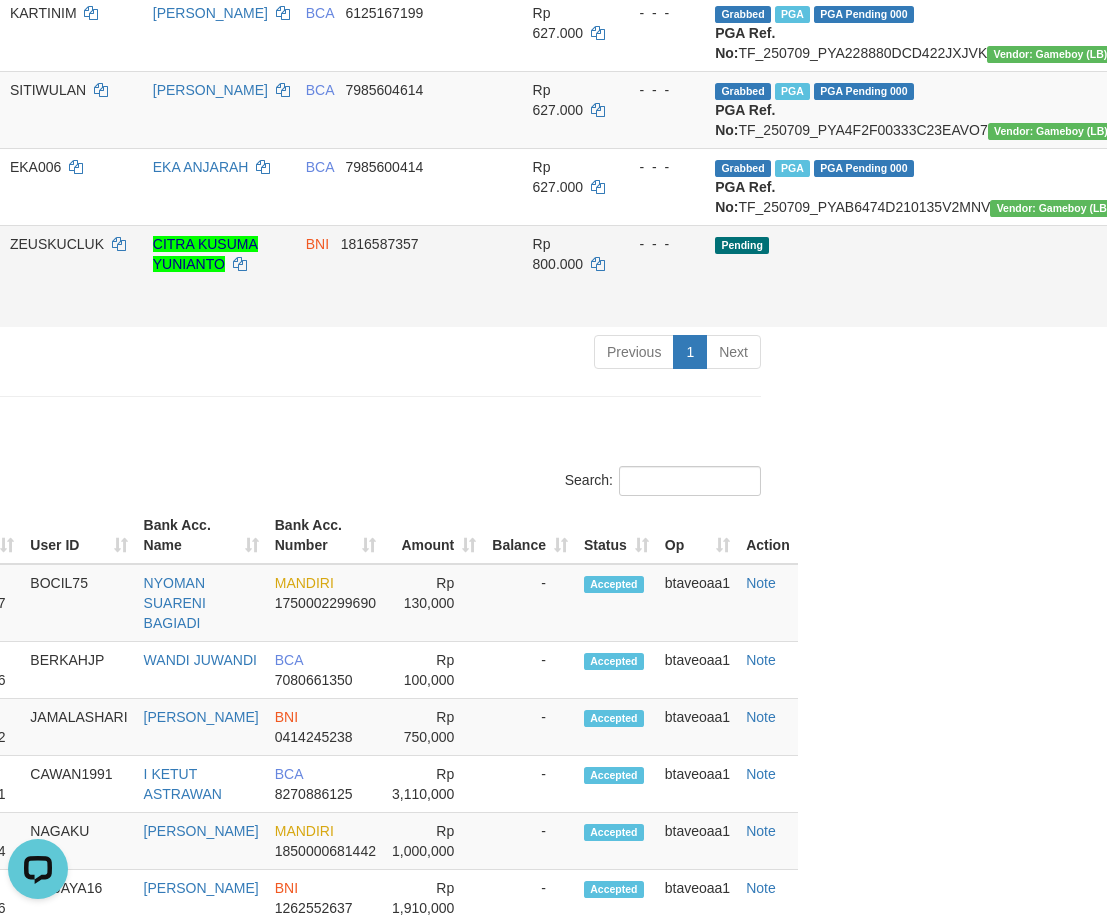 click on "Send PGA" at bounding box center (1234, 299) 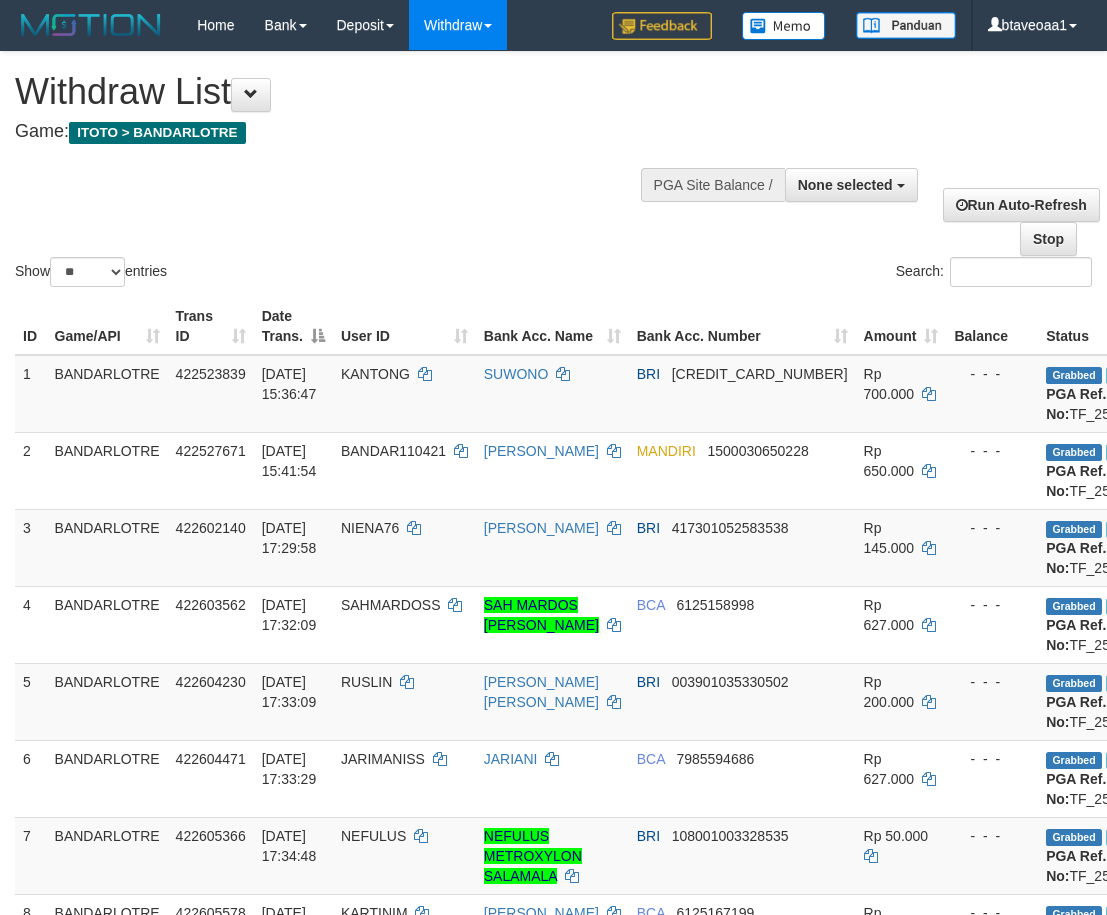 select 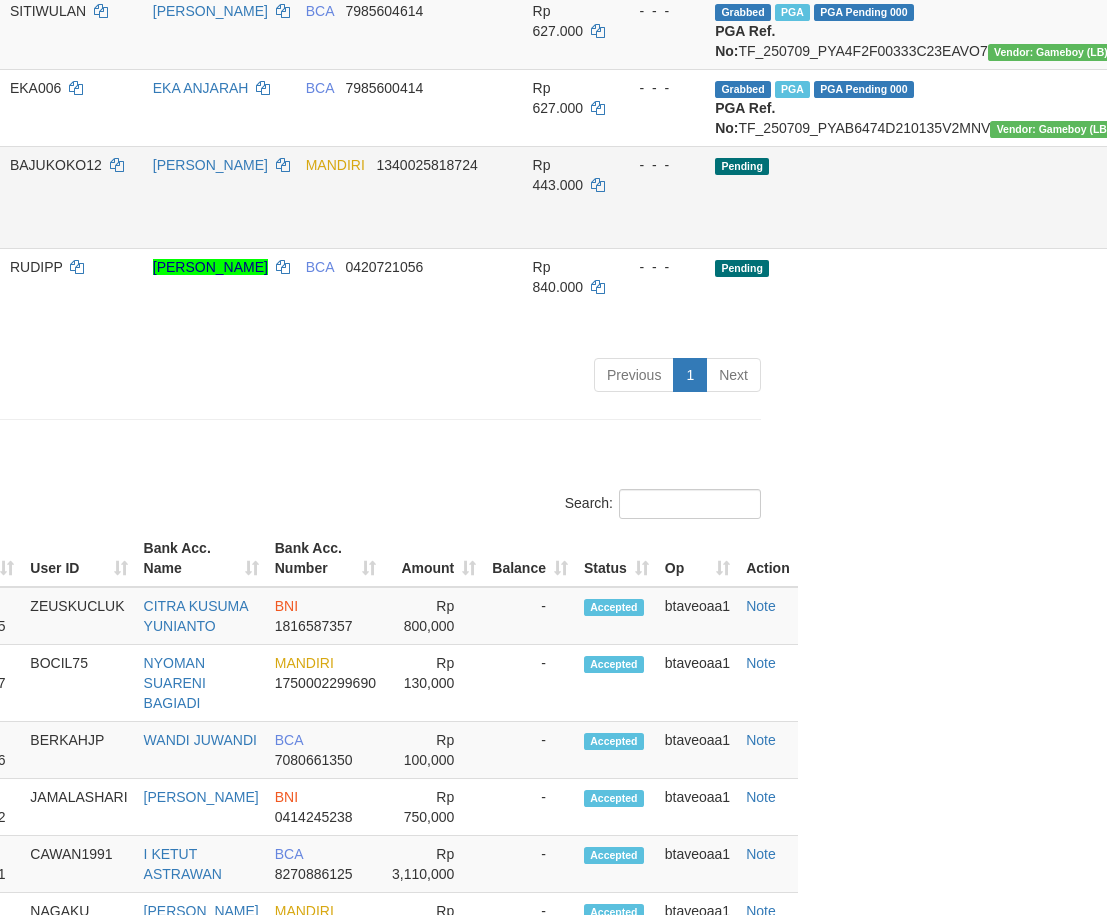 scroll, scrollTop: 1050, scrollLeft: 331, axis: both 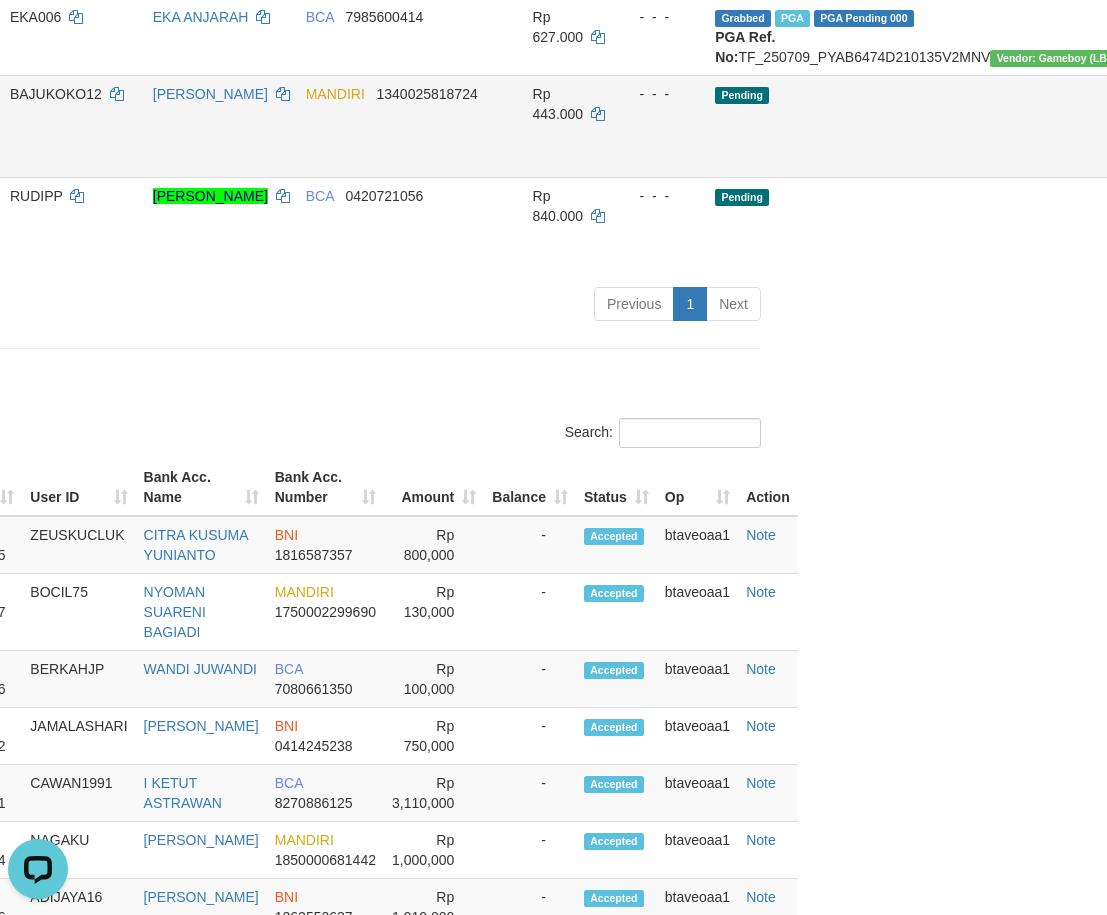 click on "BAJUKOKO12" at bounding box center (56, 94) 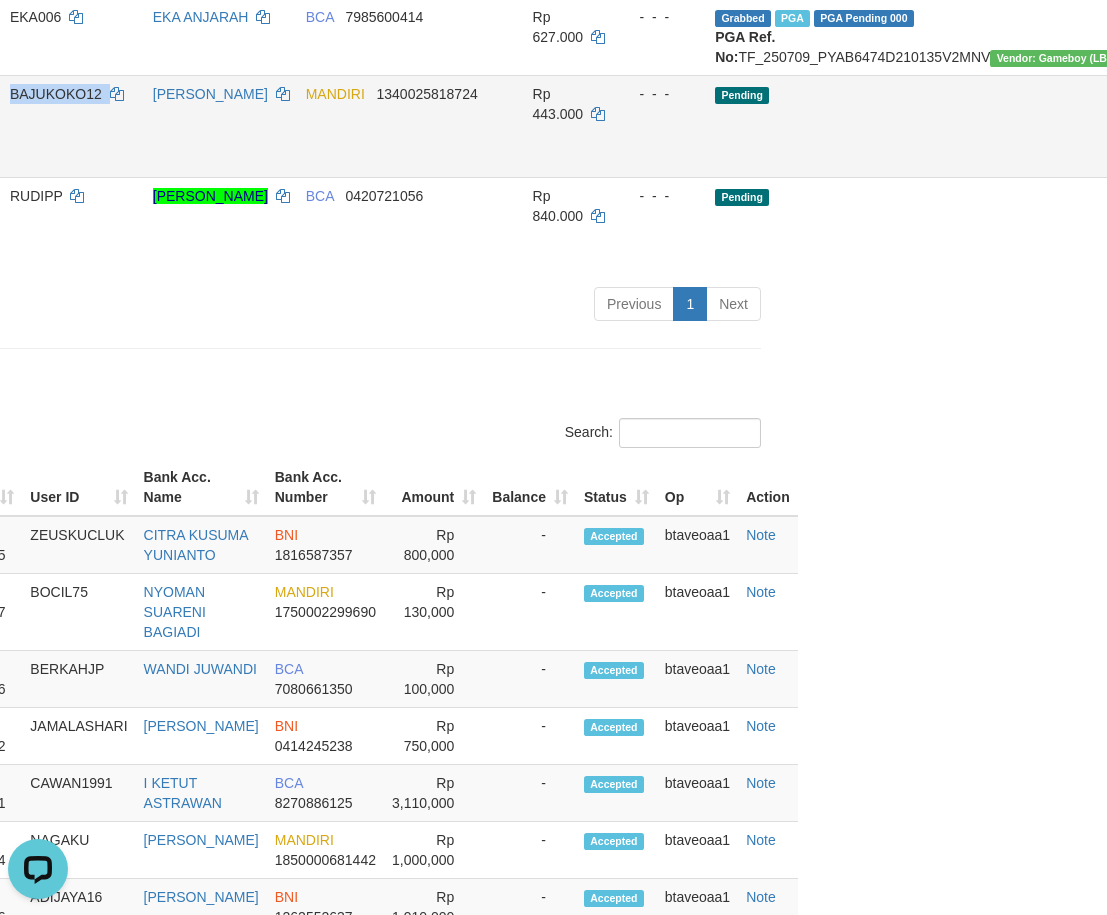 drag, startPoint x: 79, startPoint y: 298, endPoint x: 69, endPoint y: 297, distance: 10.049875 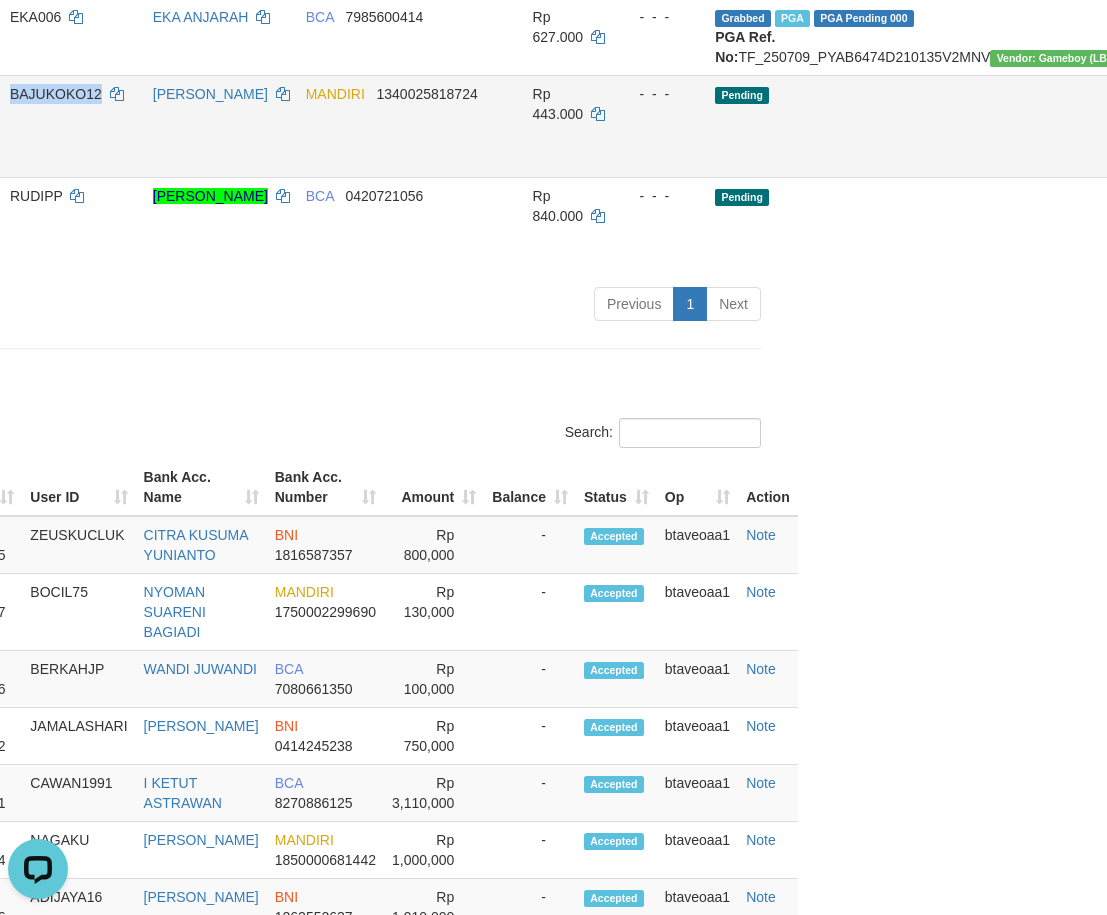 click on "BAJUKOKO12" at bounding box center (56, 94) 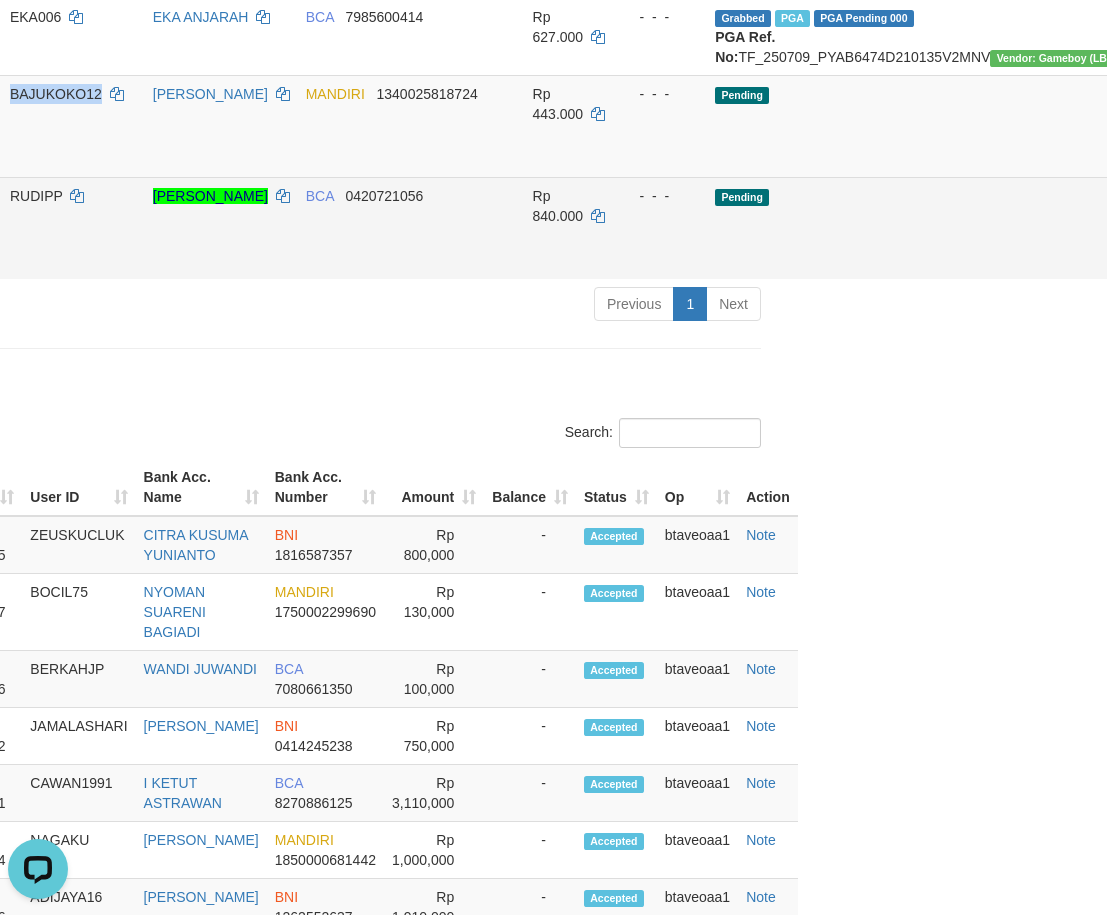 drag, startPoint x: 1018, startPoint y: 348, endPoint x: 667, endPoint y: 393, distance: 353.87286 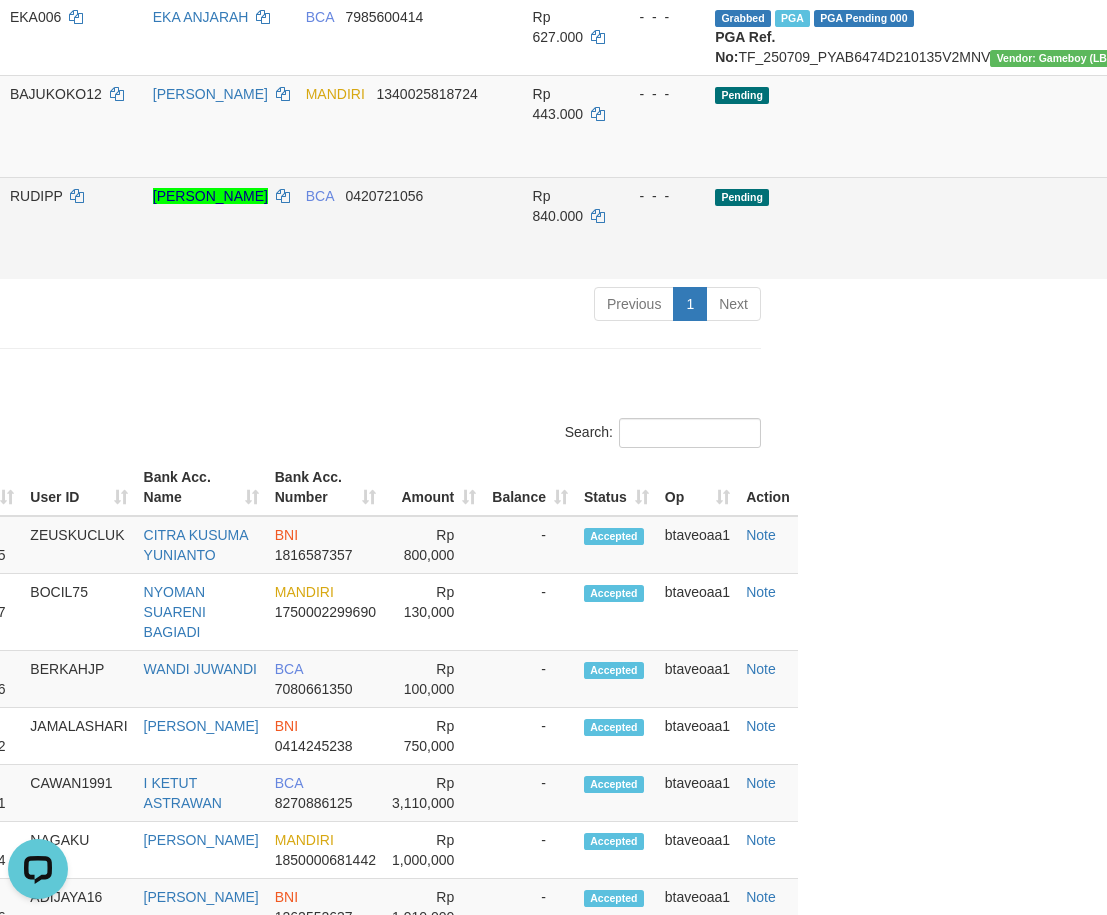 click on "RUDIPP" at bounding box center (36, 196) 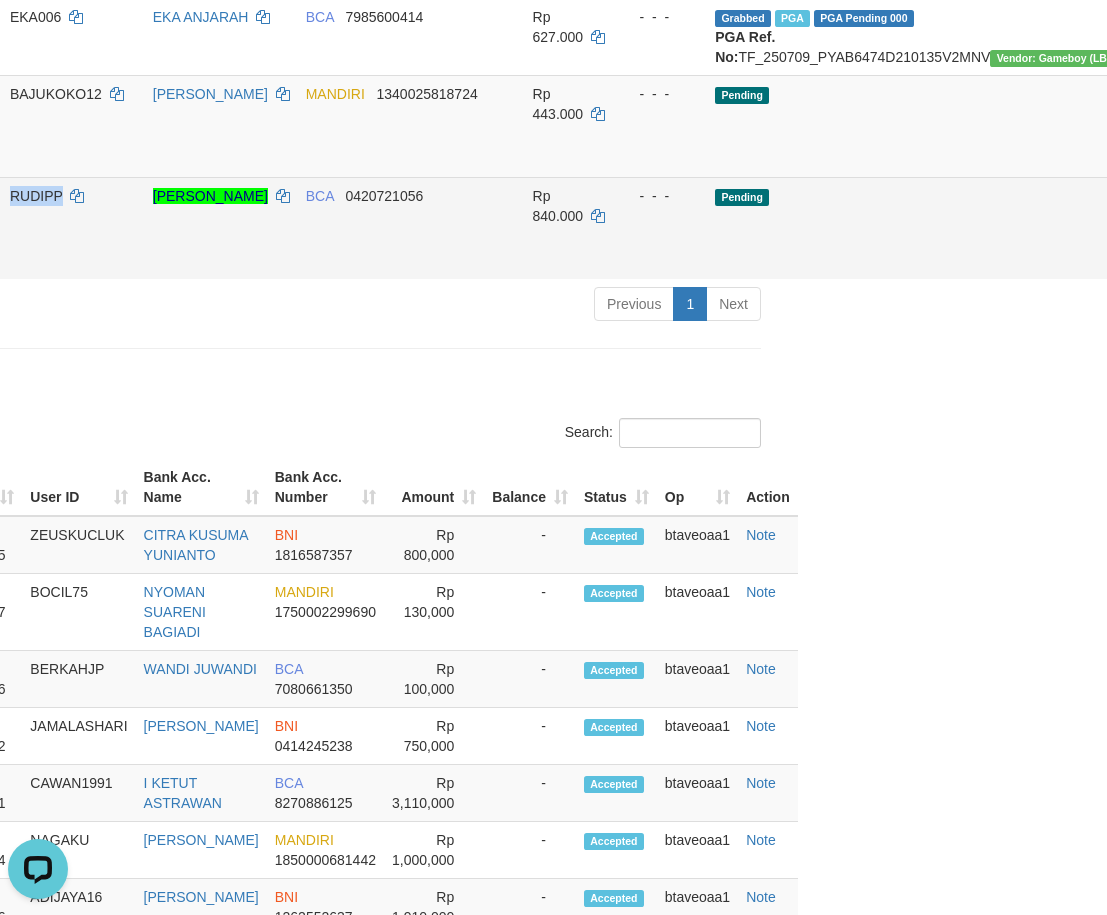 drag, startPoint x: 39, startPoint y: 400, endPoint x: 19, endPoint y: 400, distance: 20 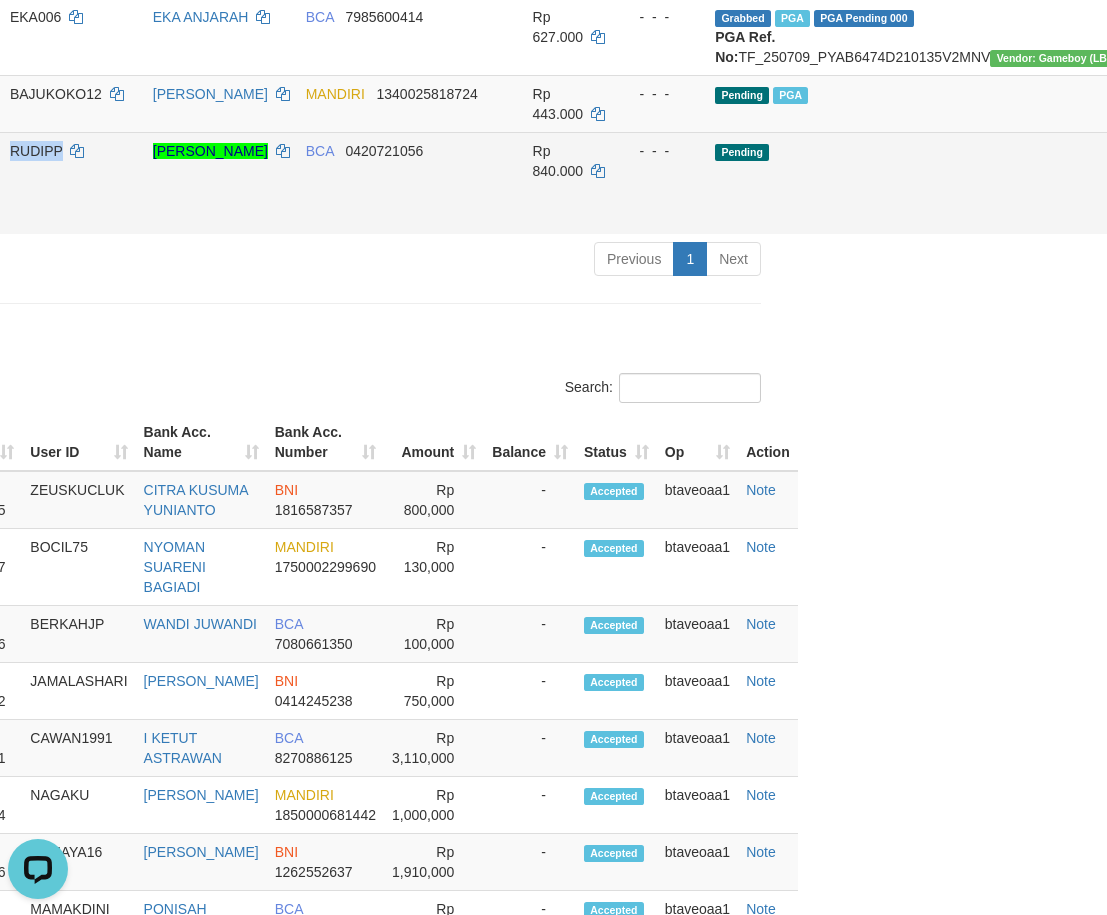 click on "Send PGA" at bounding box center (1234, 206) 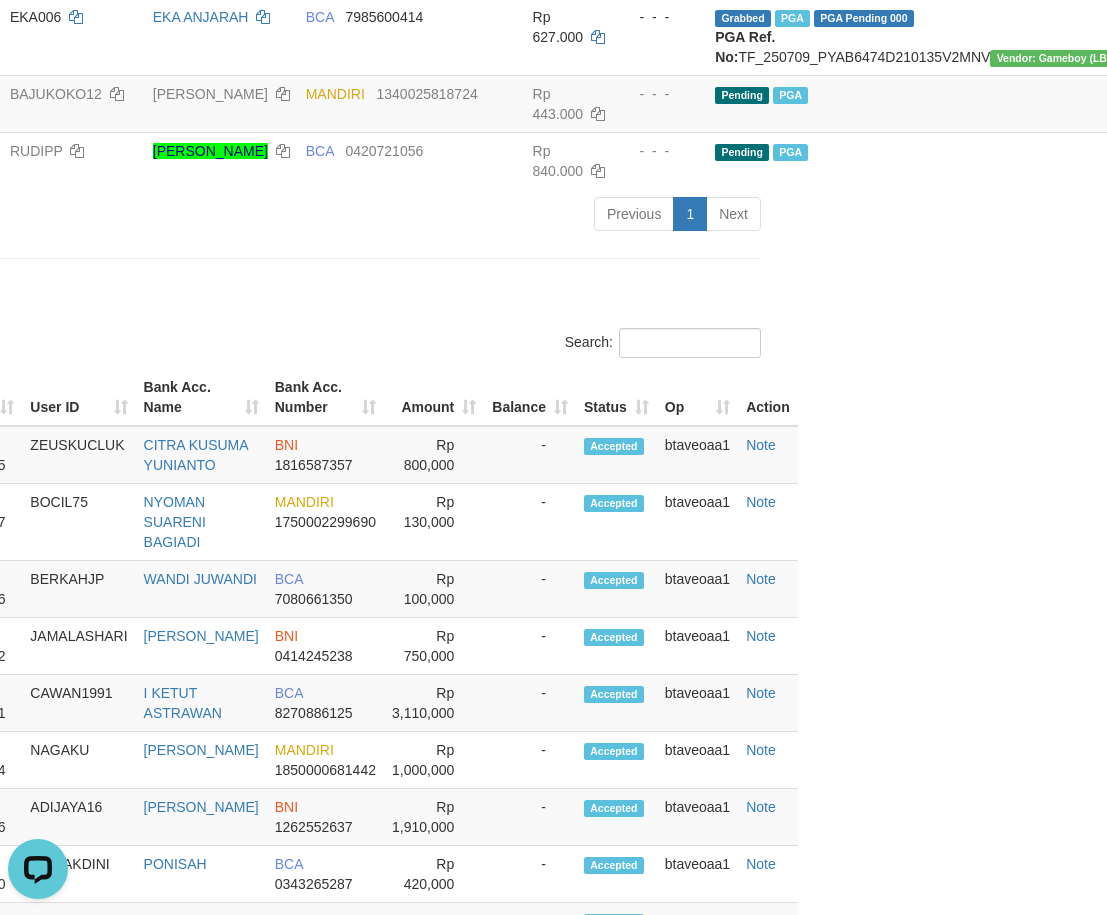 click on "**********" at bounding box center [222, 76] 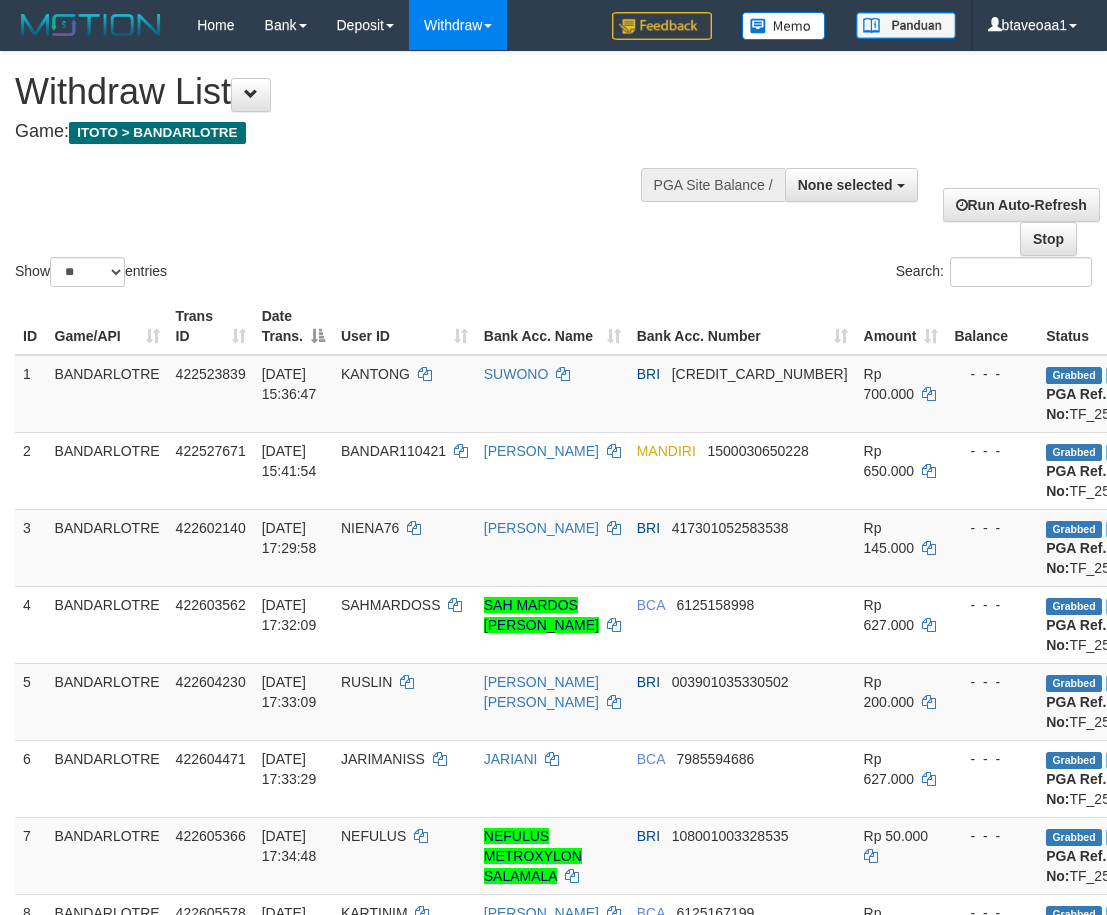 select 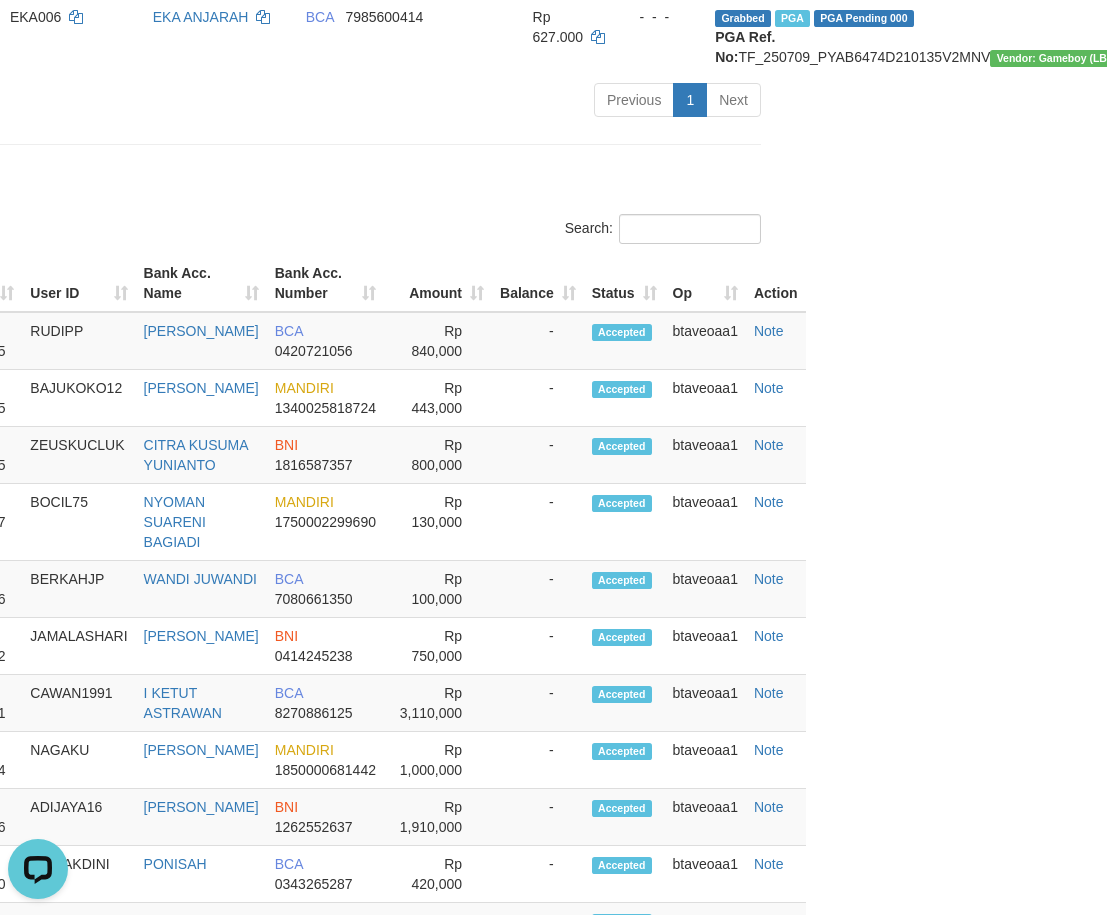 scroll, scrollTop: 0, scrollLeft: 0, axis: both 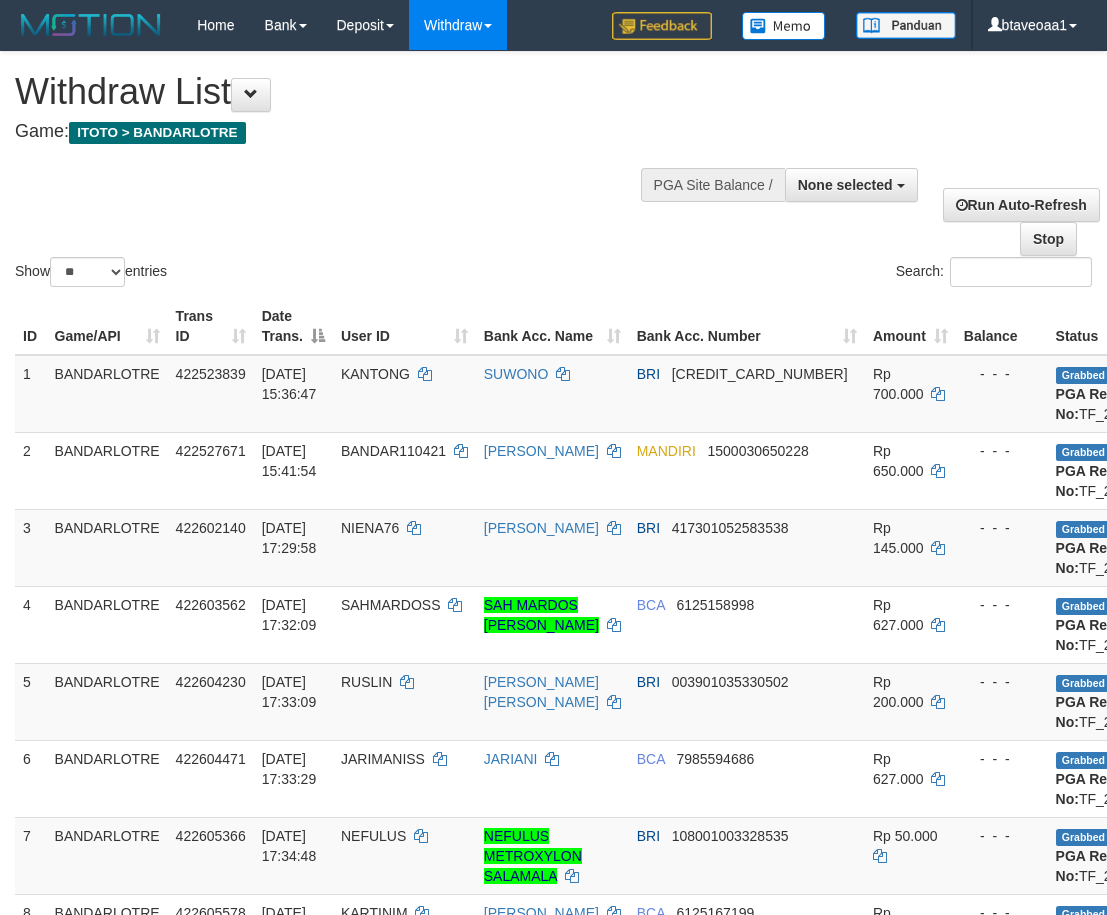 select 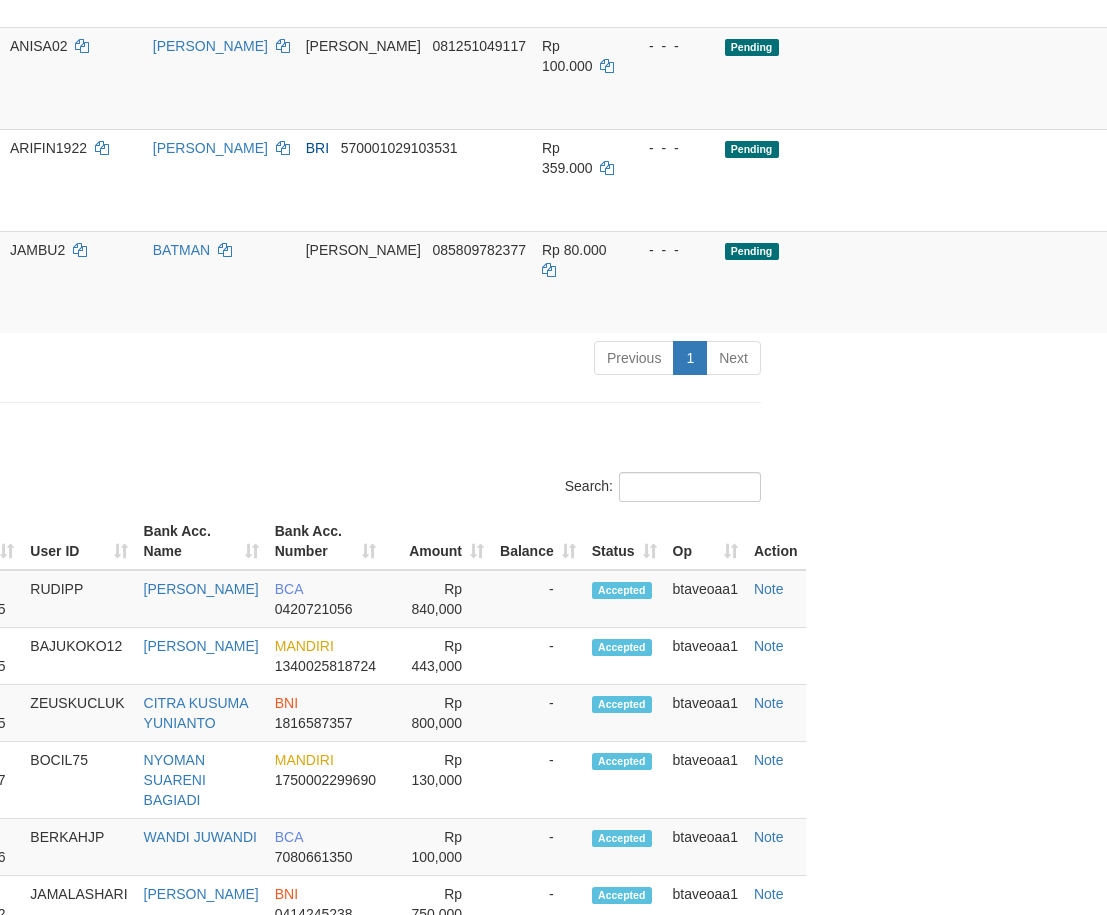 scroll, scrollTop: 1800, scrollLeft: 331, axis: both 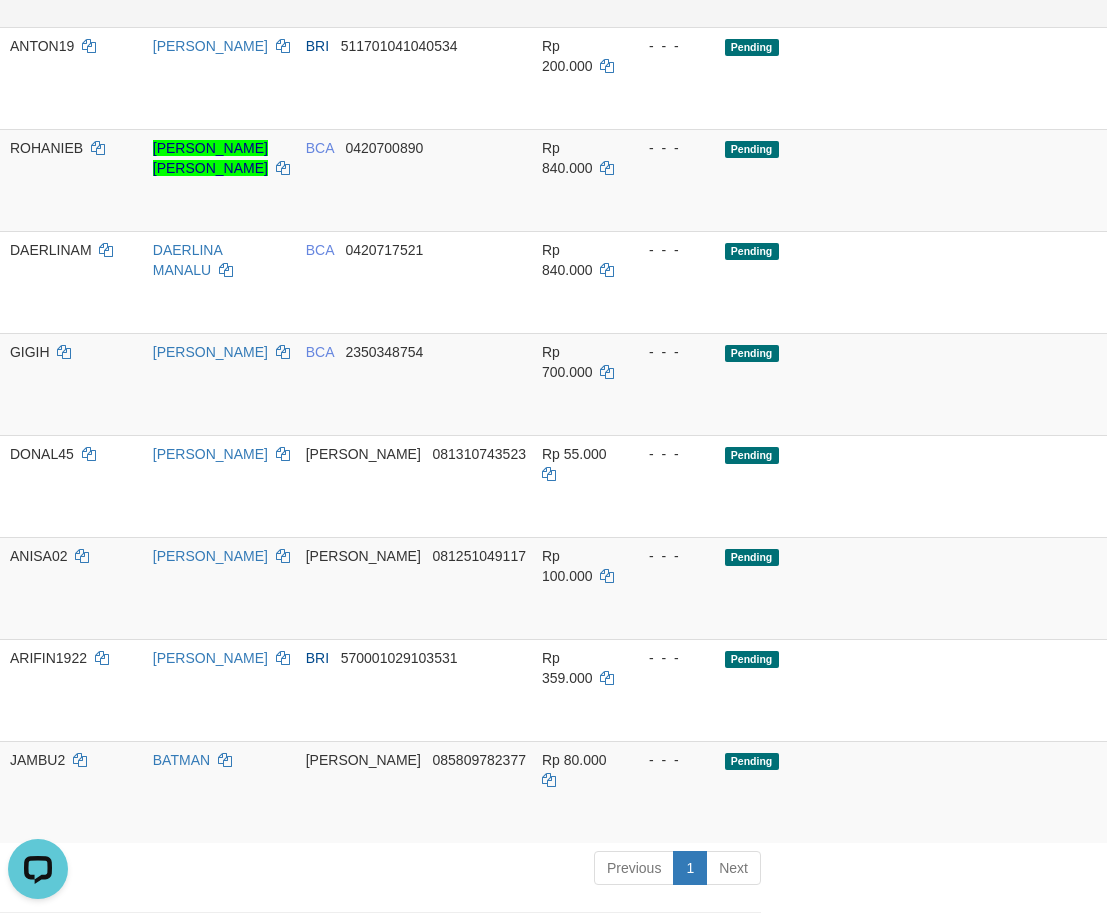 click on "USAHAJAYA57" at bounding box center [58, -56] 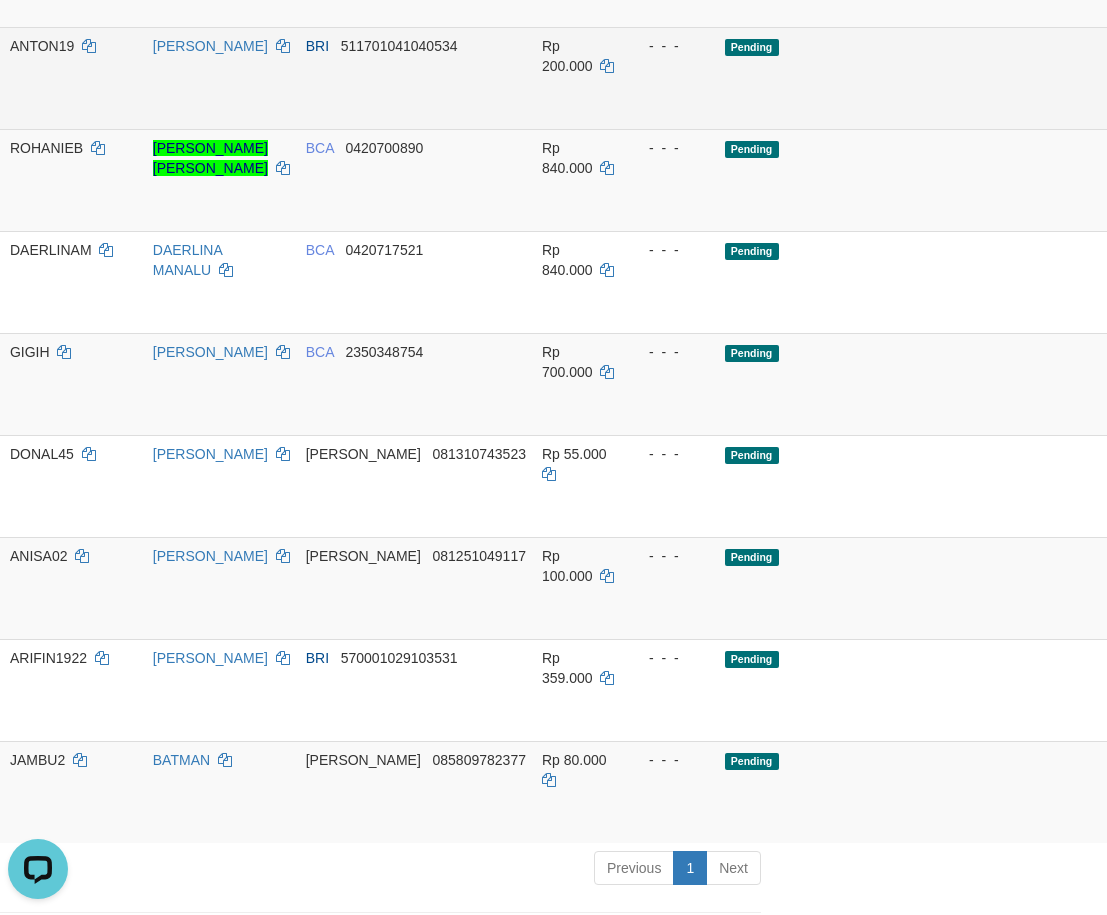 click on "ANTON19" at bounding box center (42, 46) 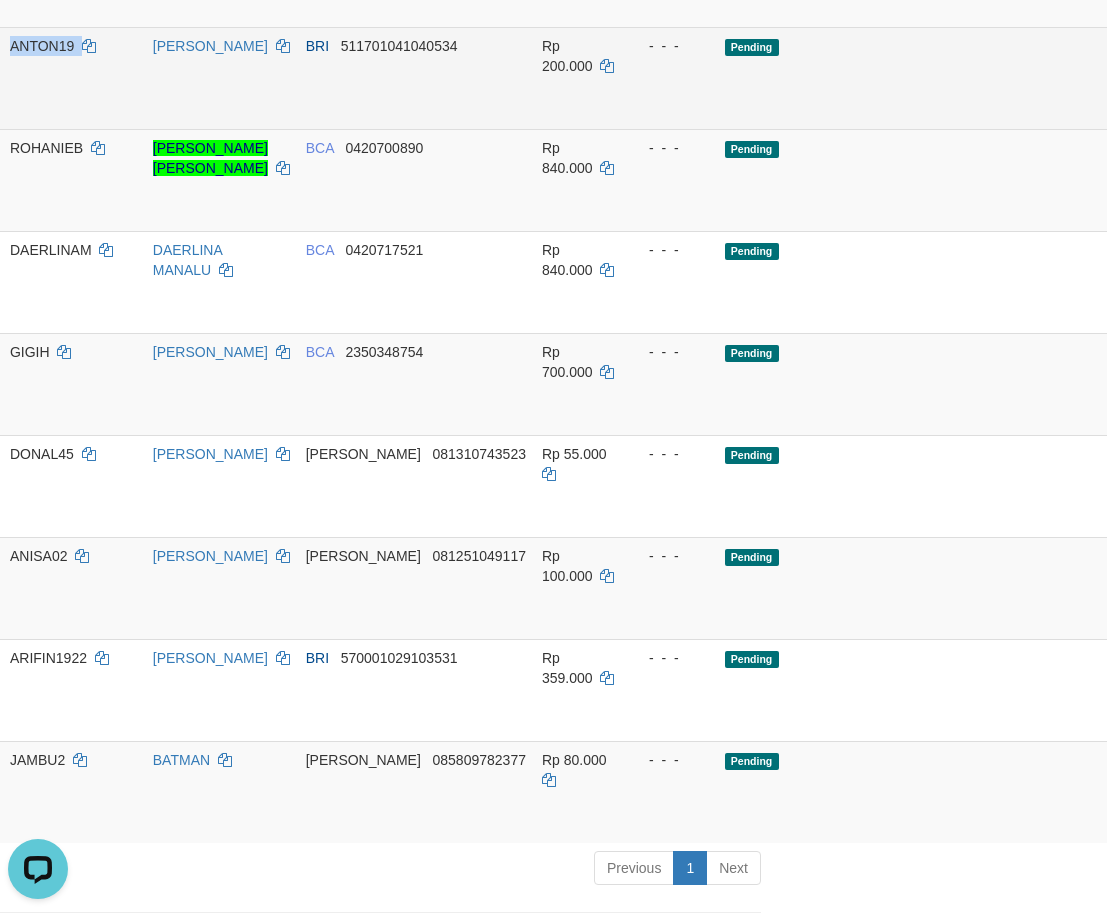click on "ANTON19" at bounding box center (42, 46) 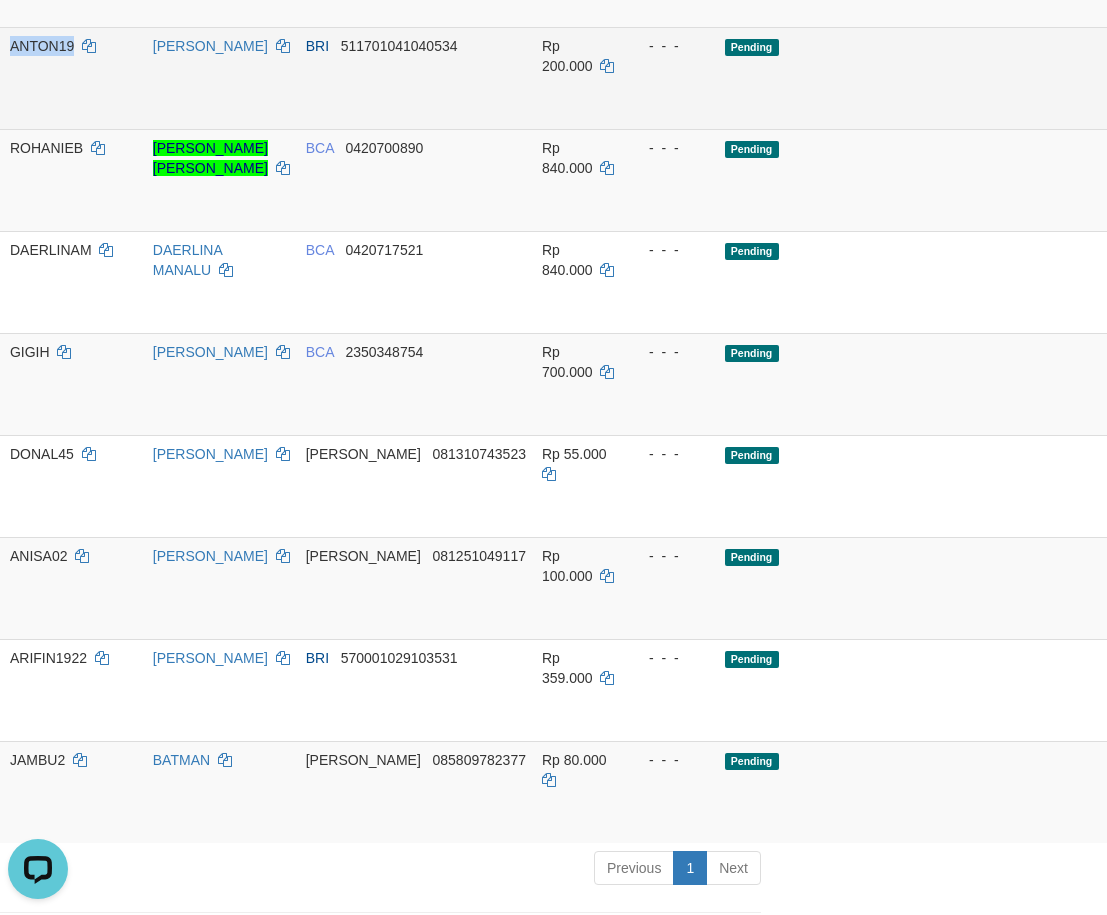 click on "ANTON19" at bounding box center (42, 46) 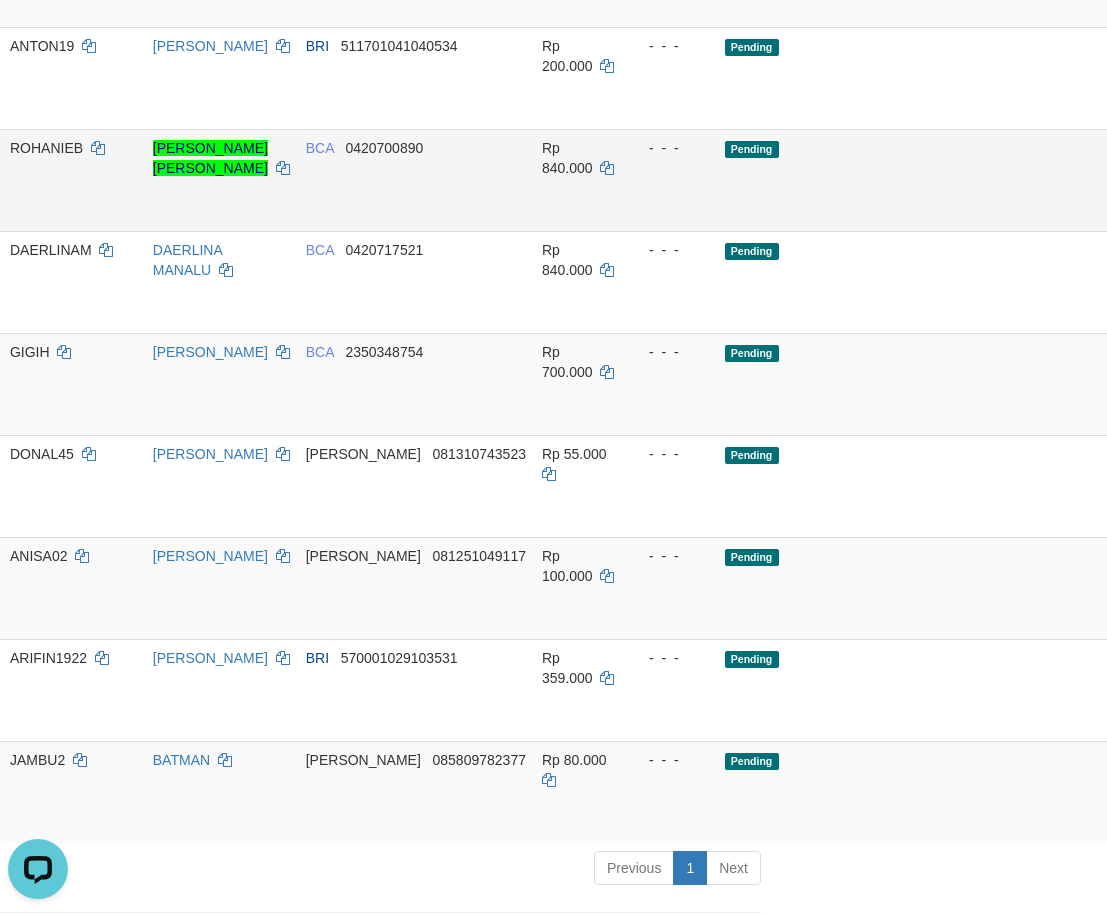 click on "ROHANIEB" at bounding box center [46, 148] 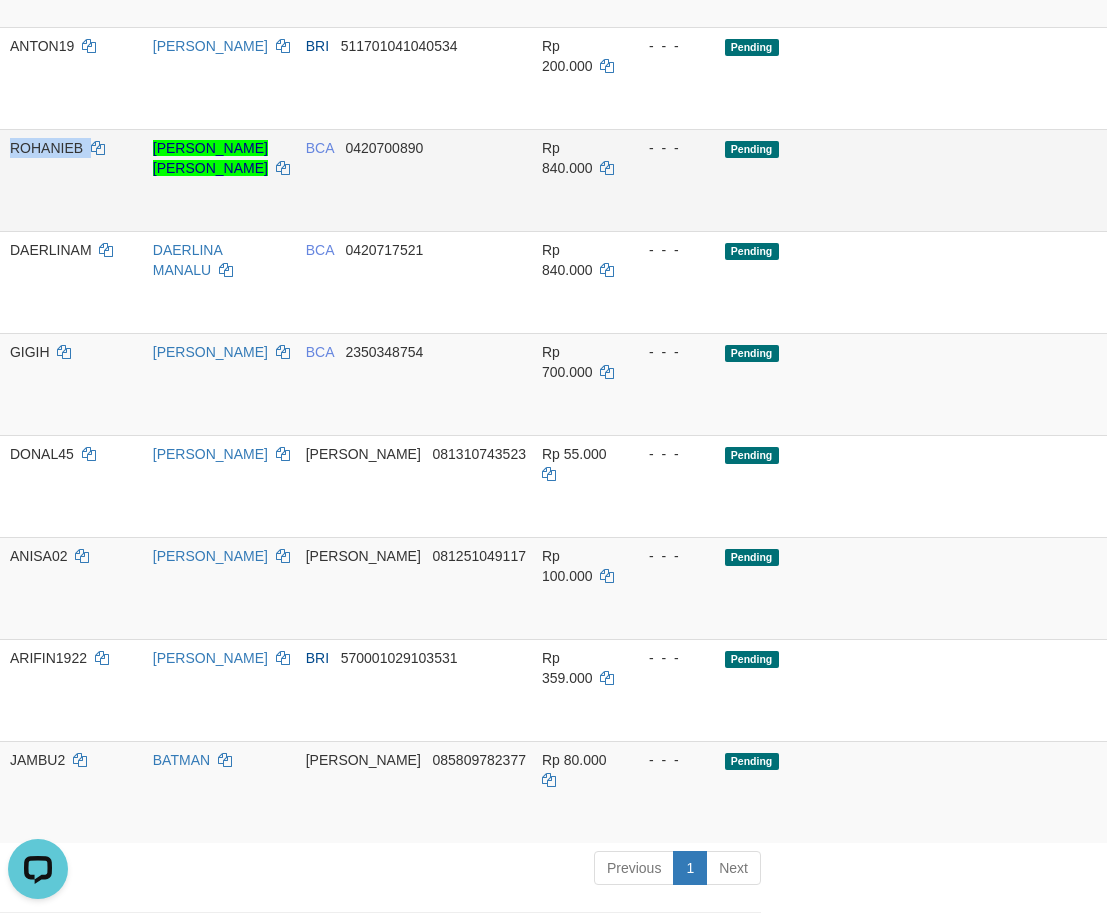 click on "ROHANIEB" at bounding box center (46, 148) 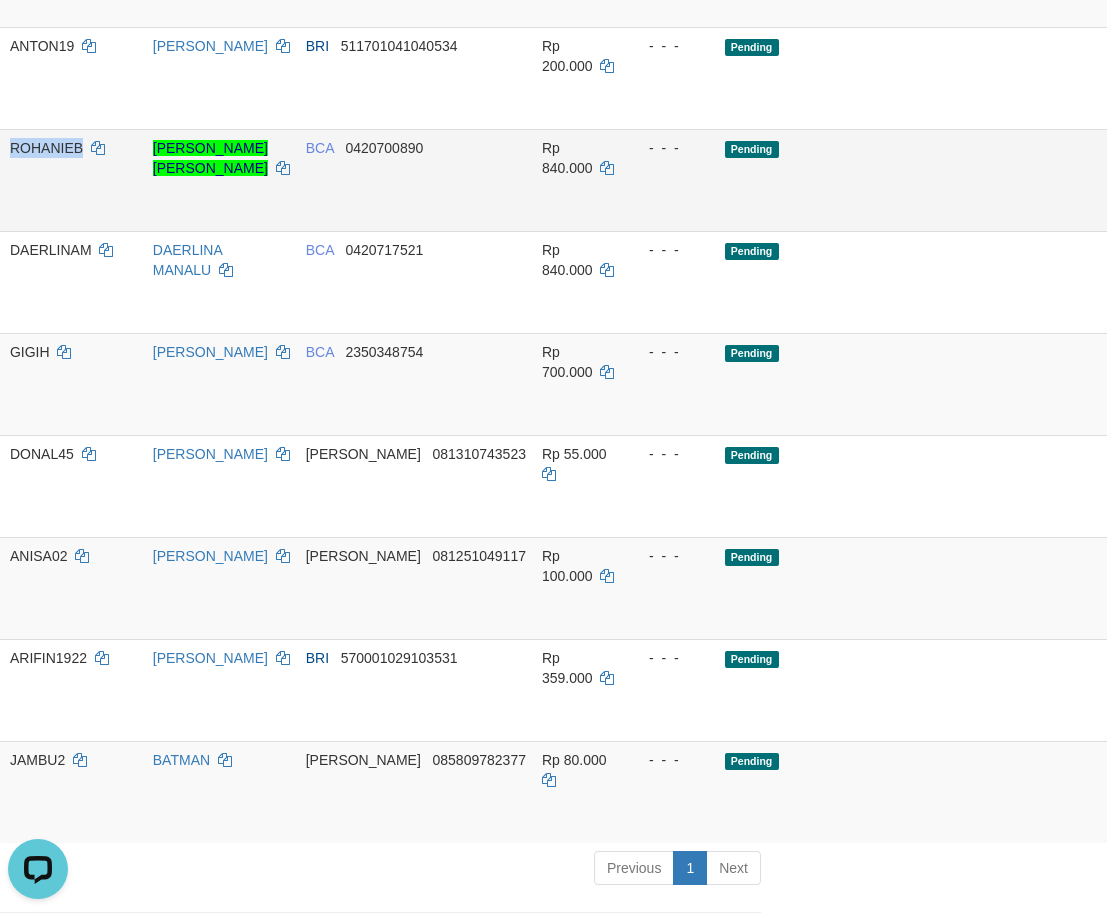 click on "ROHANIEB" at bounding box center [46, 148] 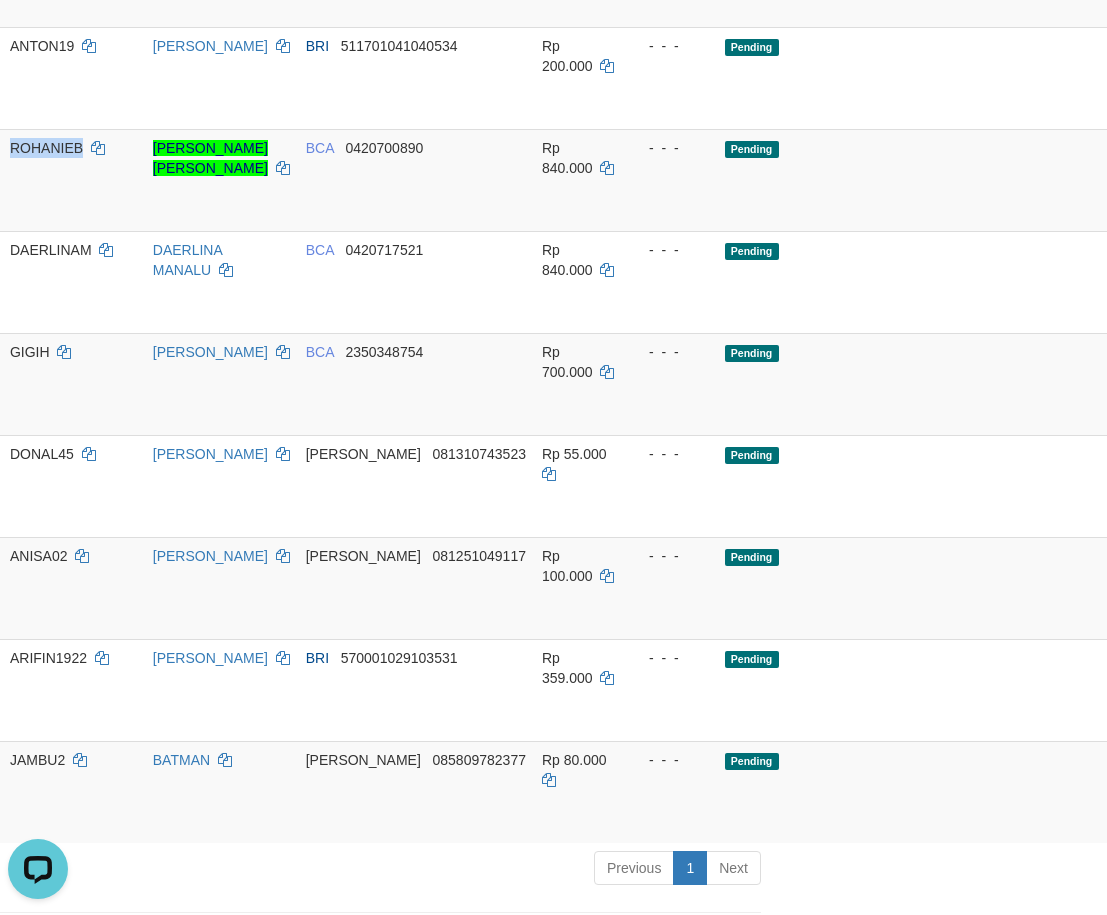 copy on "ROHANIEB" 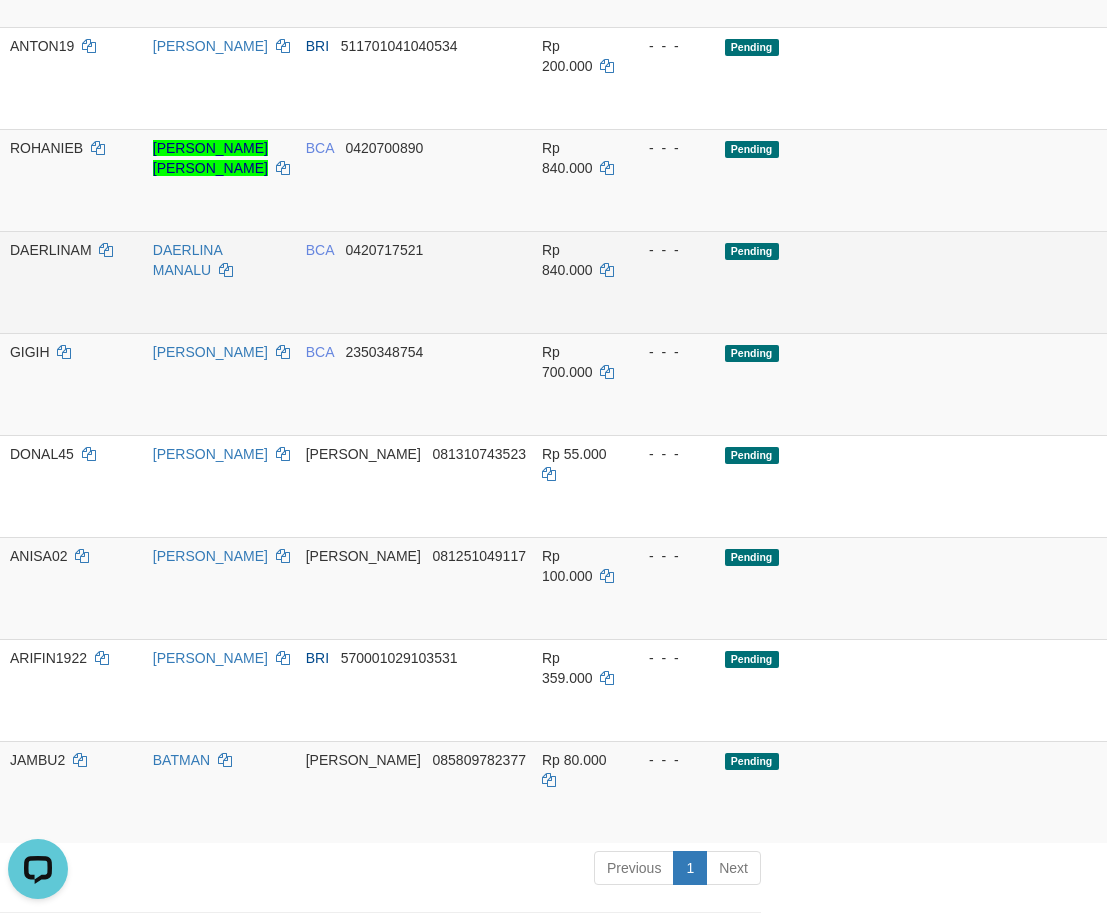 click on "DAERLINAM" at bounding box center [51, 250] 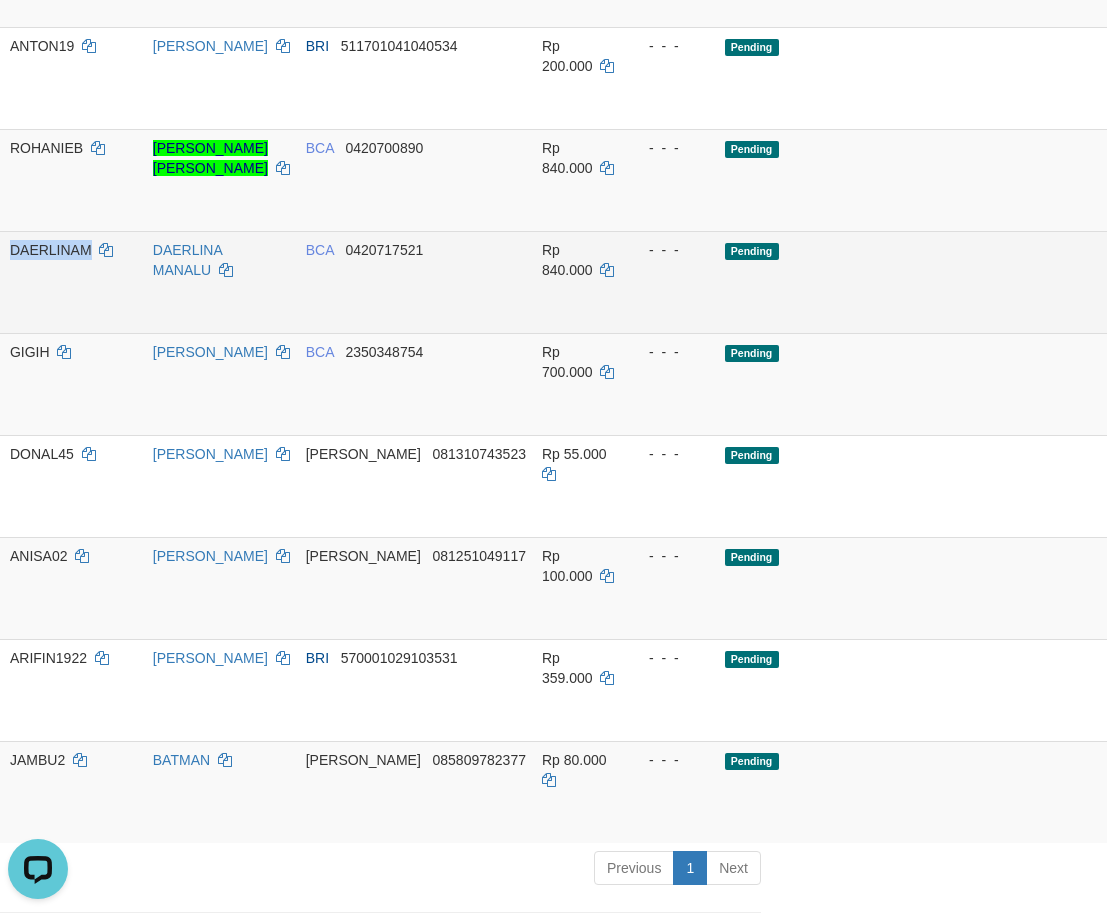 click on "DAERLINAM" at bounding box center (51, 250) 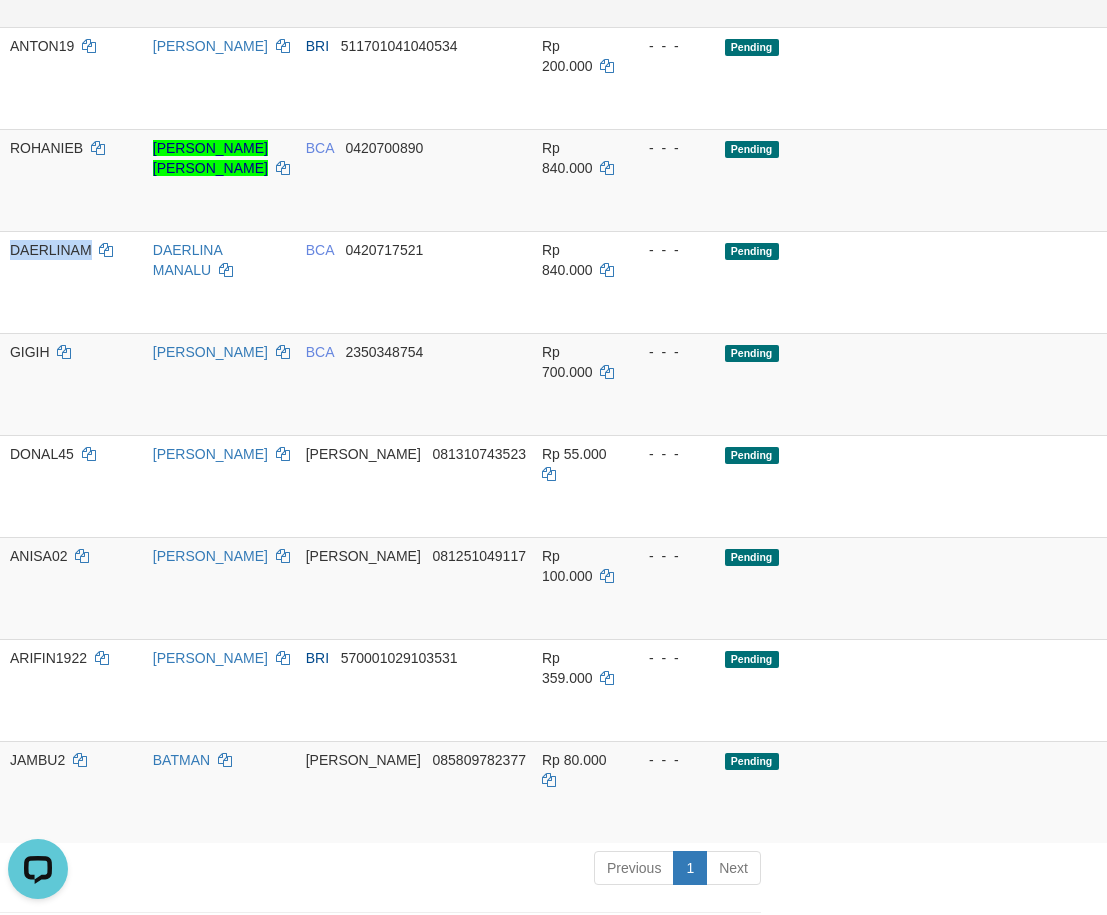 copy on "DAERLINAM" 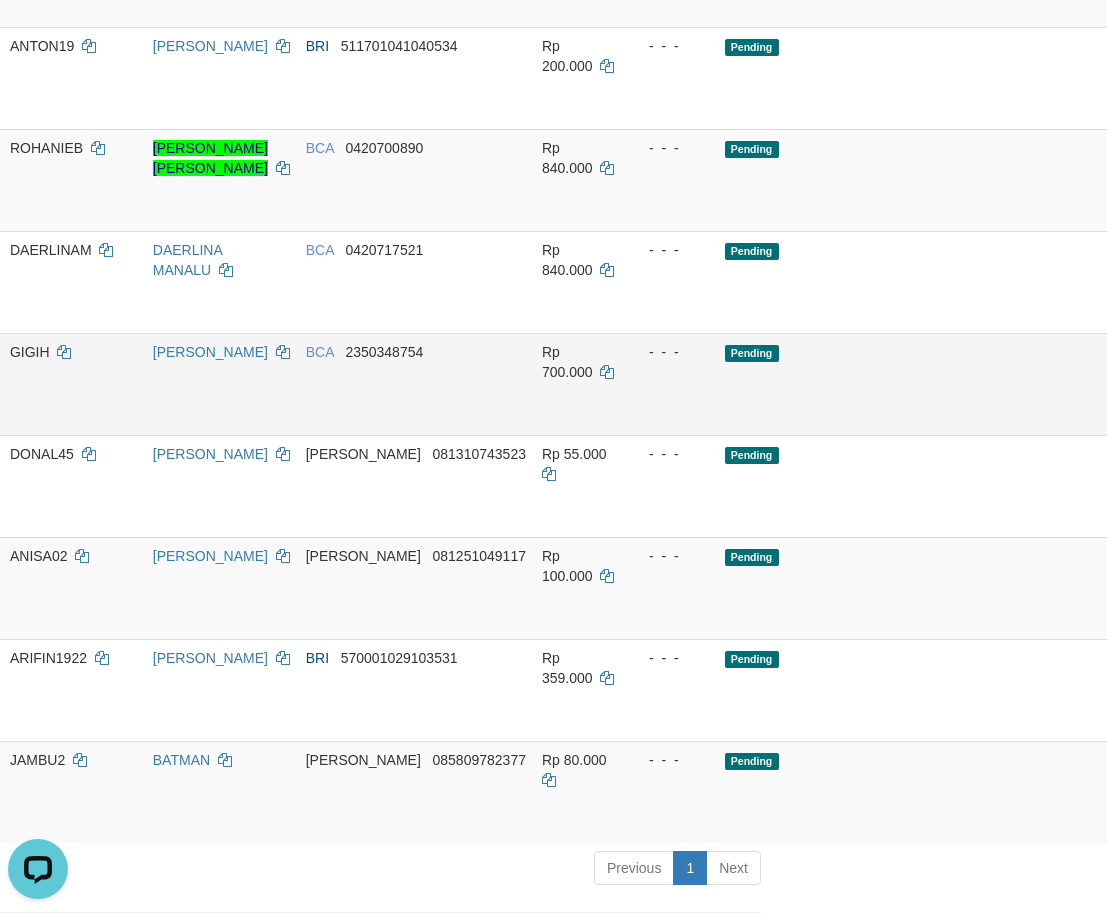 click on "GIGIH" at bounding box center (30, 352) 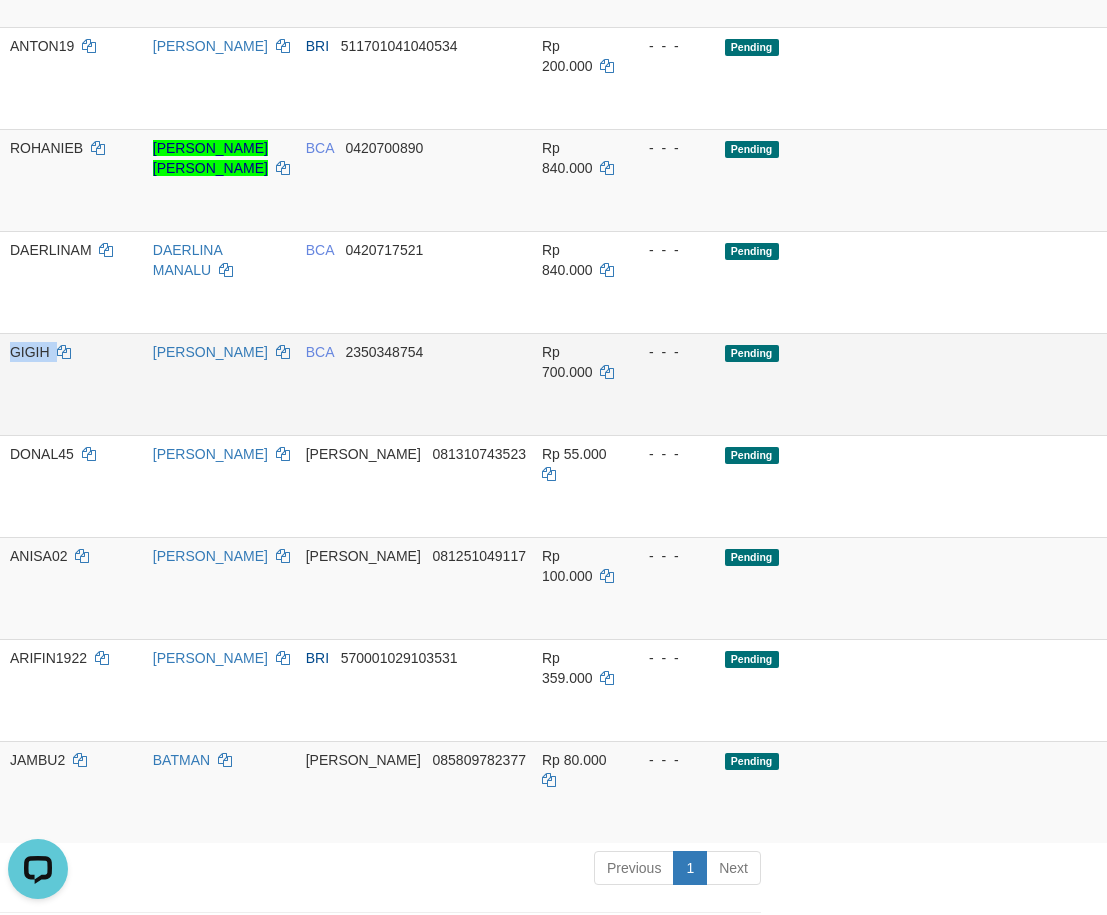 click on "GIGIH" at bounding box center [30, 352] 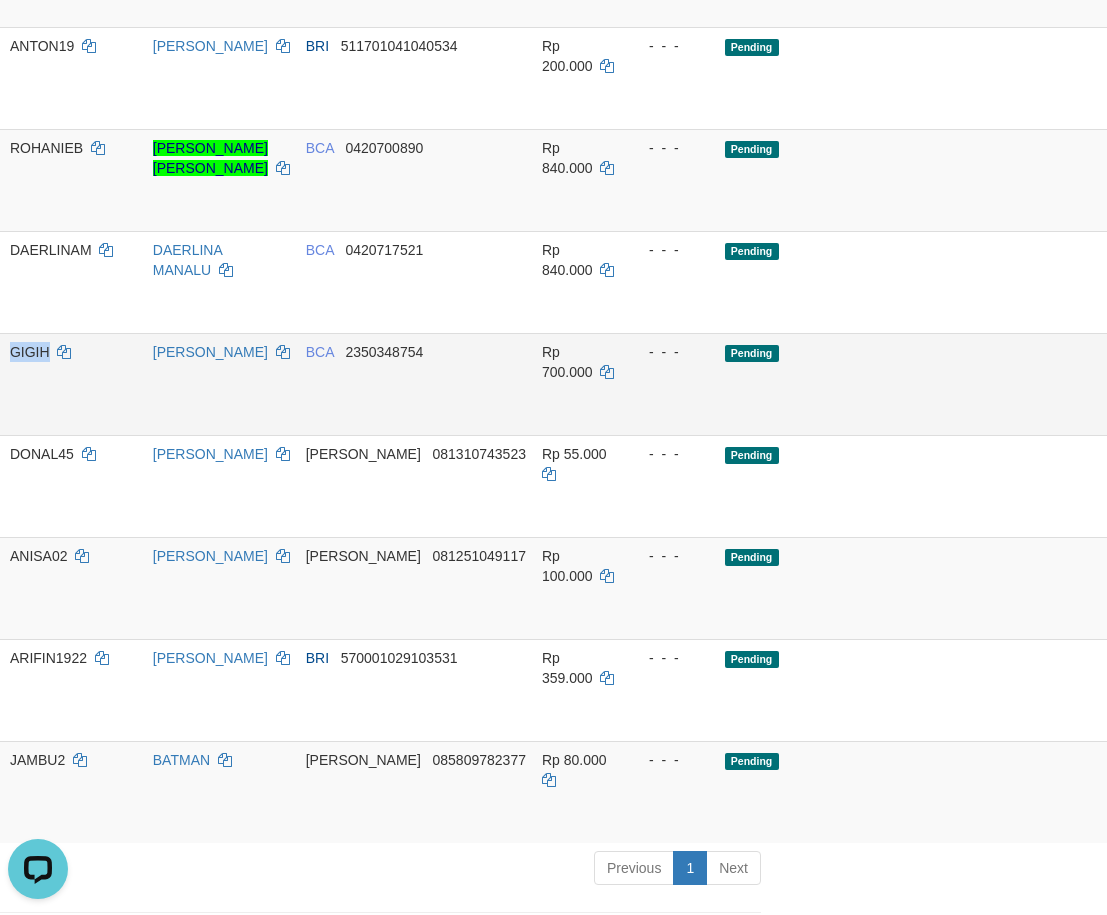 click on "GIGIH" at bounding box center [30, 352] 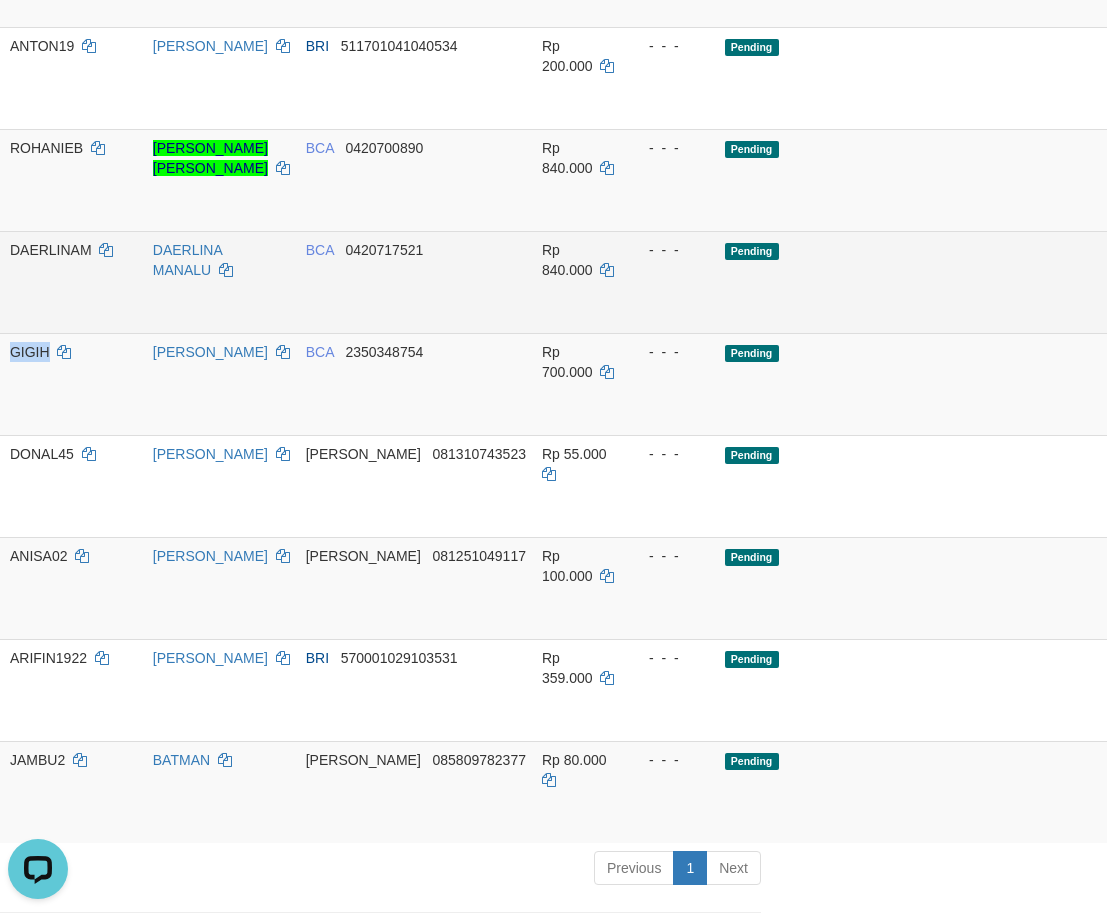 copy on "GIGIH" 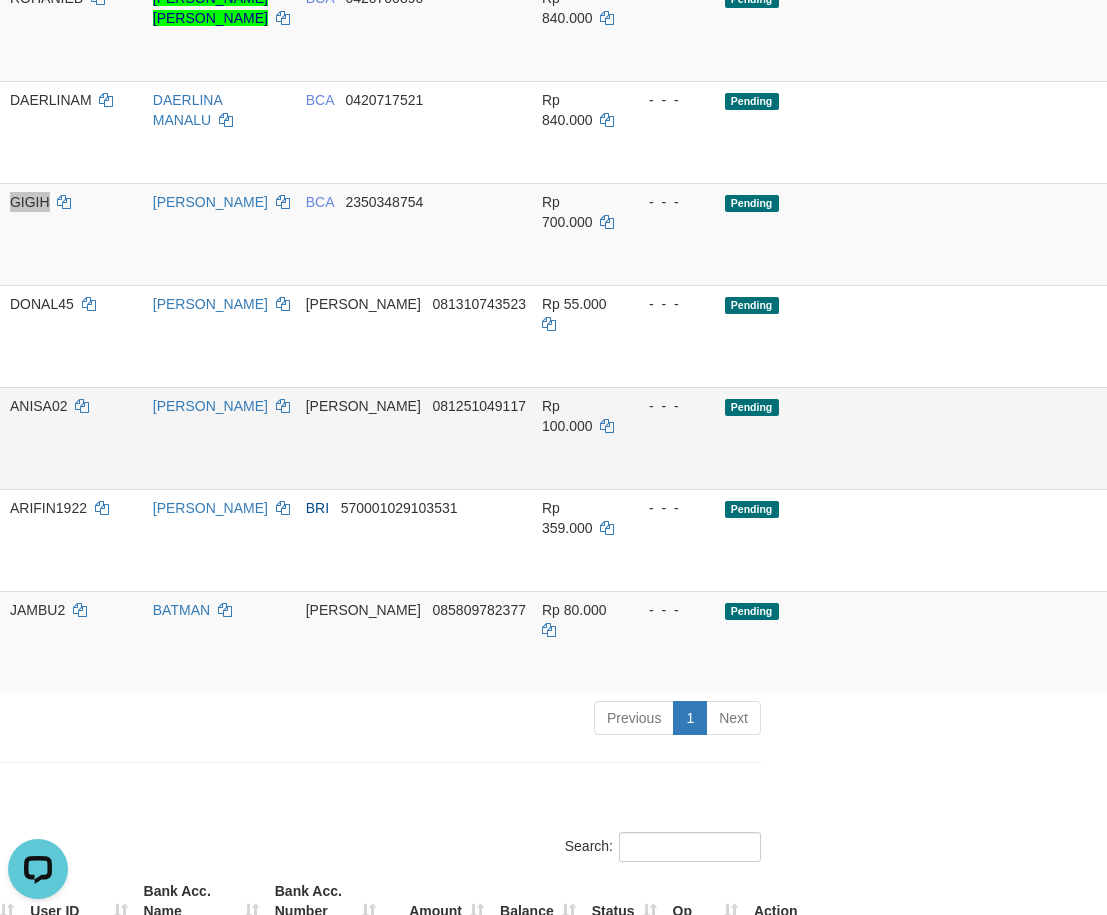 scroll, scrollTop: 1500, scrollLeft: 331, axis: both 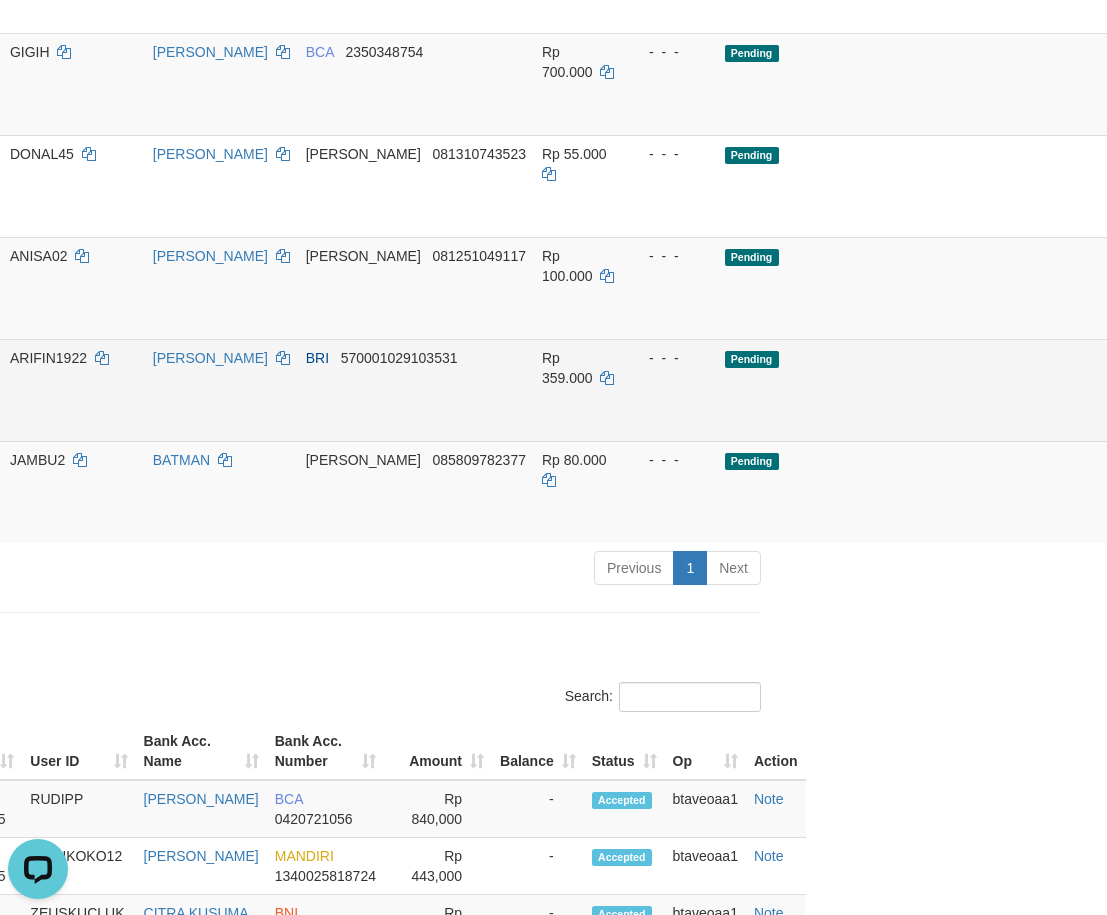 click on "ARIFIN1922" at bounding box center (73, 390) 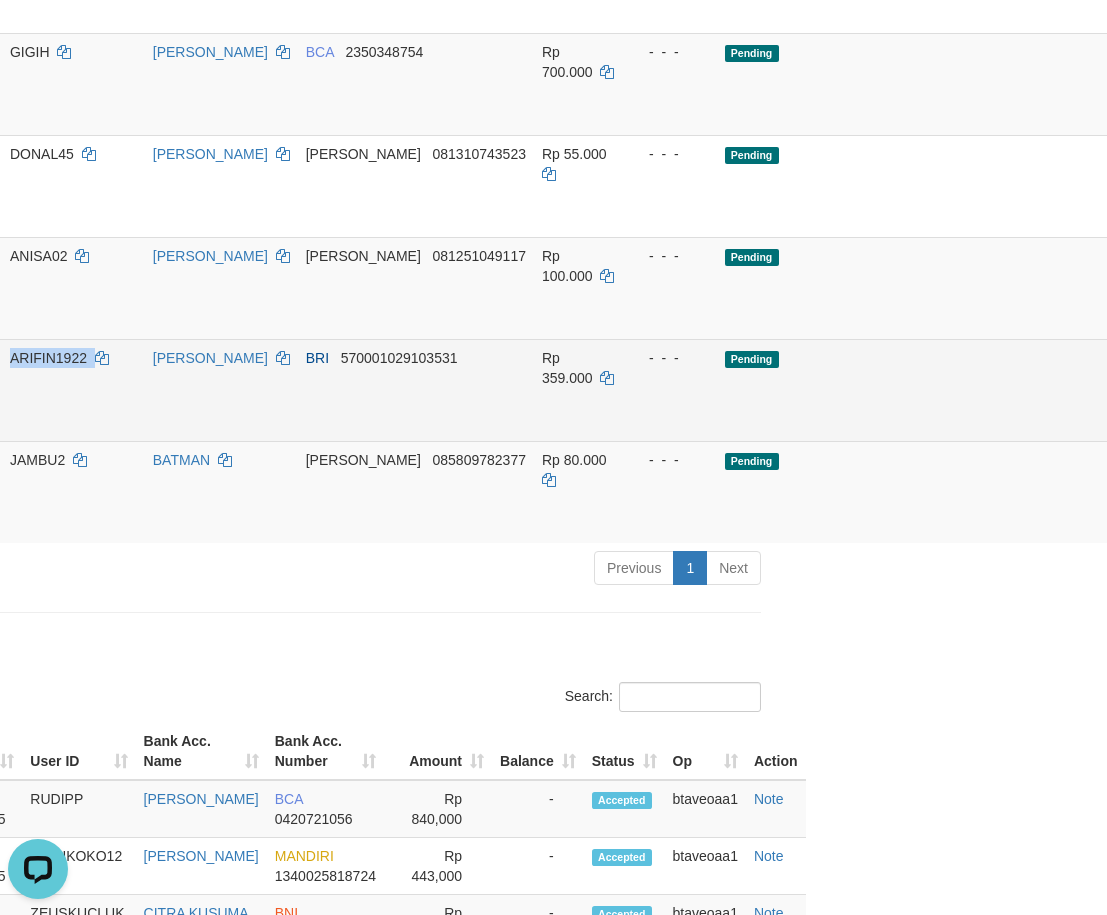 click on "ARIFIN1922" at bounding box center (73, 390) 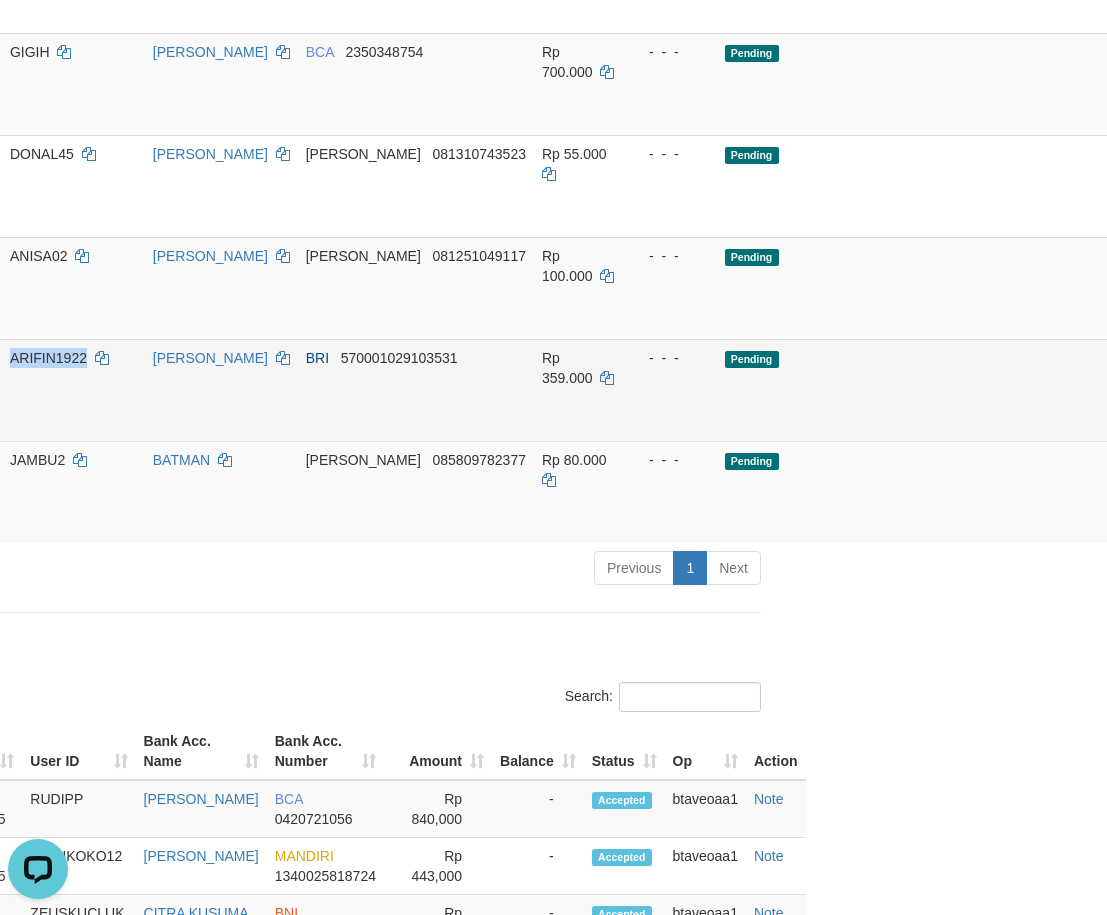 click on "ARIFIN1922" at bounding box center [73, 390] 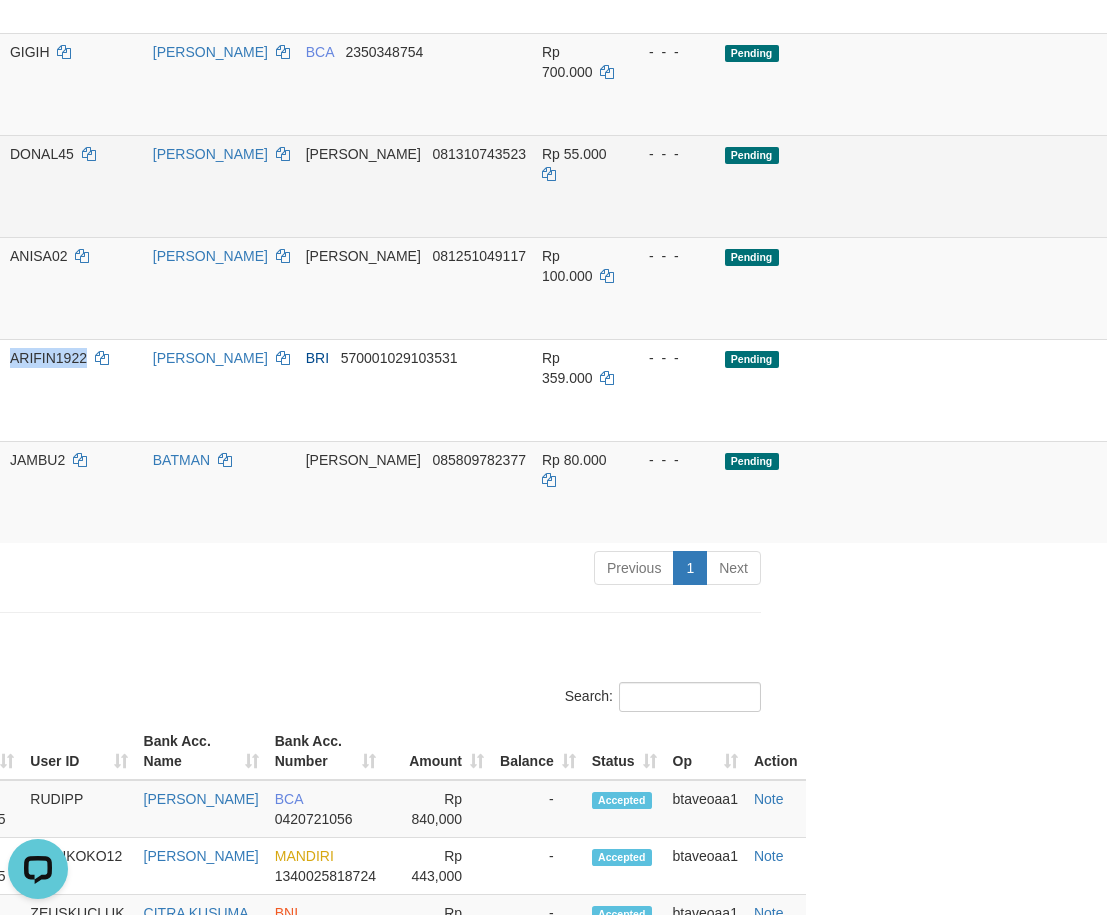 copy on "ARIFIN1922" 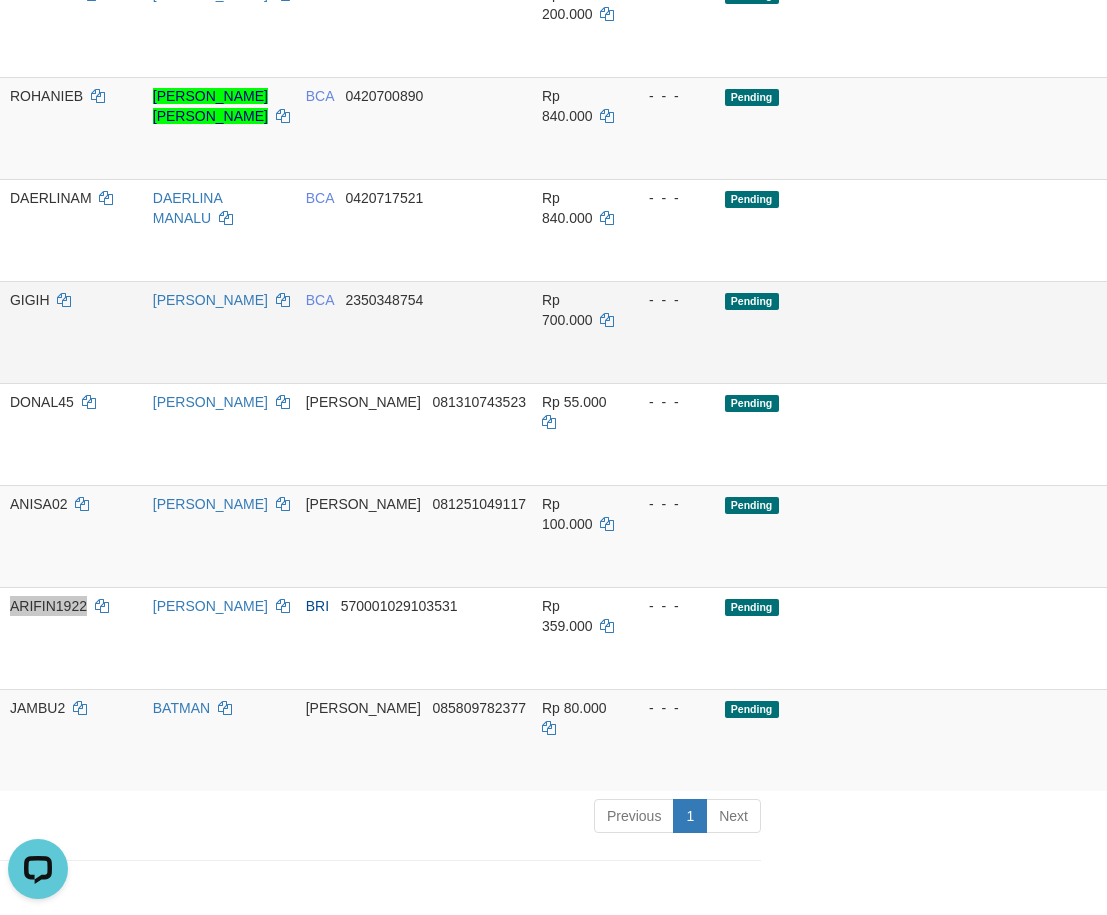 scroll, scrollTop: 1200, scrollLeft: 331, axis: both 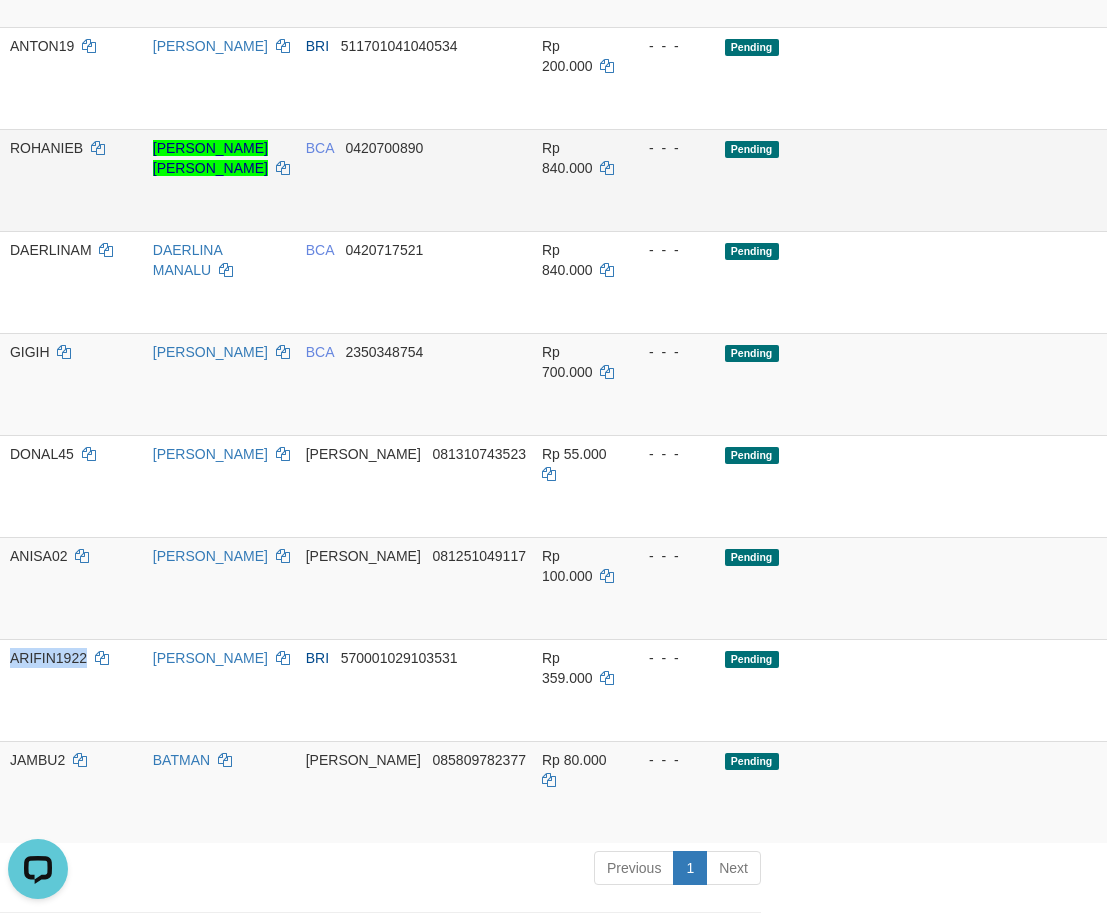 drag, startPoint x: 1005, startPoint y: 193, endPoint x: 708, endPoint y: 414, distance: 370.20264 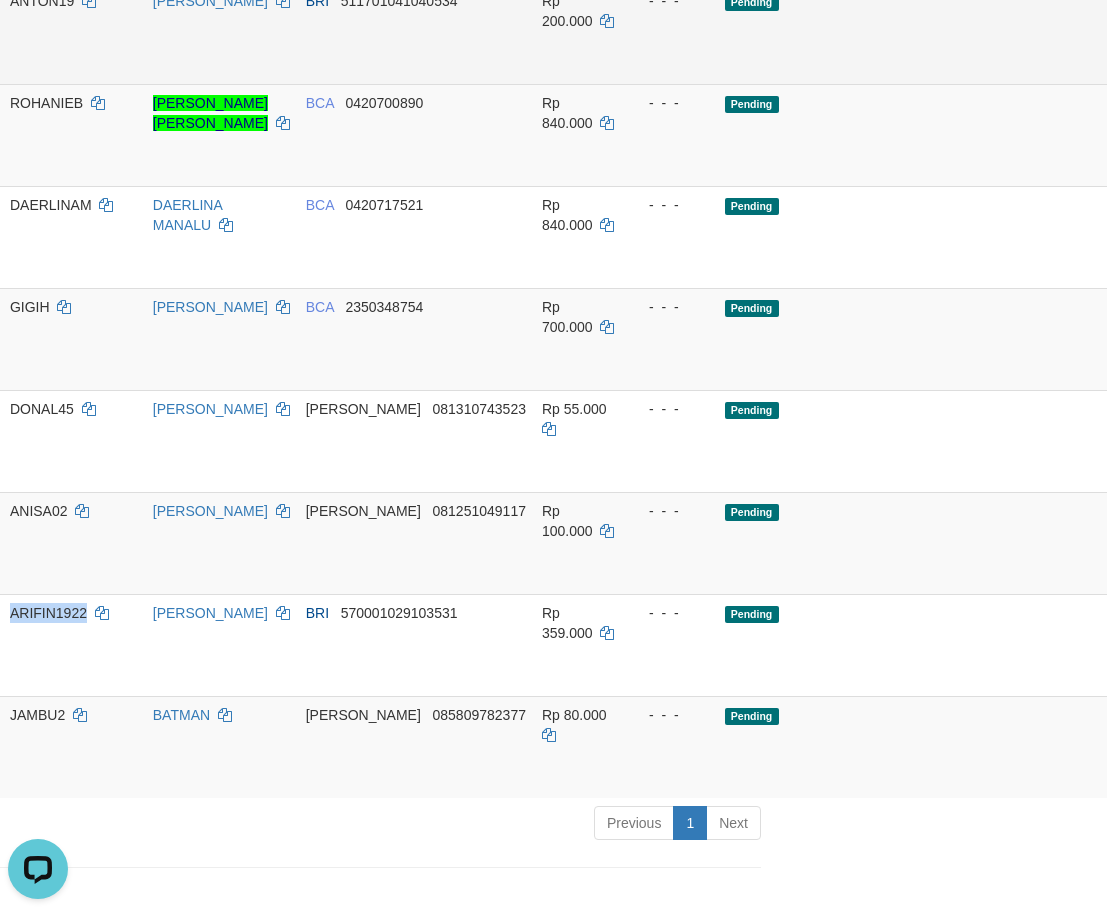 click on "Send PGA" at bounding box center [1243, 56] 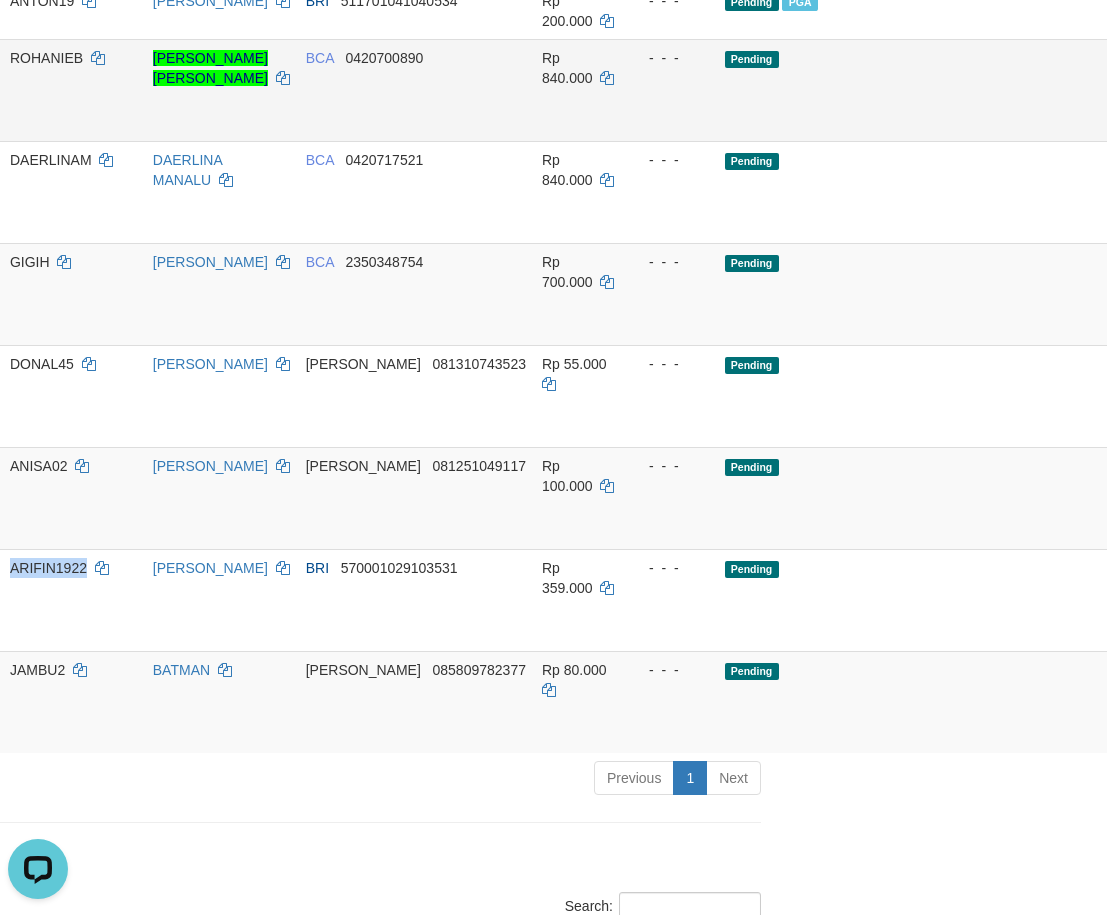 click on "Send PGA" at bounding box center (1243, 113) 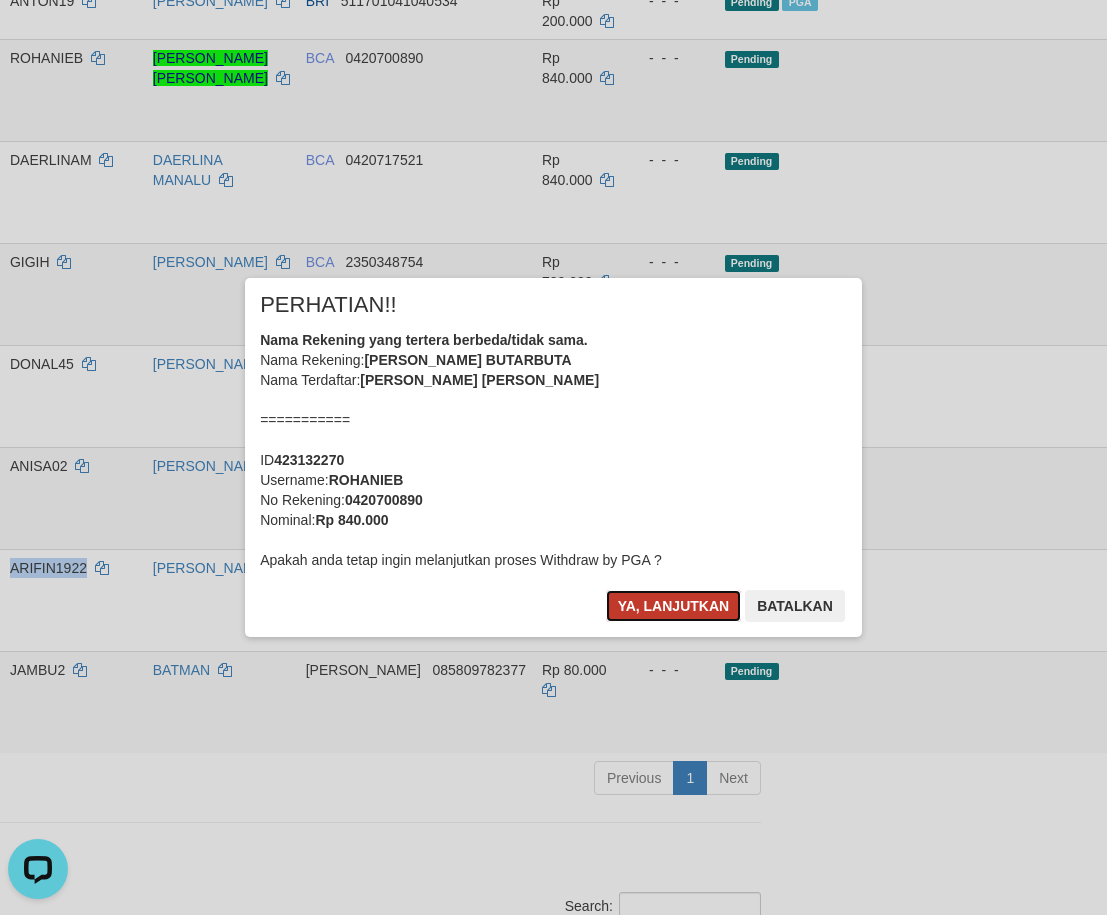 click on "Ya, lanjutkan" at bounding box center (674, 606) 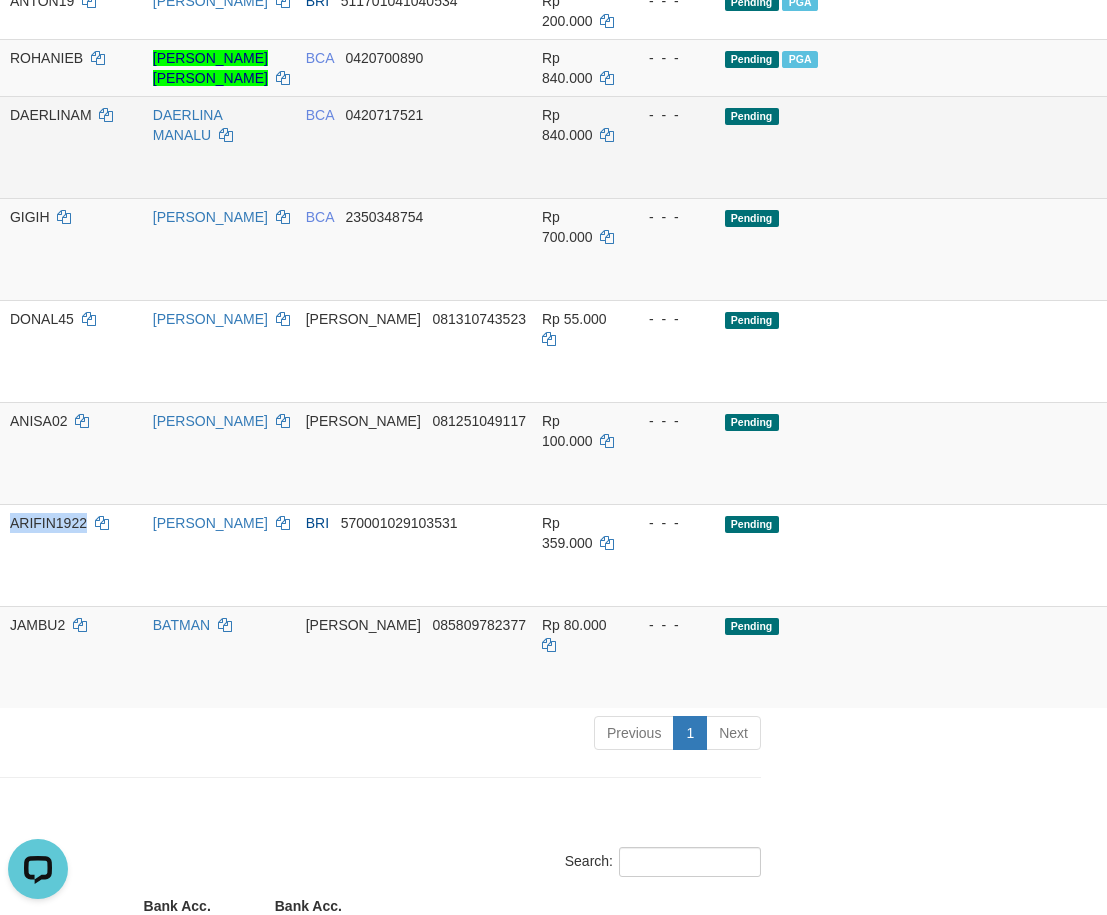 click on "Send PGA" at bounding box center [1243, 170] 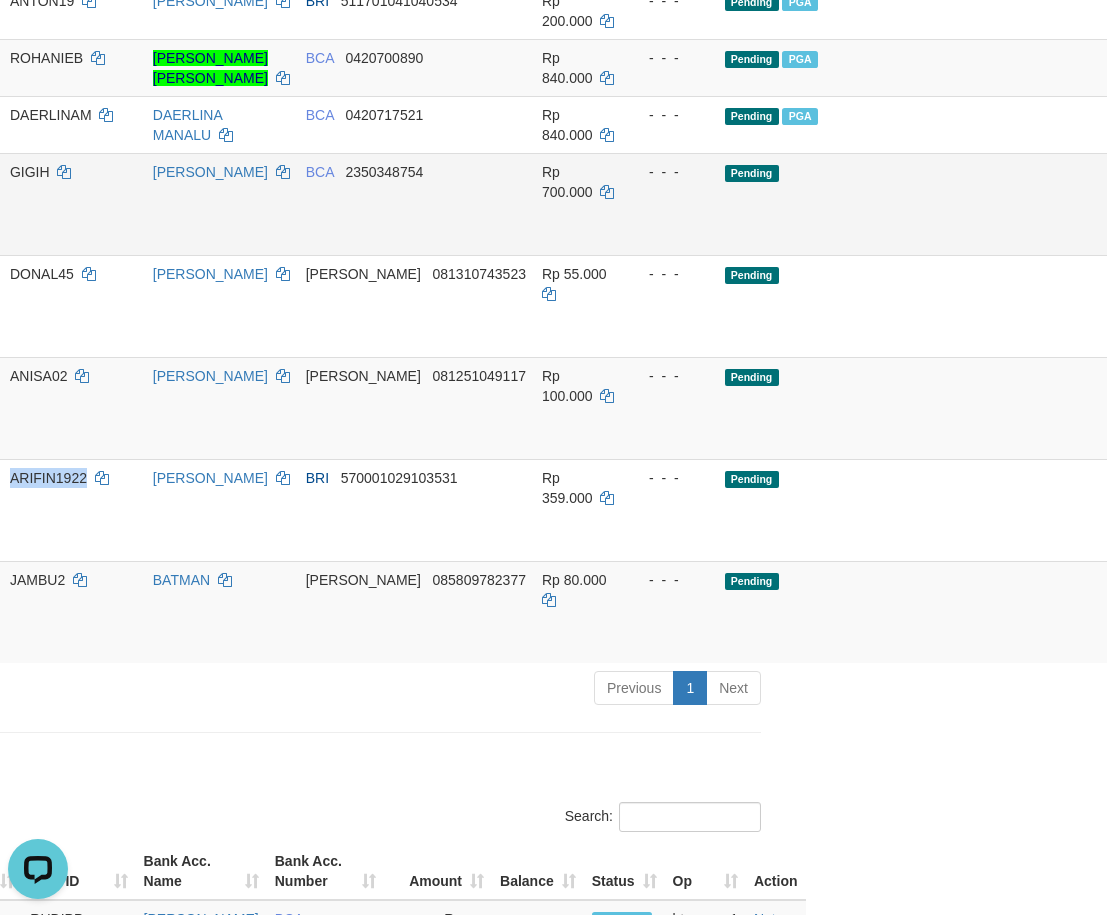 click on "Send PGA" at bounding box center (1243, 227) 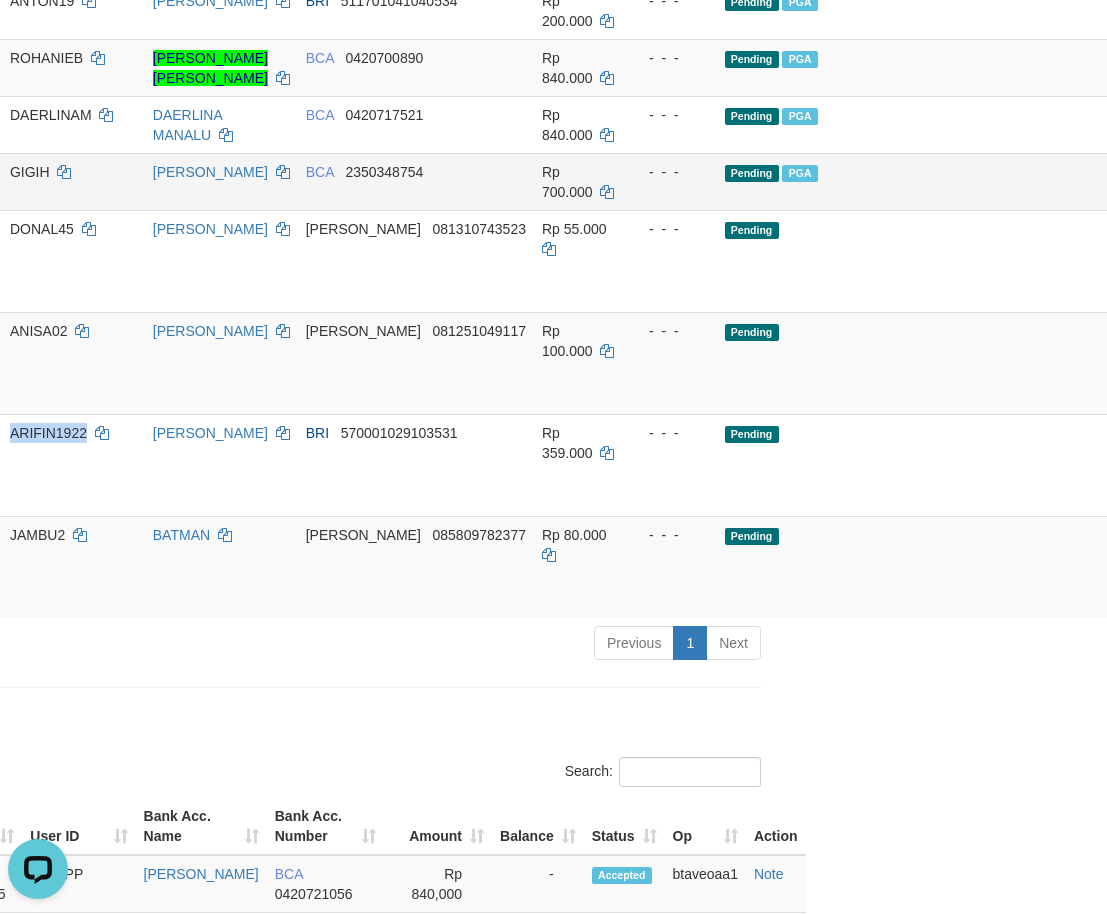 drag, startPoint x: 1015, startPoint y: 730, endPoint x: 703, endPoint y: 417, distance: 441.9423 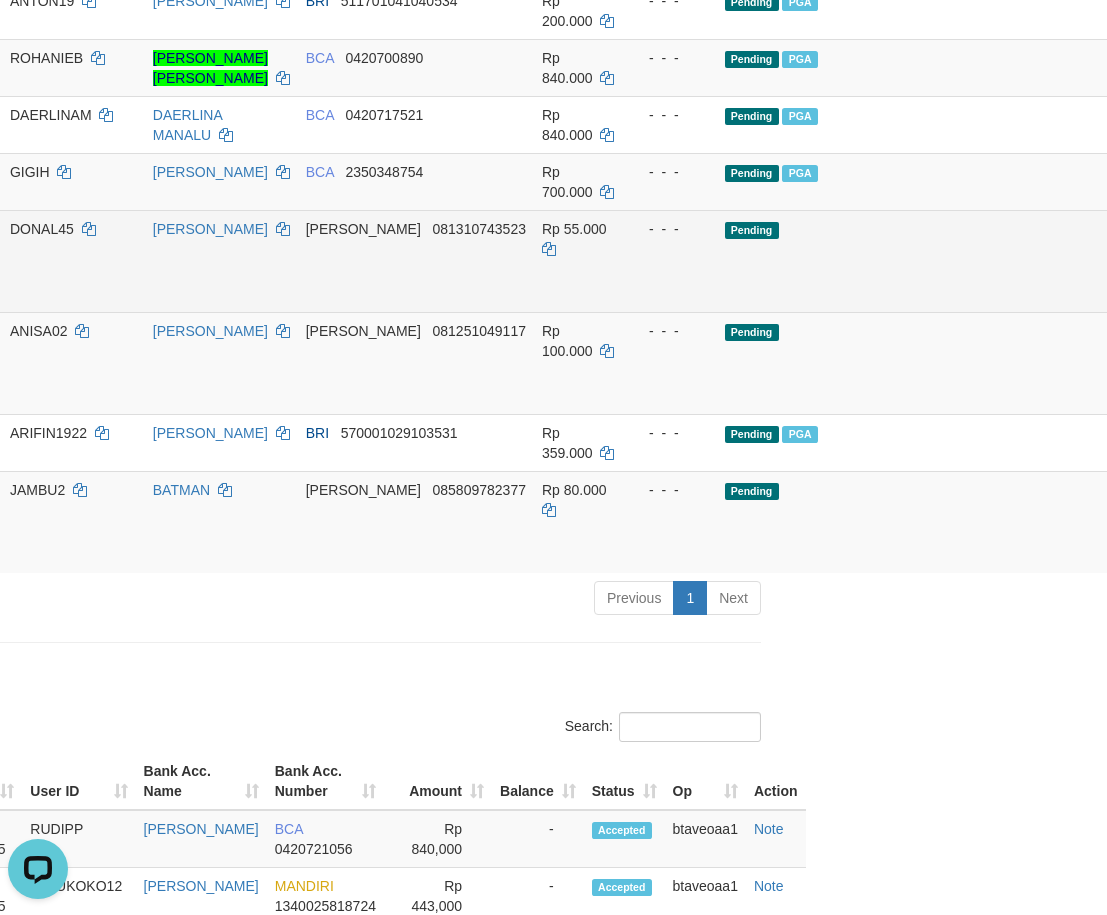 click on "DANA     081310743523" at bounding box center (416, 261) 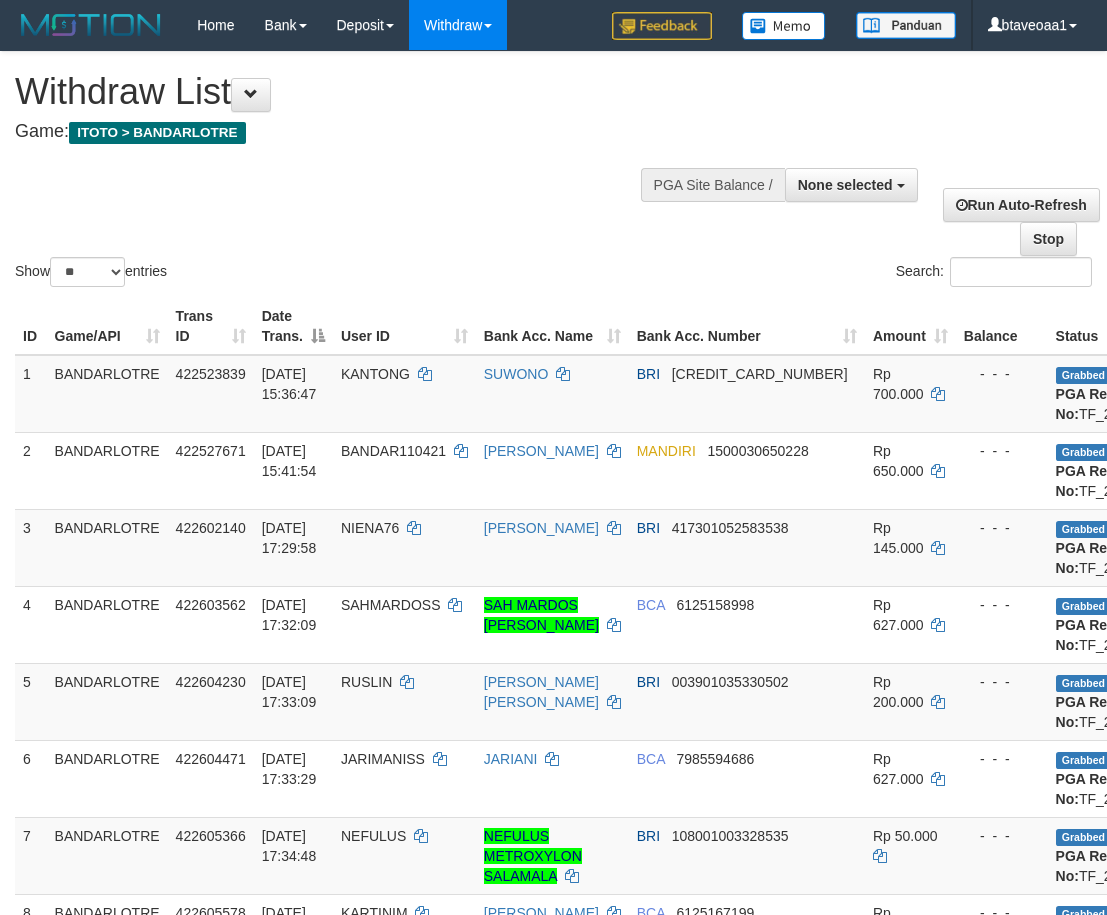 select 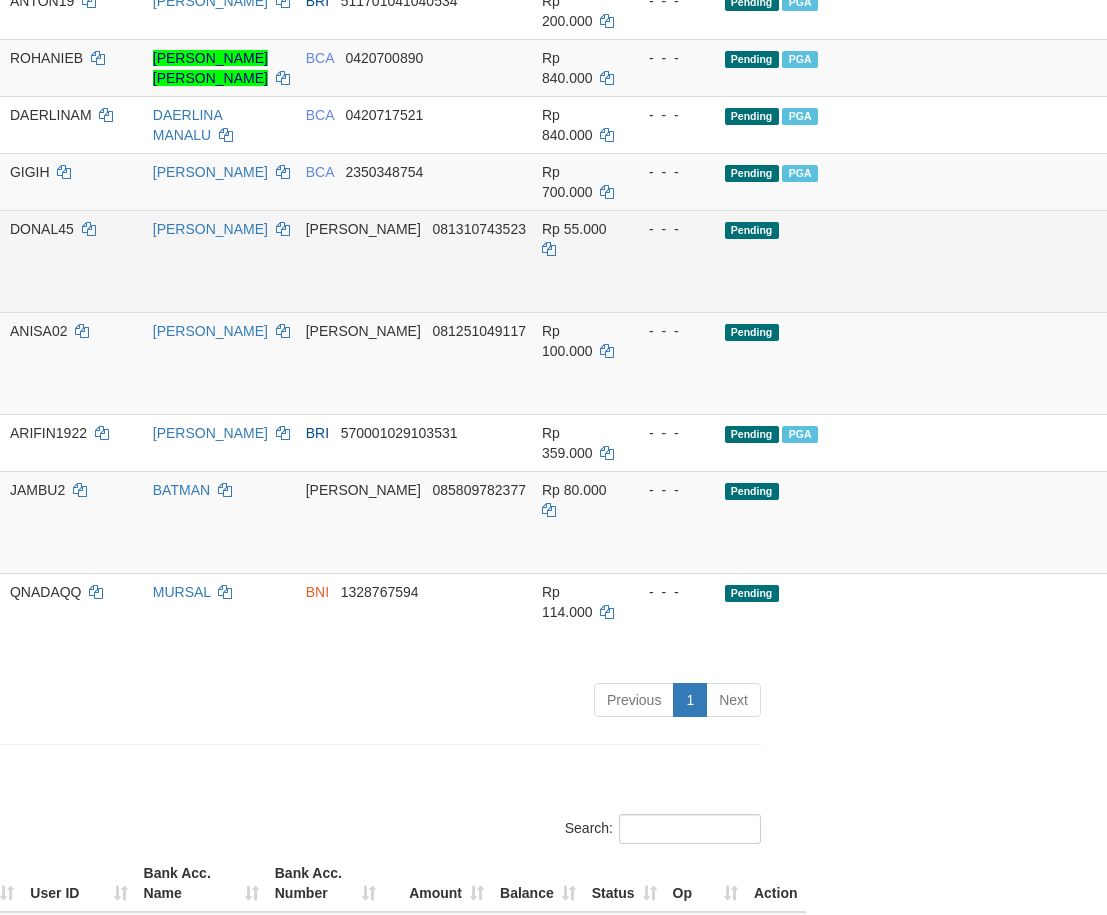 scroll, scrollTop: 1350, scrollLeft: 331, axis: both 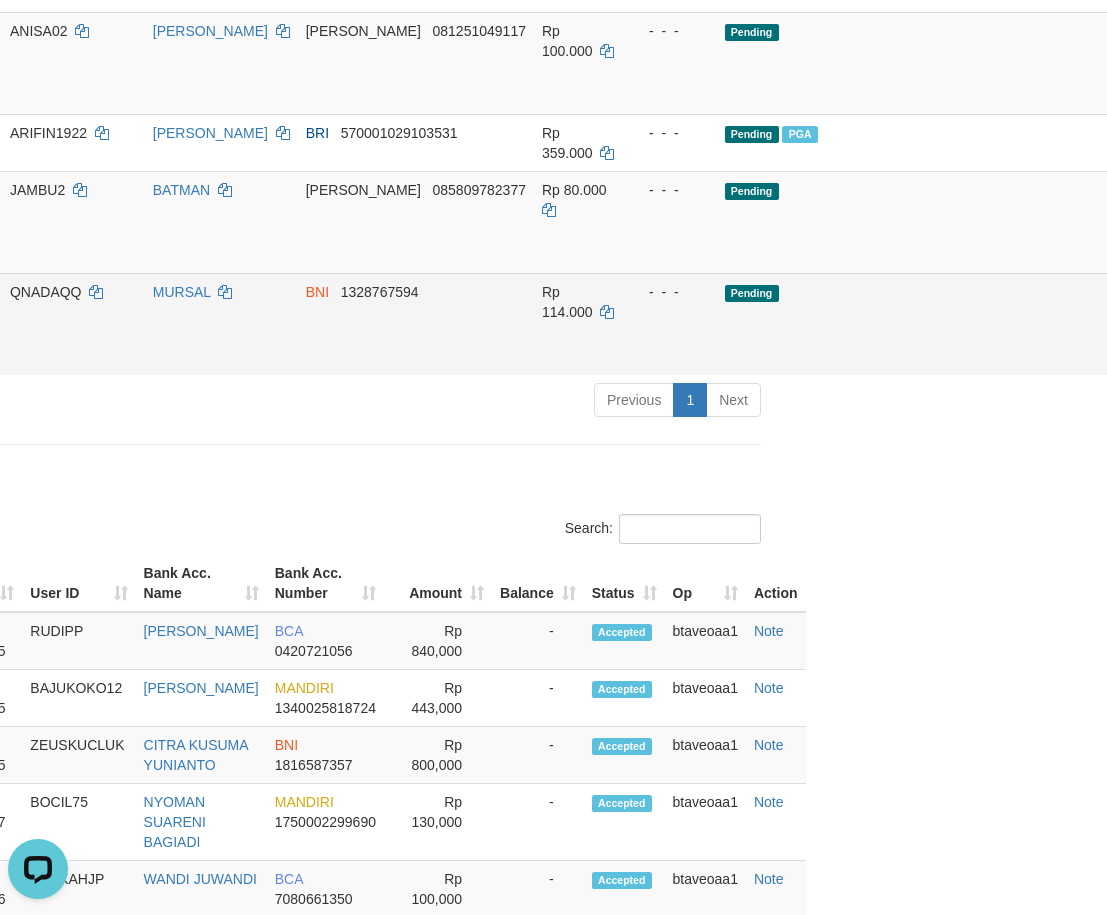 click on "QNADAQQ" at bounding box center [46, 292] 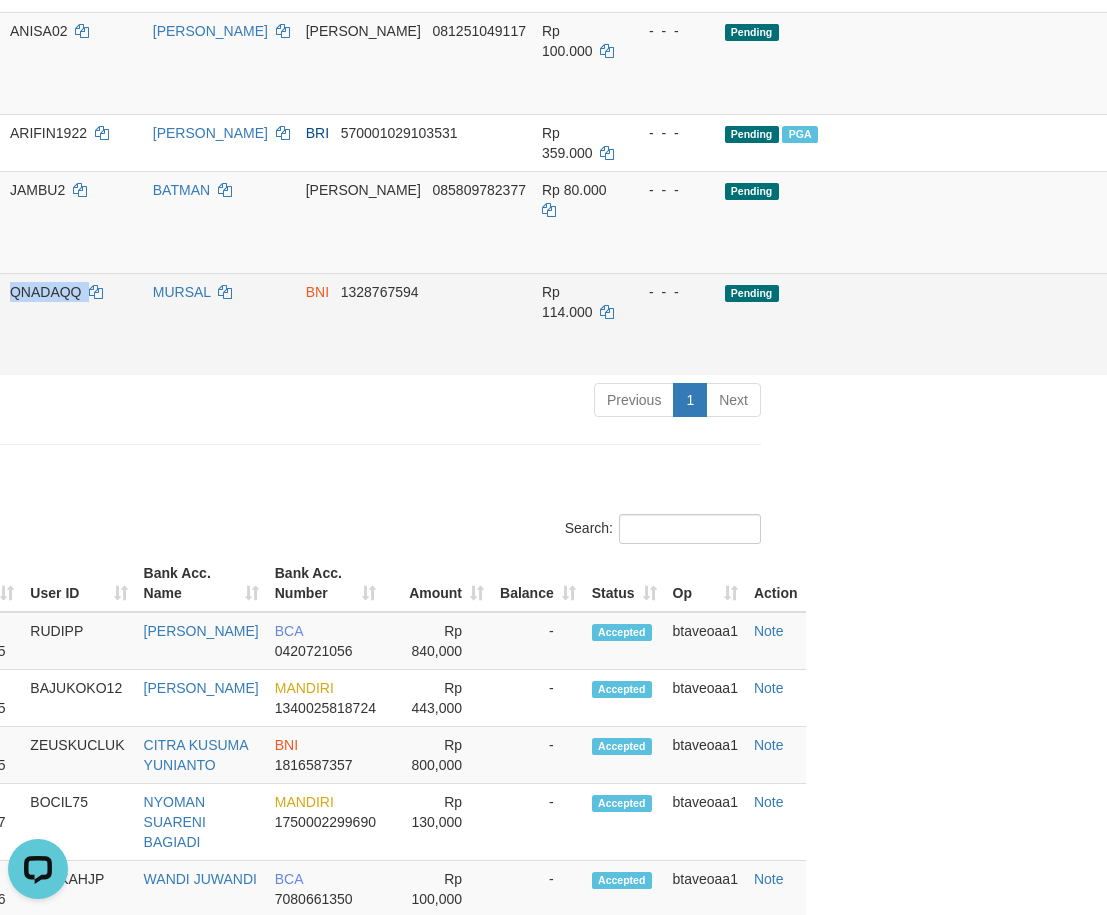 drag, startPoint x: 64, startPoint y: 538, endPoint x: 36, endPoint y: 535, distance: 28.160255 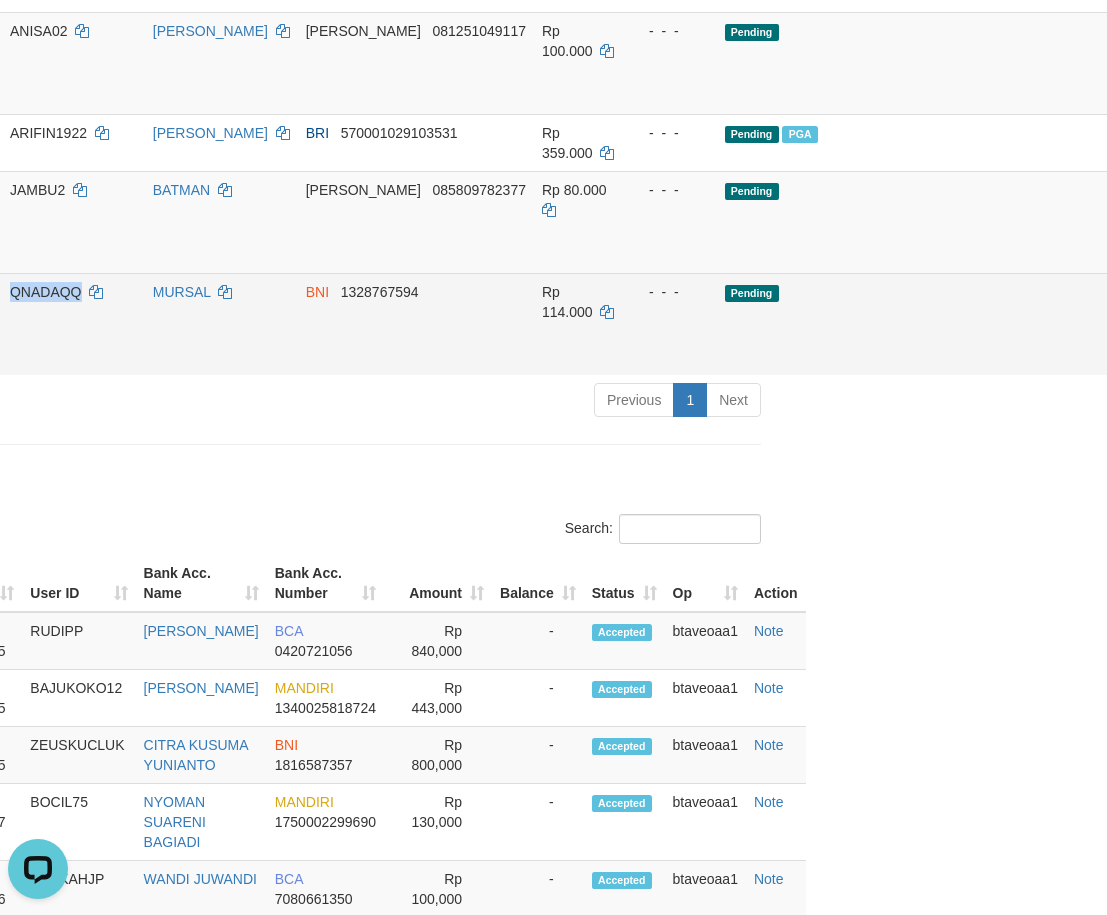 click on "QNADAQQ" at bounding box center [46, 292] 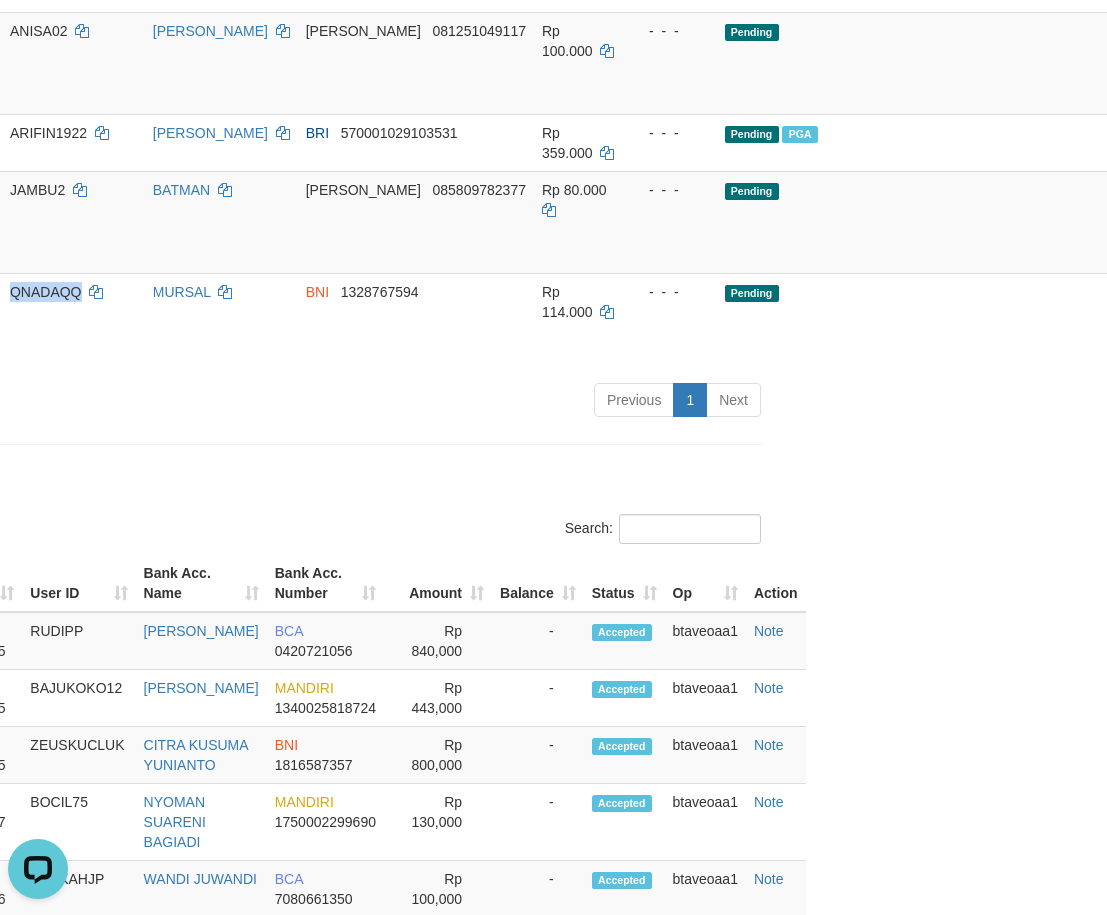 copy on "QNADAQQ" 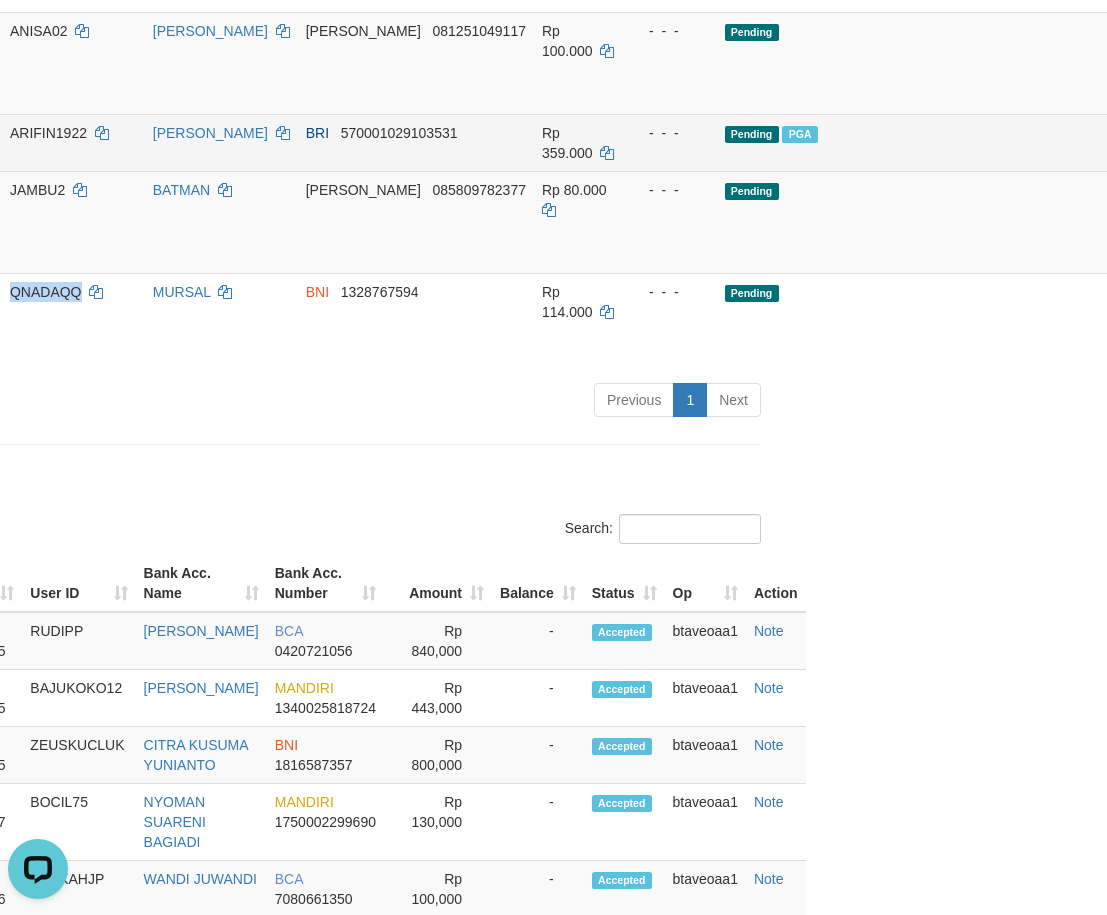 drag, startPoint x: 1017, startPoint y: 585, endPoint x: 703, endPoint y: 409, distance: 359.96112 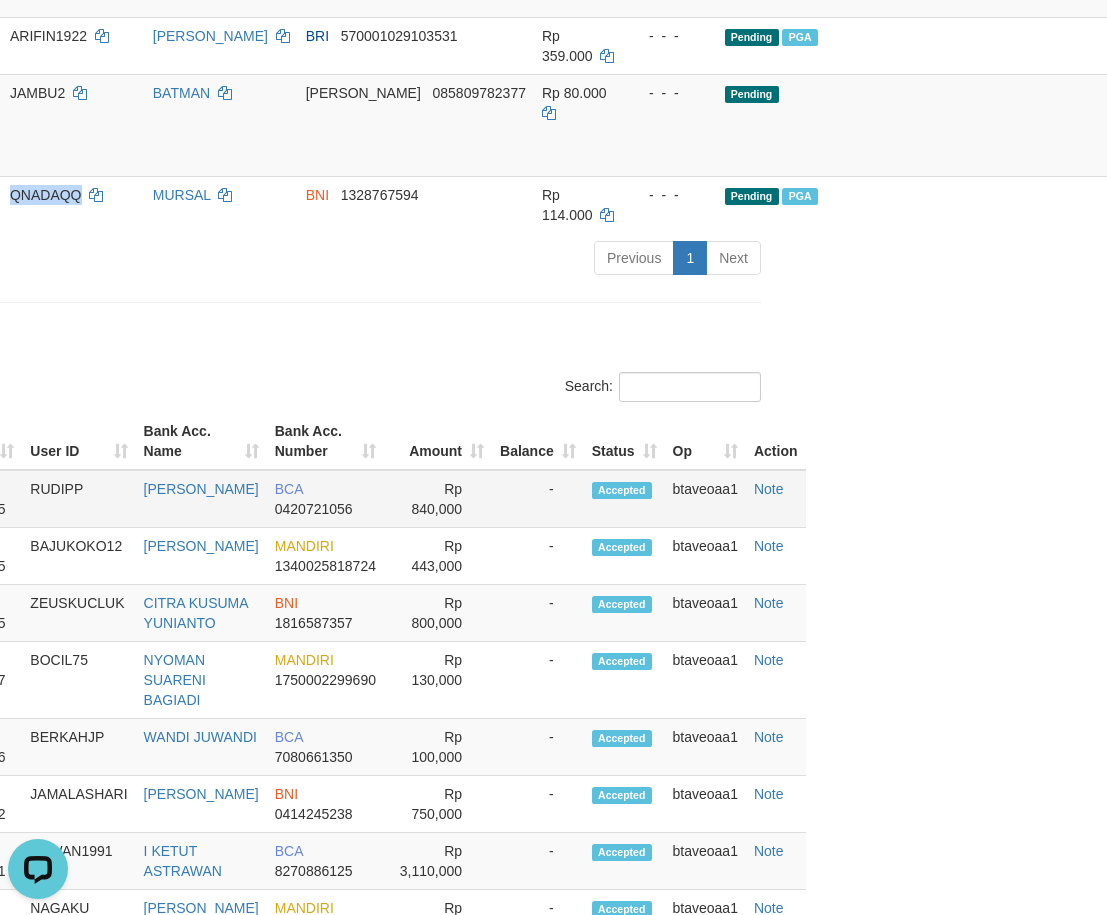 scroll, scrollTop: 1650, scrollLeft: 331, axis: both 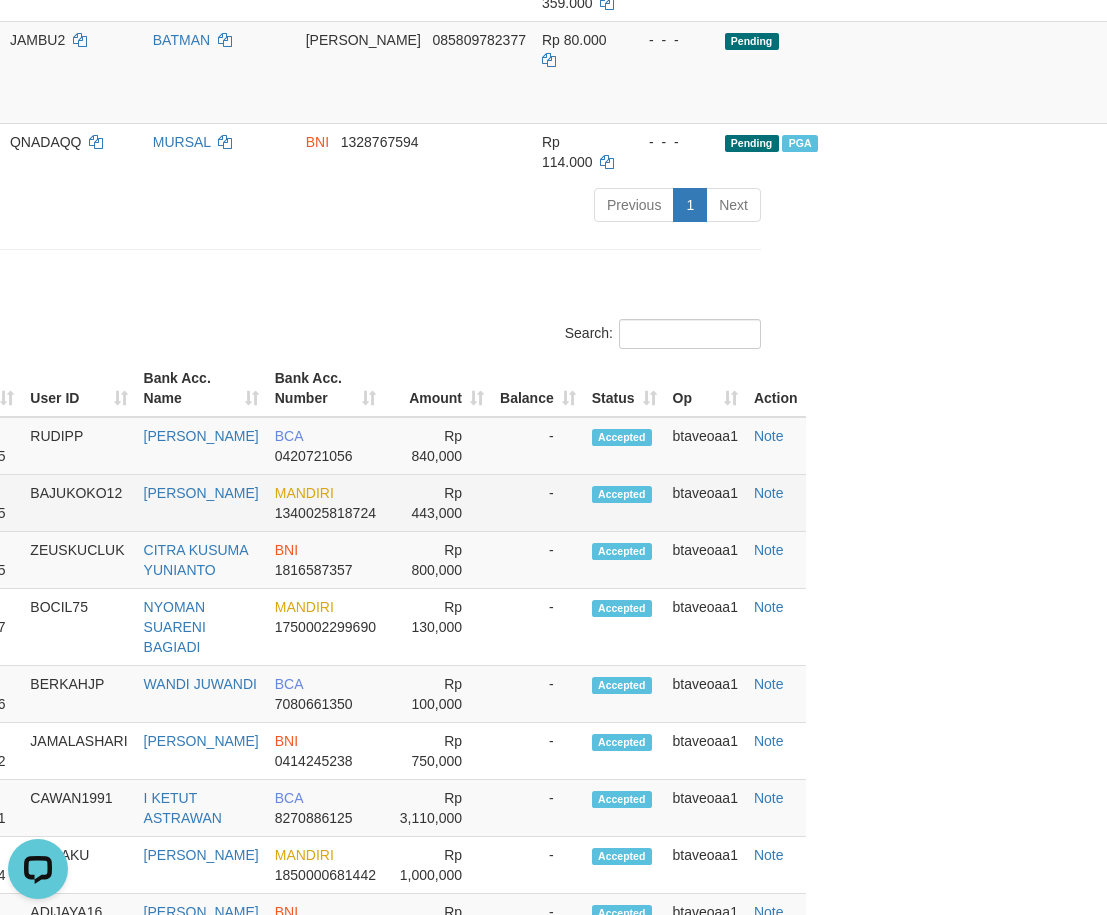 click on "BAJUKOKO12" at bounding box center (78, 503) 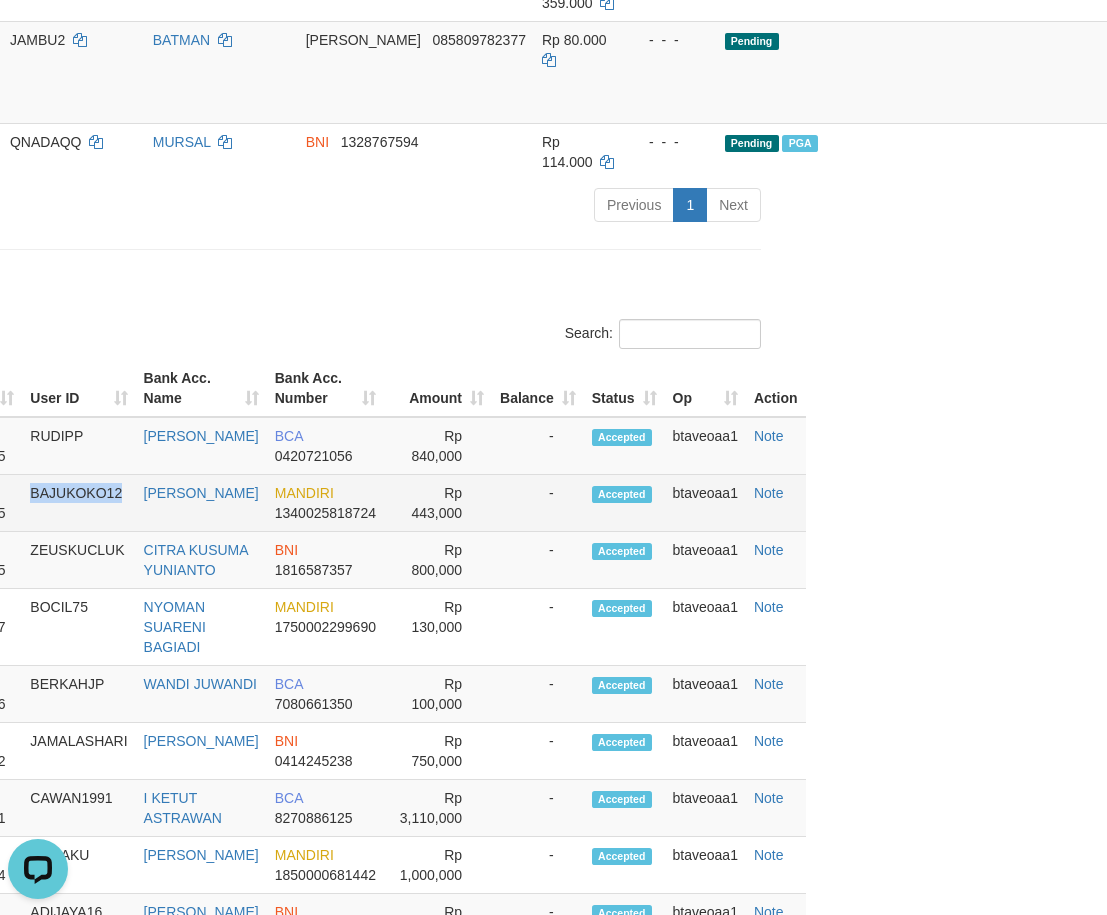 click on "BAJUKOKO12" at bounding box center [78, 503] 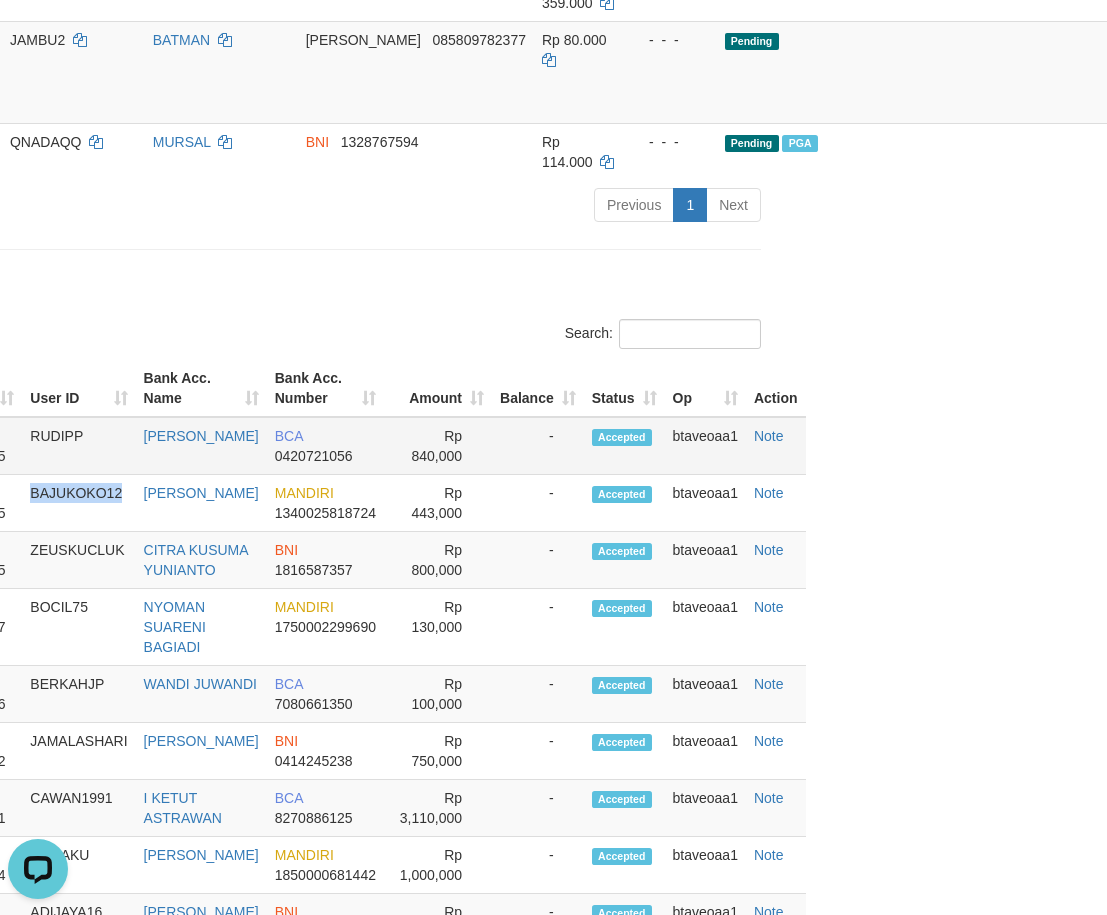 copy on "BAJUKOKO12" 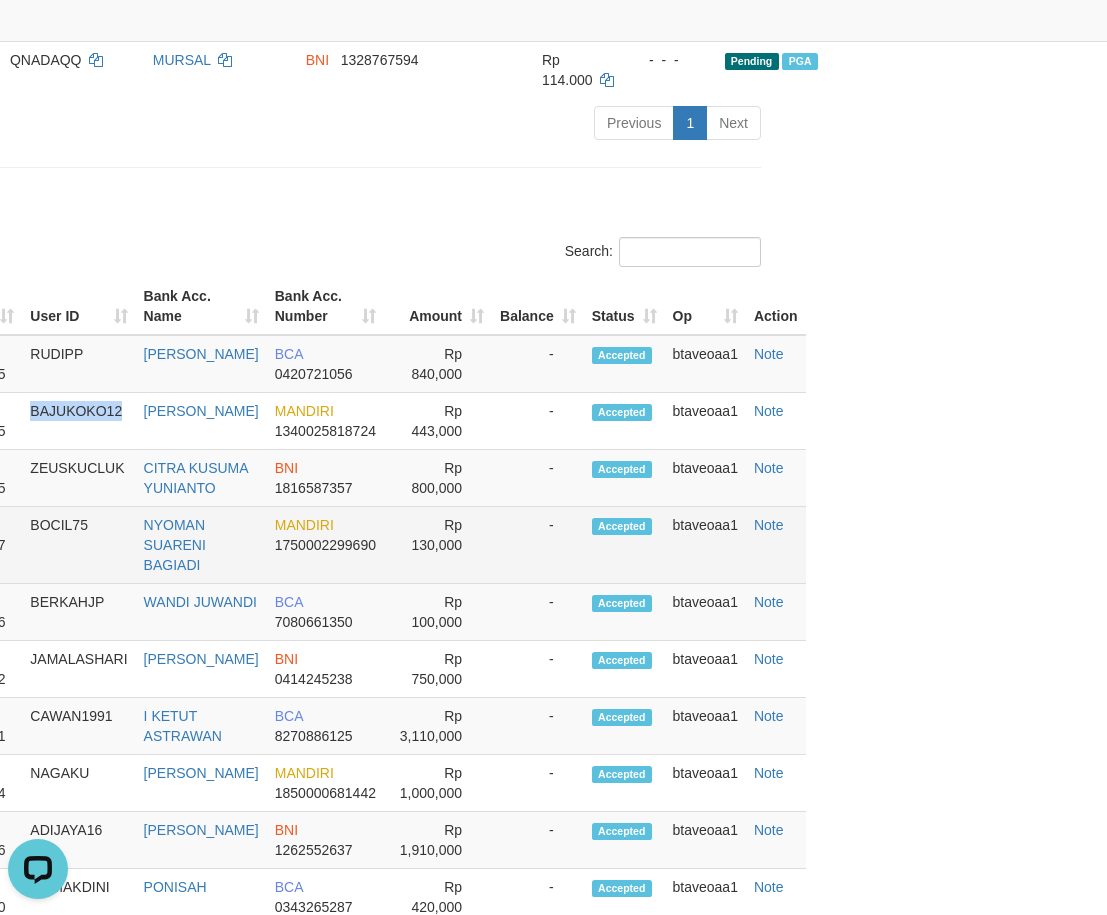 scroll, scrollTop: 1800, scrollLeft: 331, axis: both 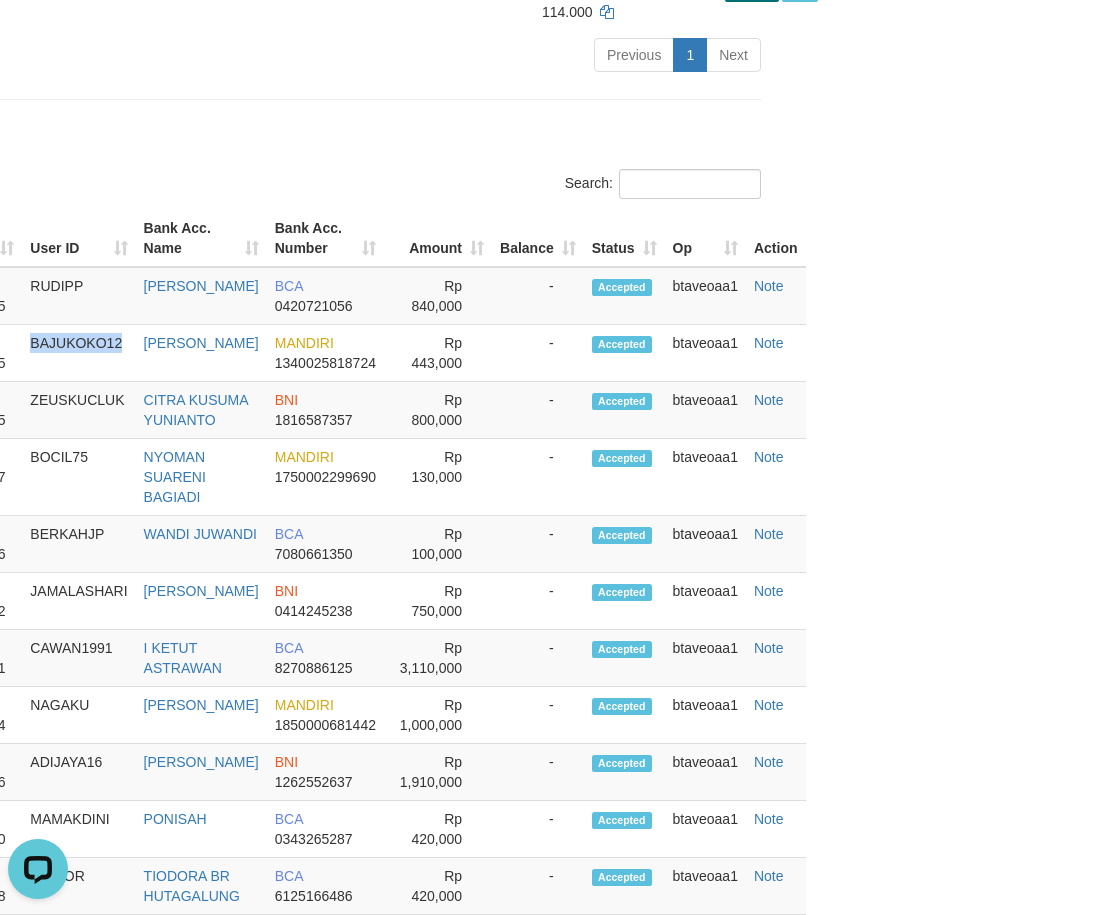 click on "User ID" at bounding box center (78, 238) 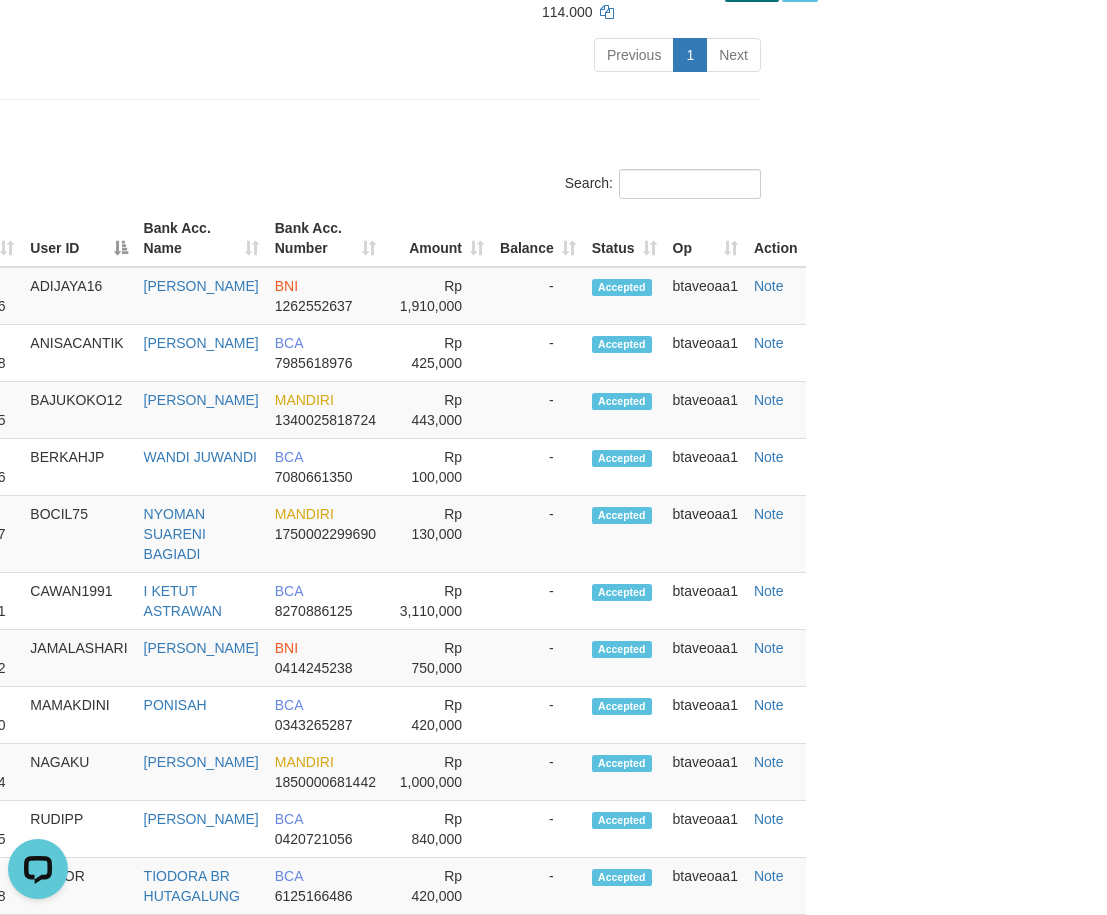 drag, startPoint x: 69, startPoint y: 514, endPoint x: 51, endPoint y: 528, distance: 22.803509 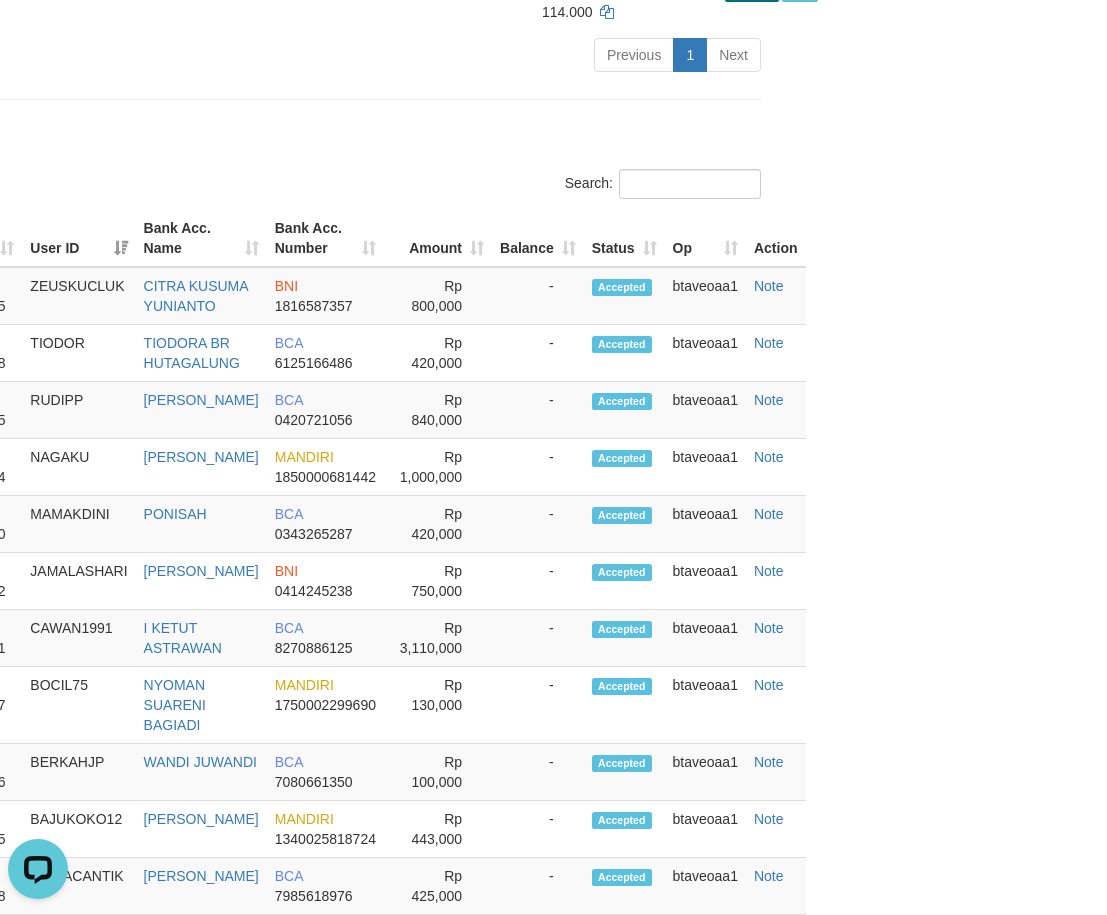 click on "Latest Withdraw" at bounding box center (222, 140) 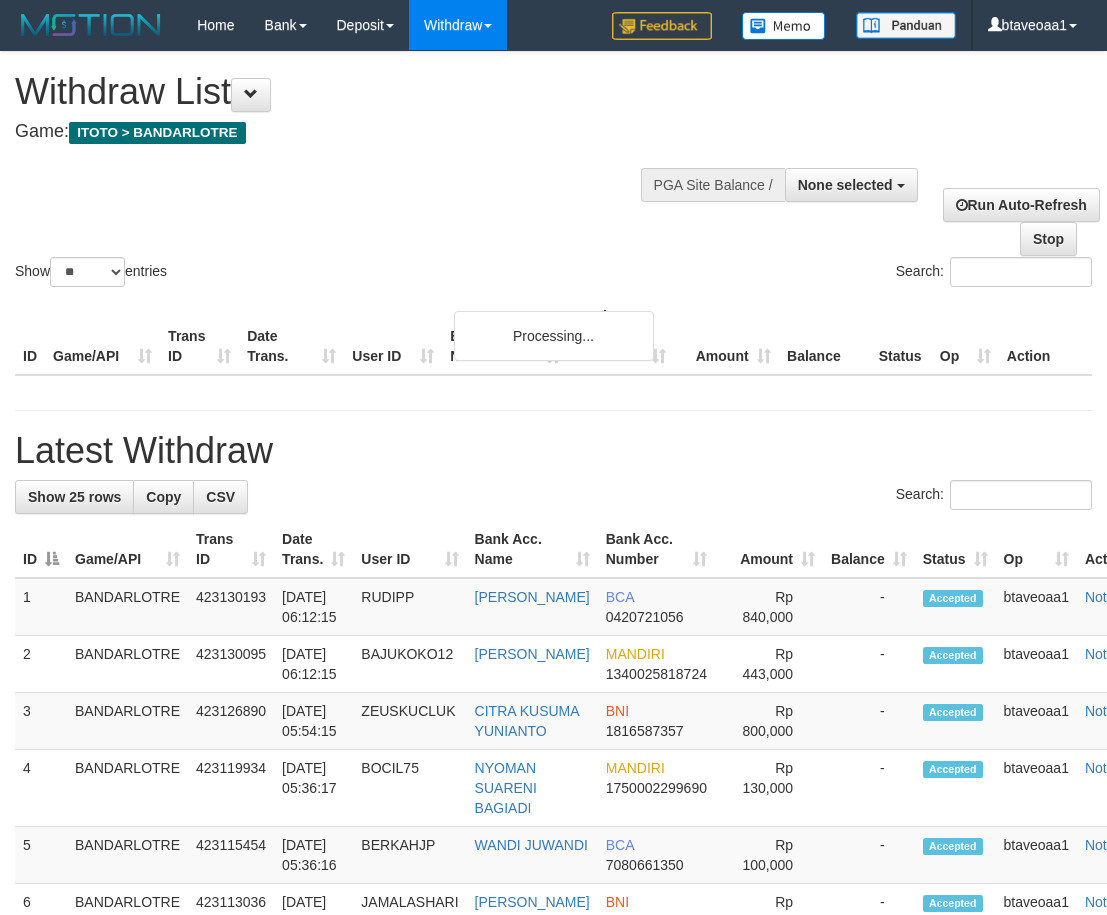 select 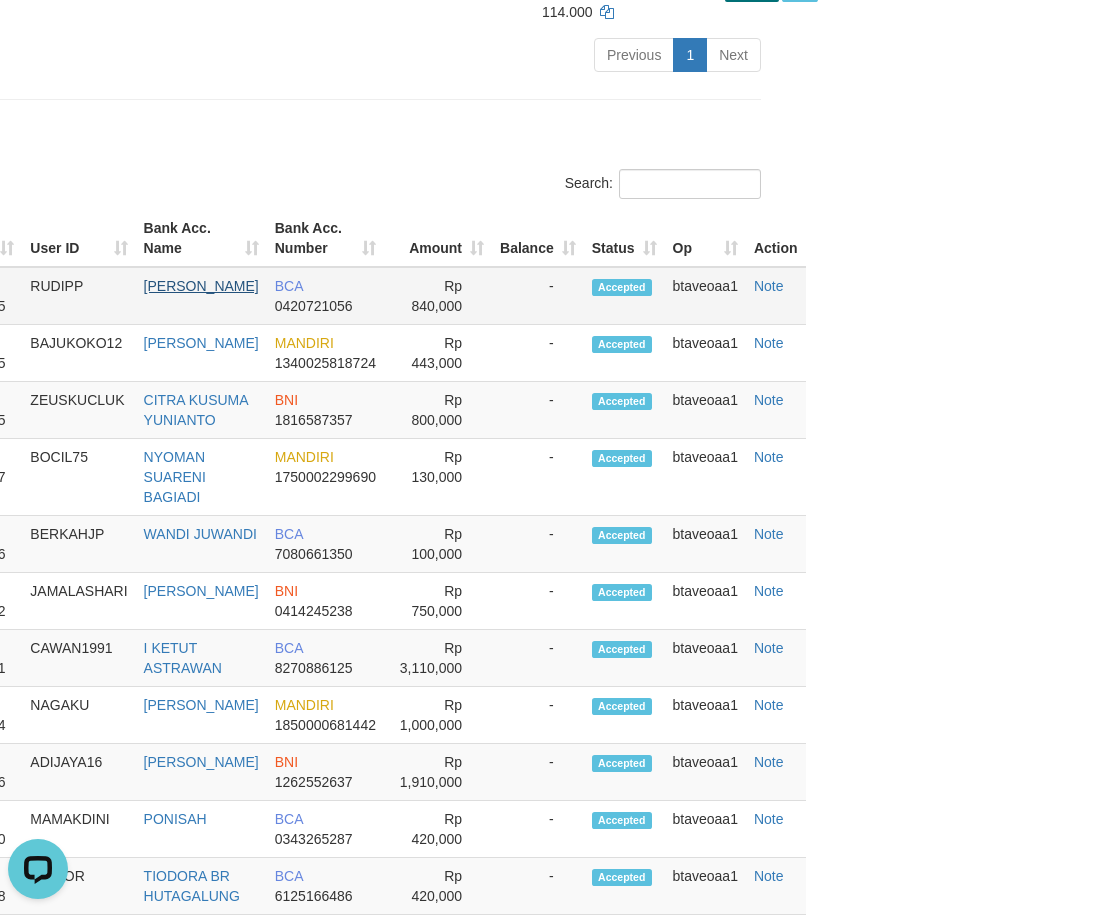 scroll, scrollTop: 0, scrollLeft: 0, axis: both 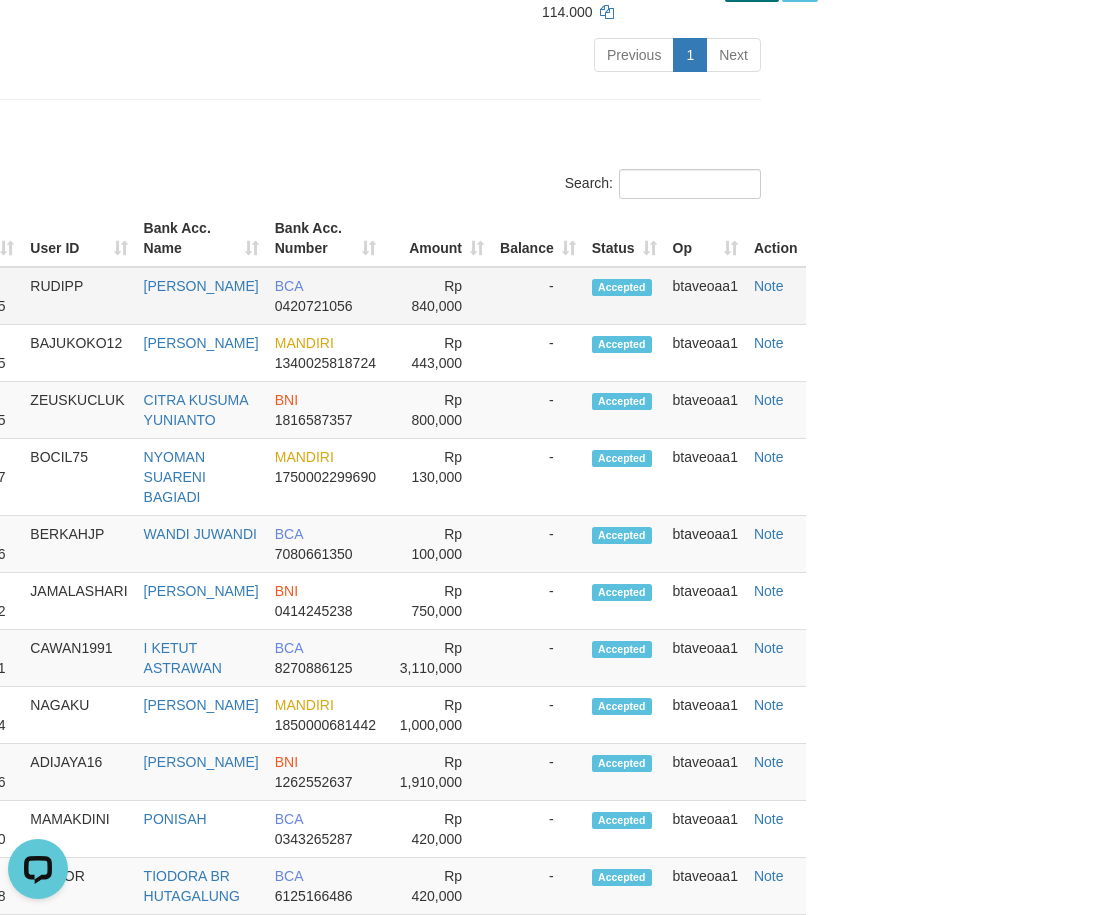 click on "RUDIPP" at bounding box center [78, 296] 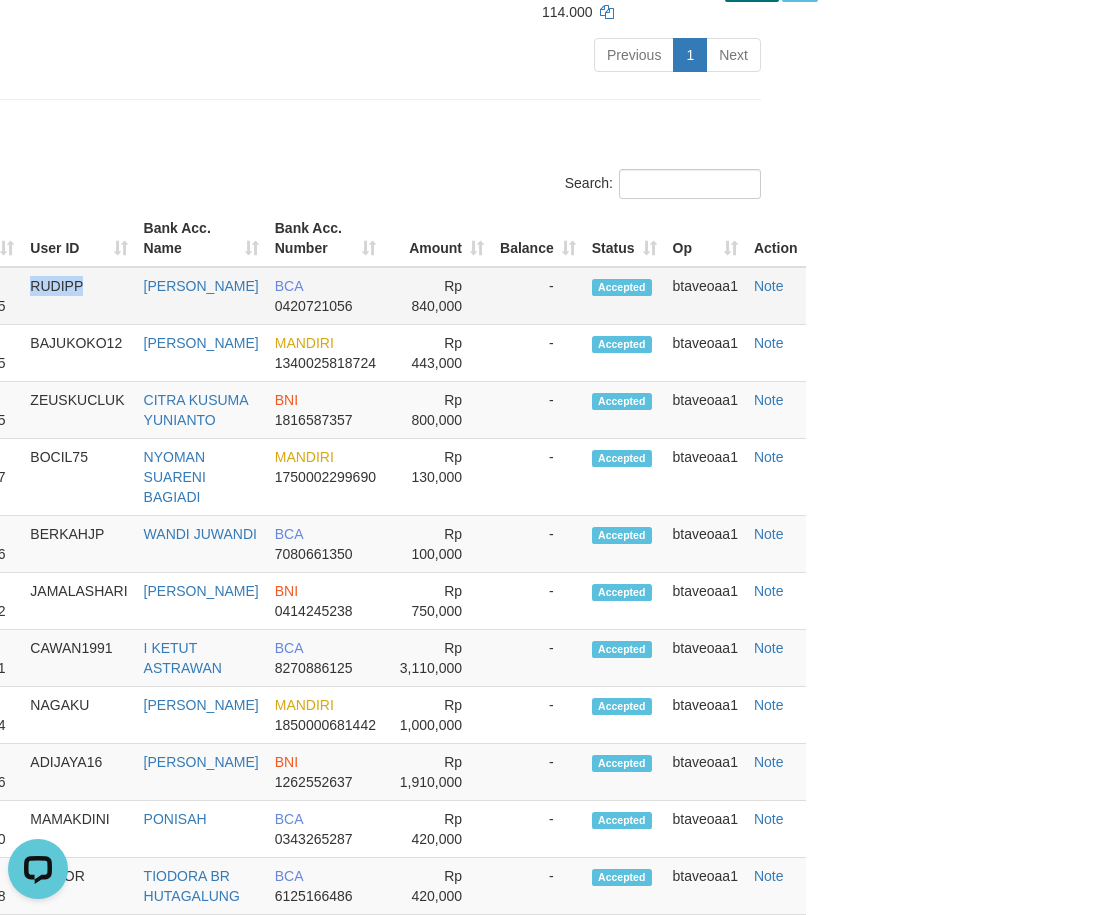 click on "RUDIPP" at bounding box center (78, 296) 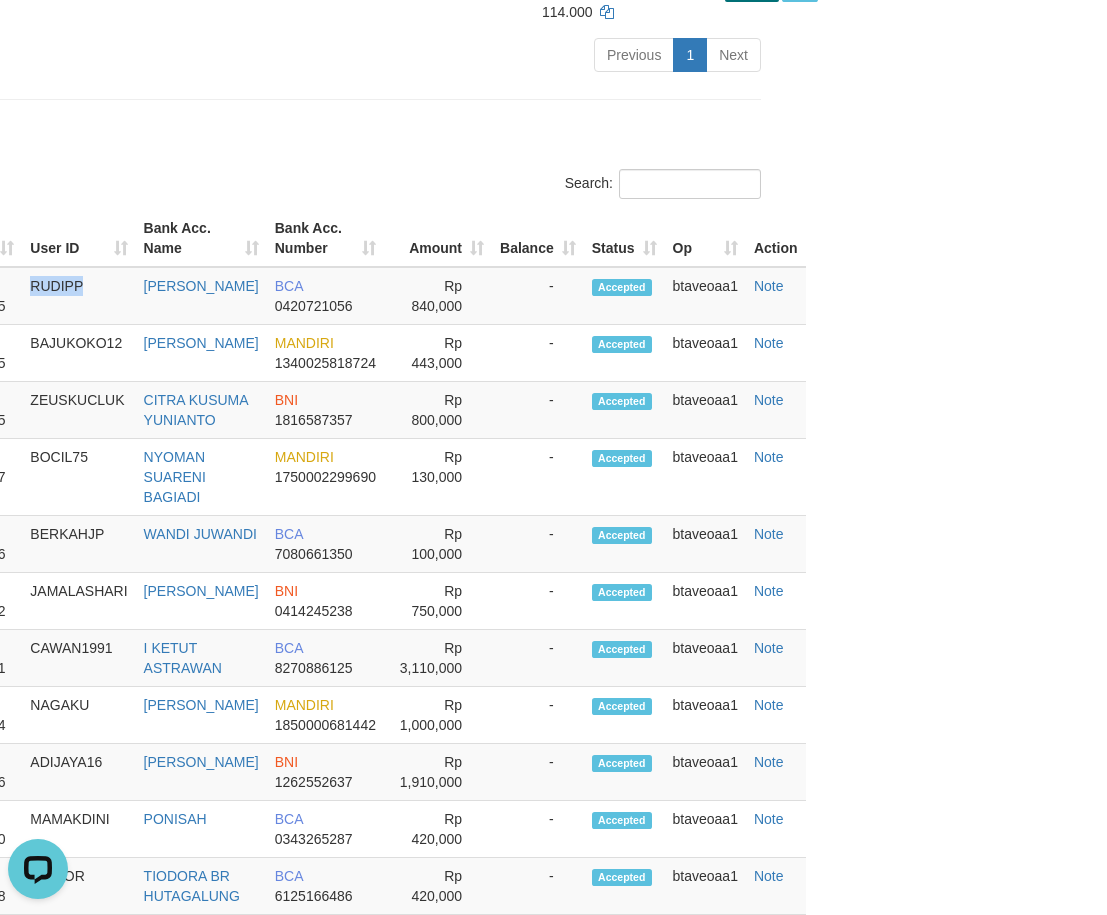 copy on "RUDIPP" 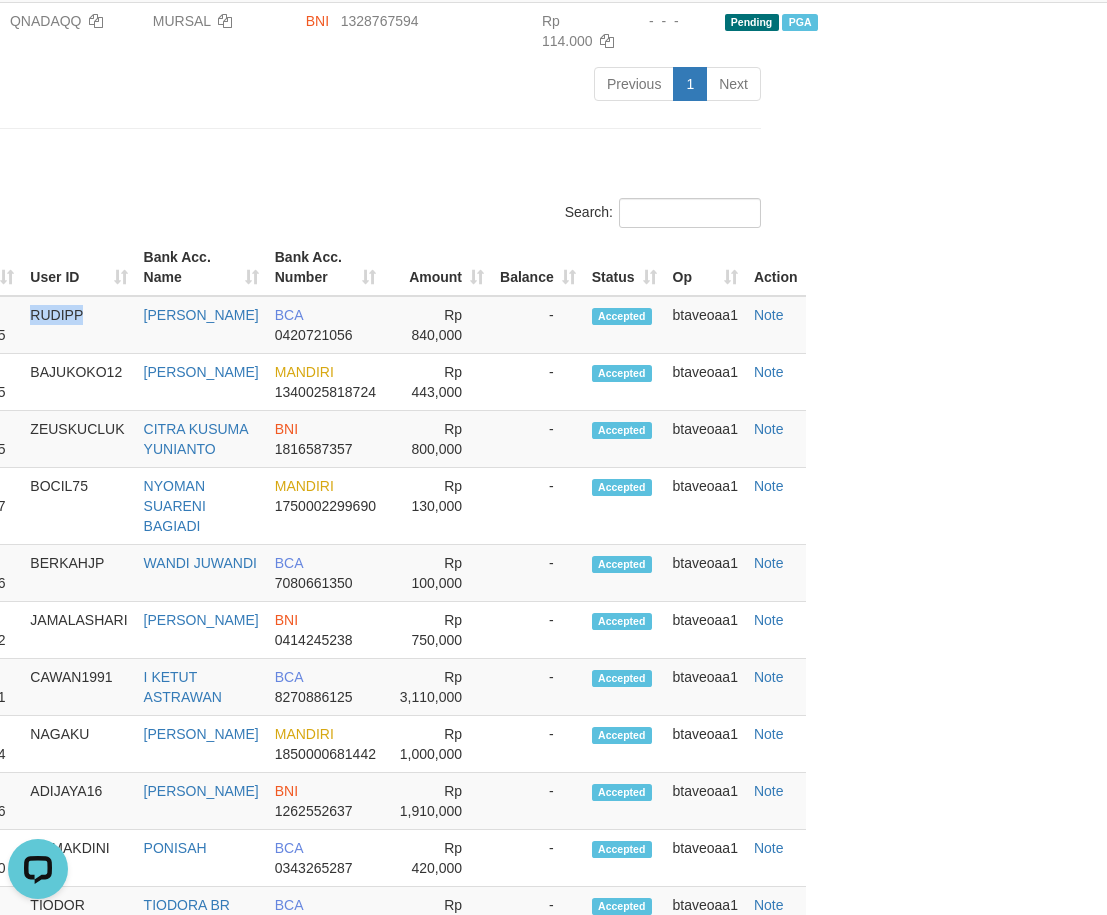 scroll, scrollTop: 1800, scrollLeft: 331, axis: both 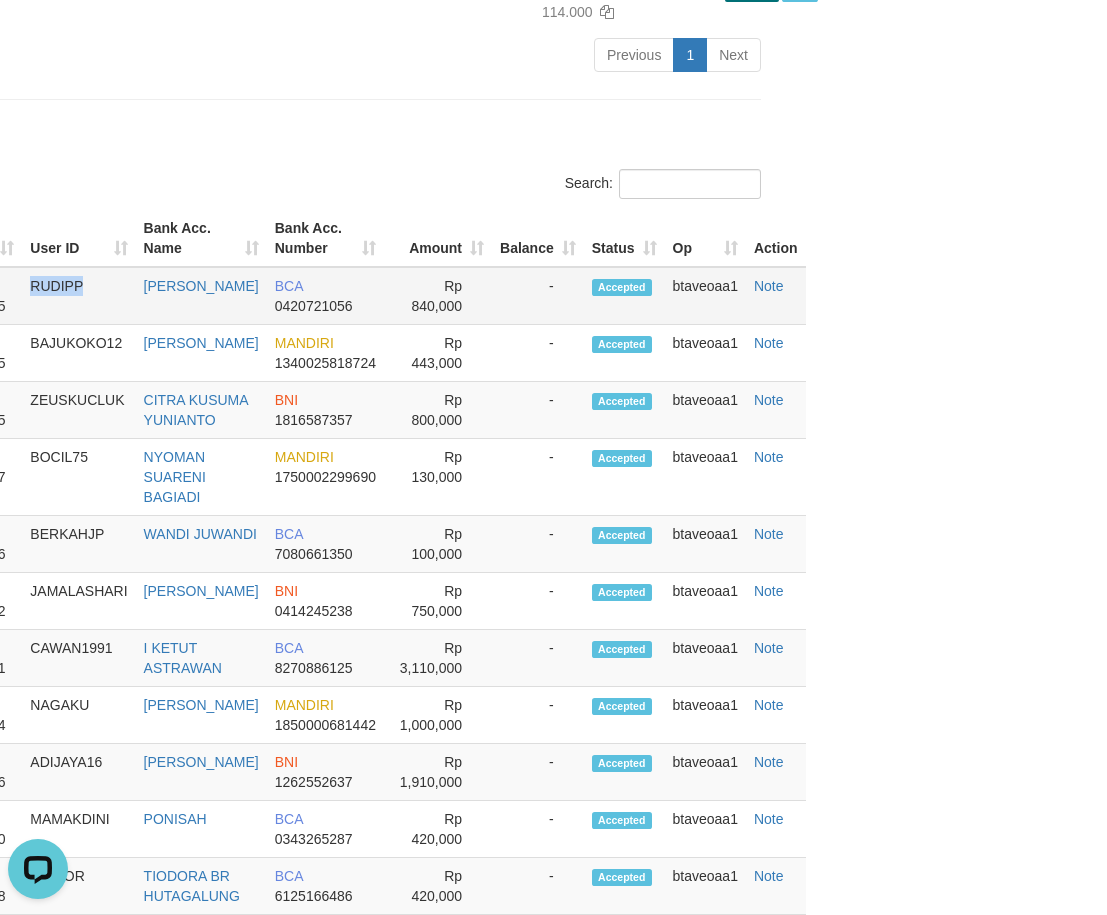 copy on "RUDIPP" 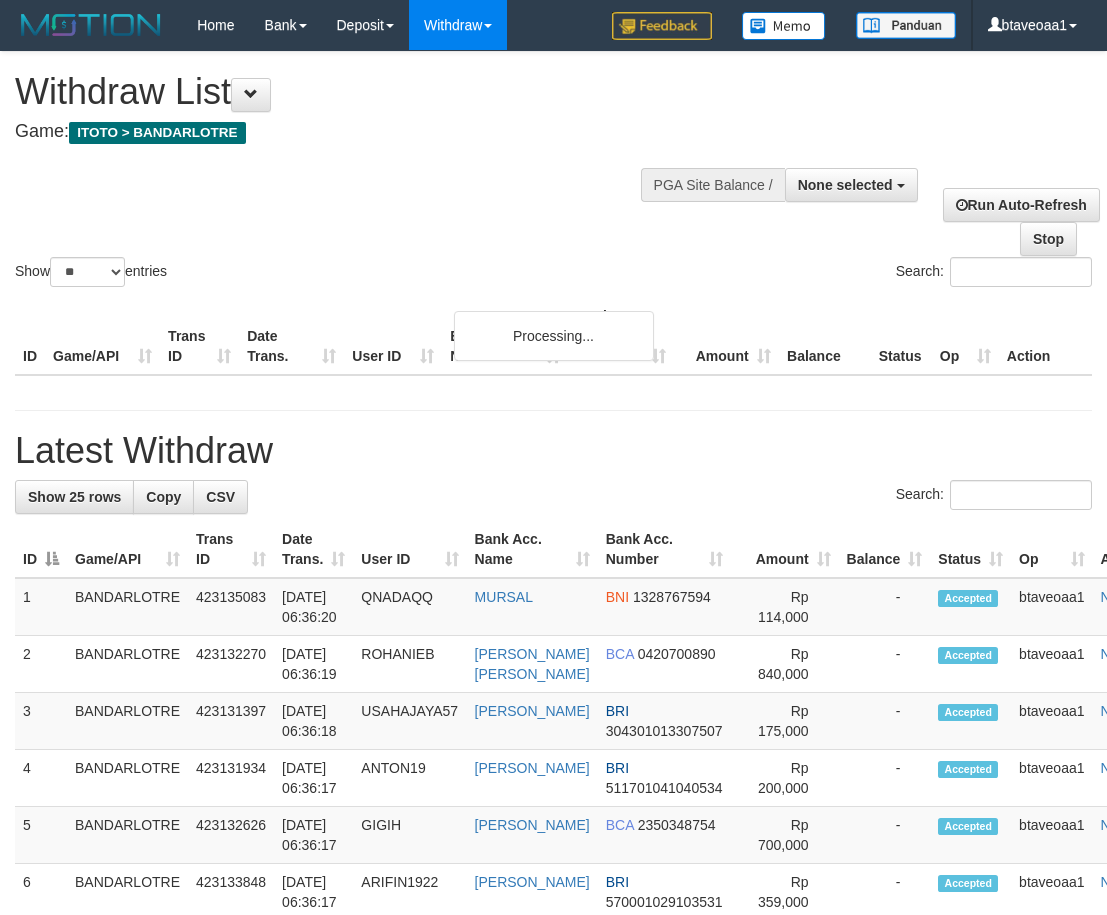 select 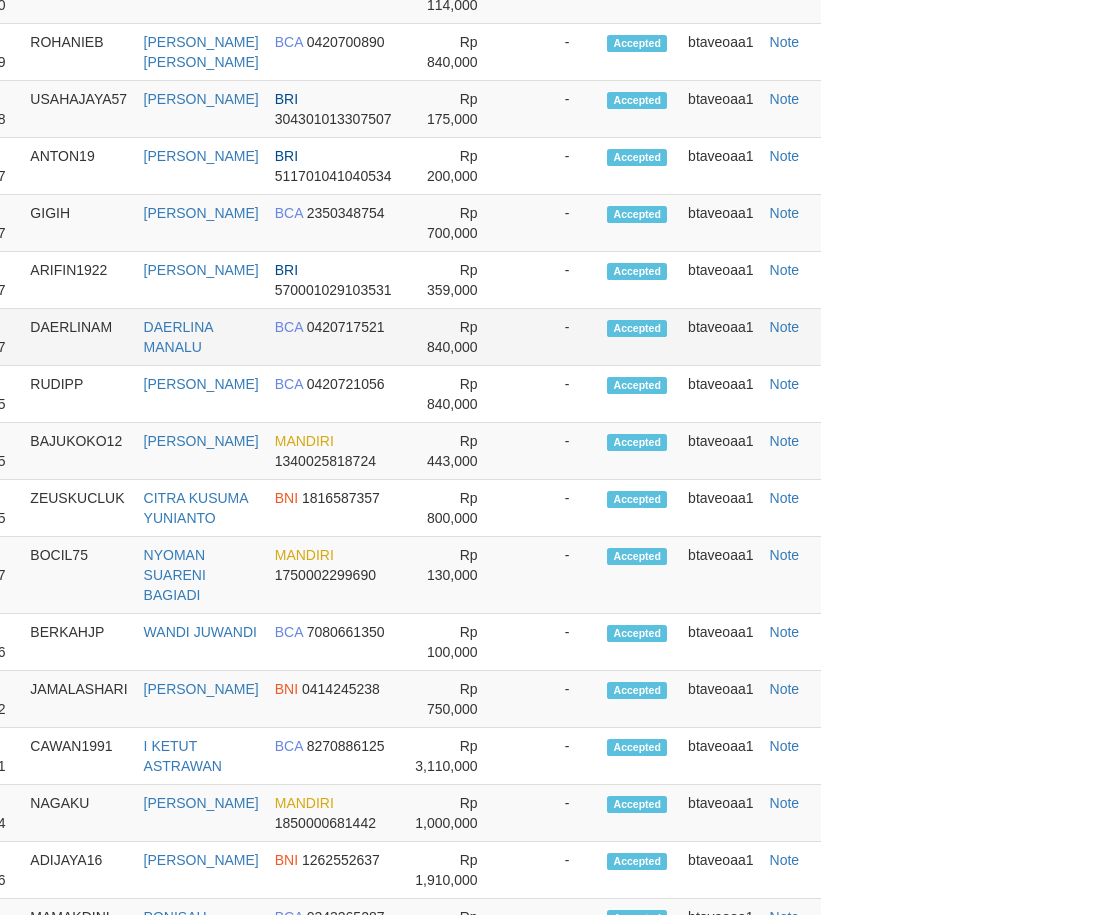 scroll, scrollTop: 1650, scrollLeft: 331, axis: both 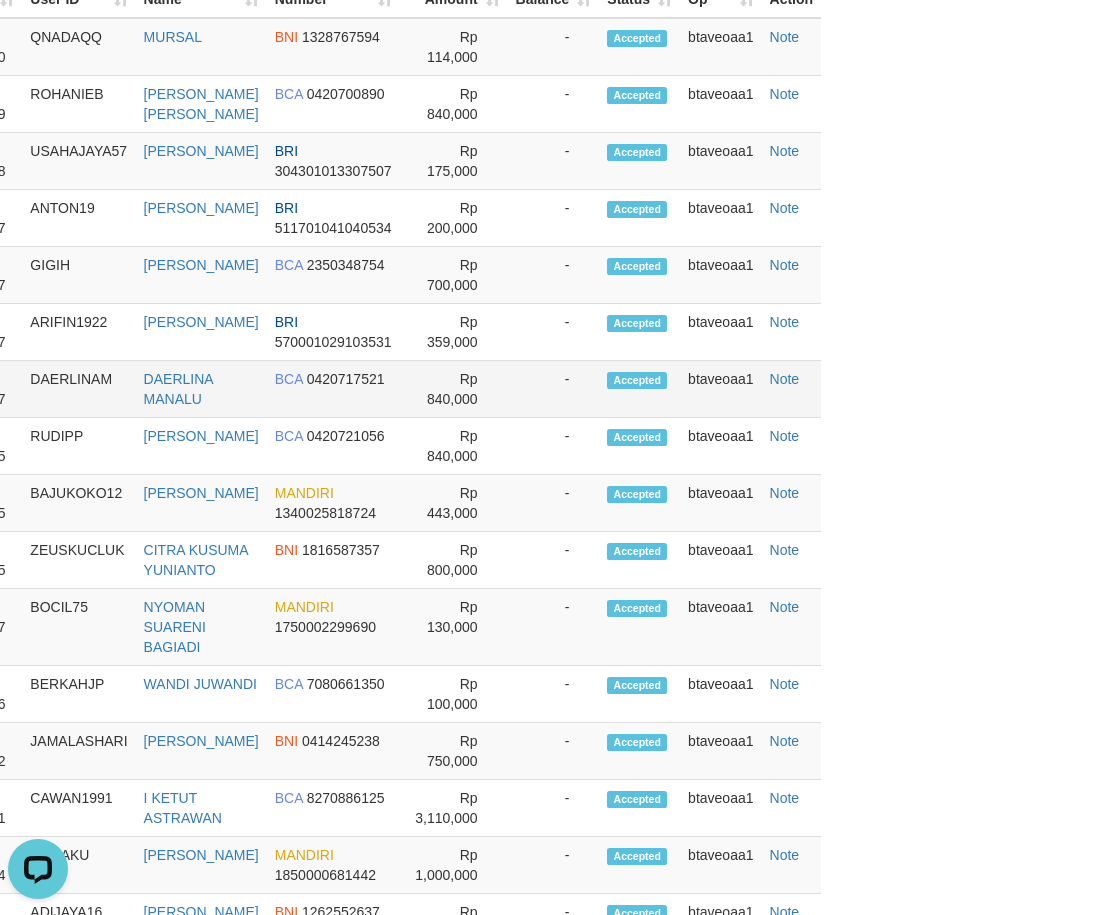 click on "DAERLINAM" at bounding box center (78, 389) 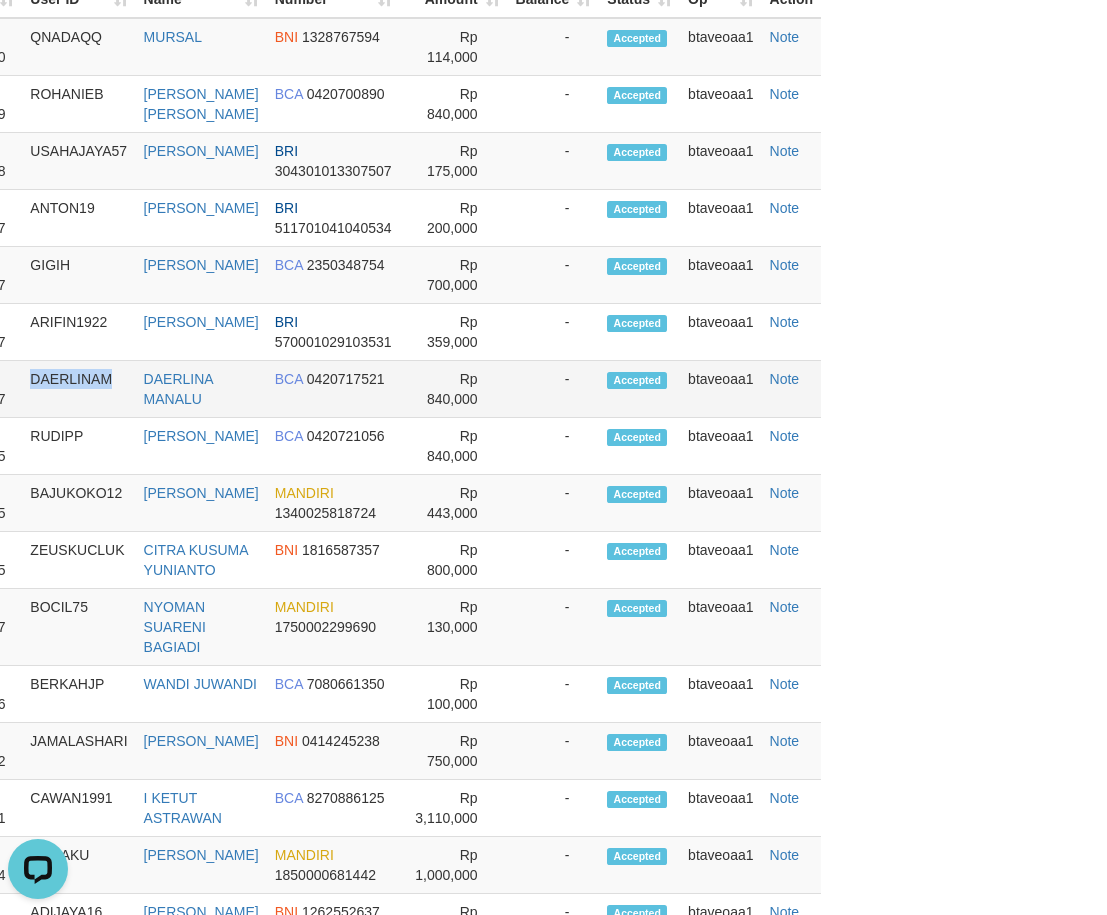 drag, startPoint x: 93, startPoint y: 628, endPoint x: 55, endPoint y: 628, distance: 38 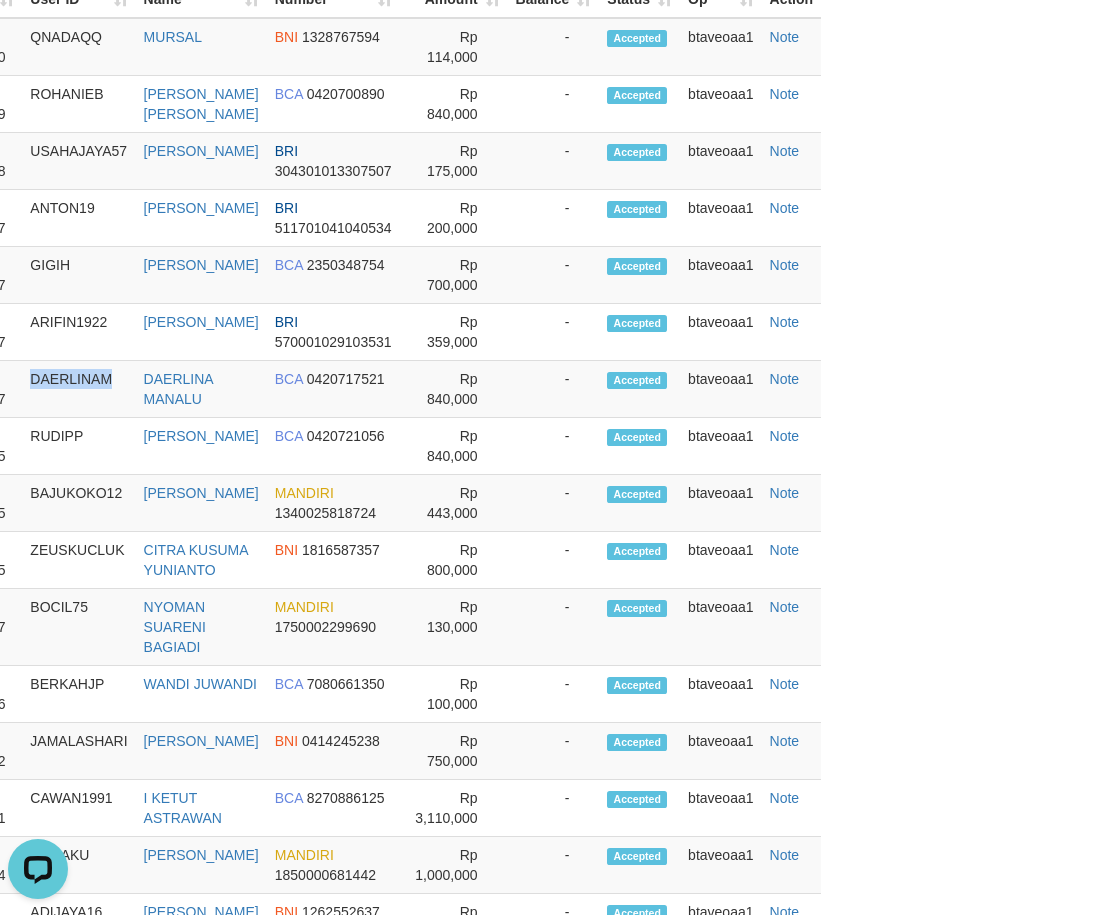 copy on "DAERLINAM" 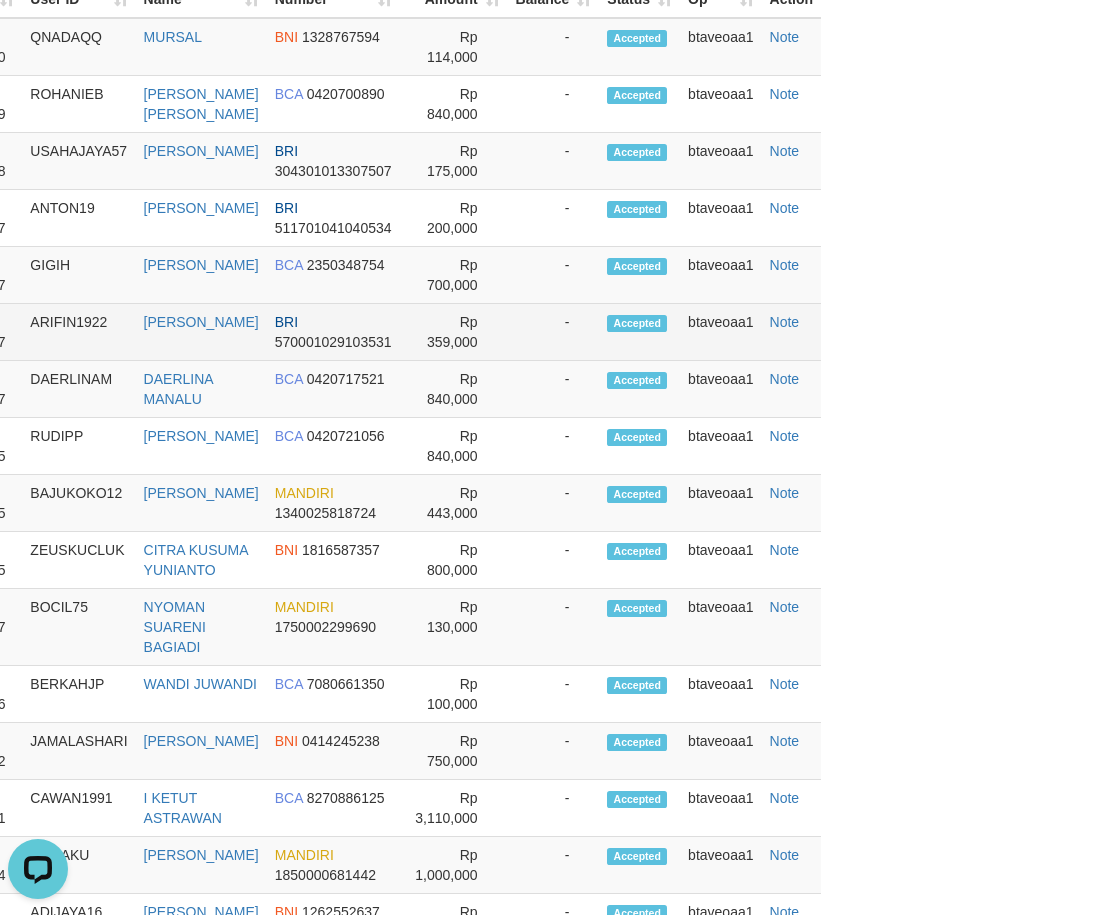 click on "ARIFIN1922" at bounding box center [78, 332] 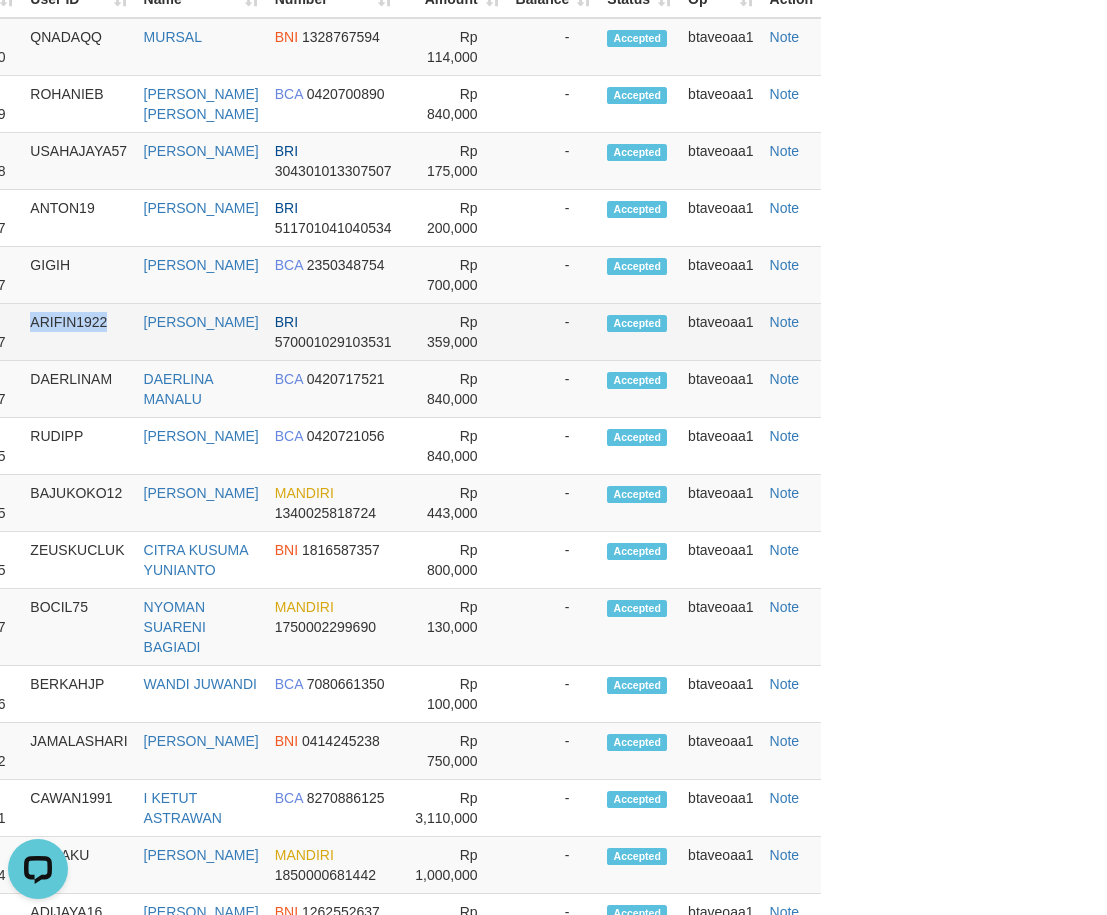 click on "ARIFIN1922" at bounding box center (78, 332) 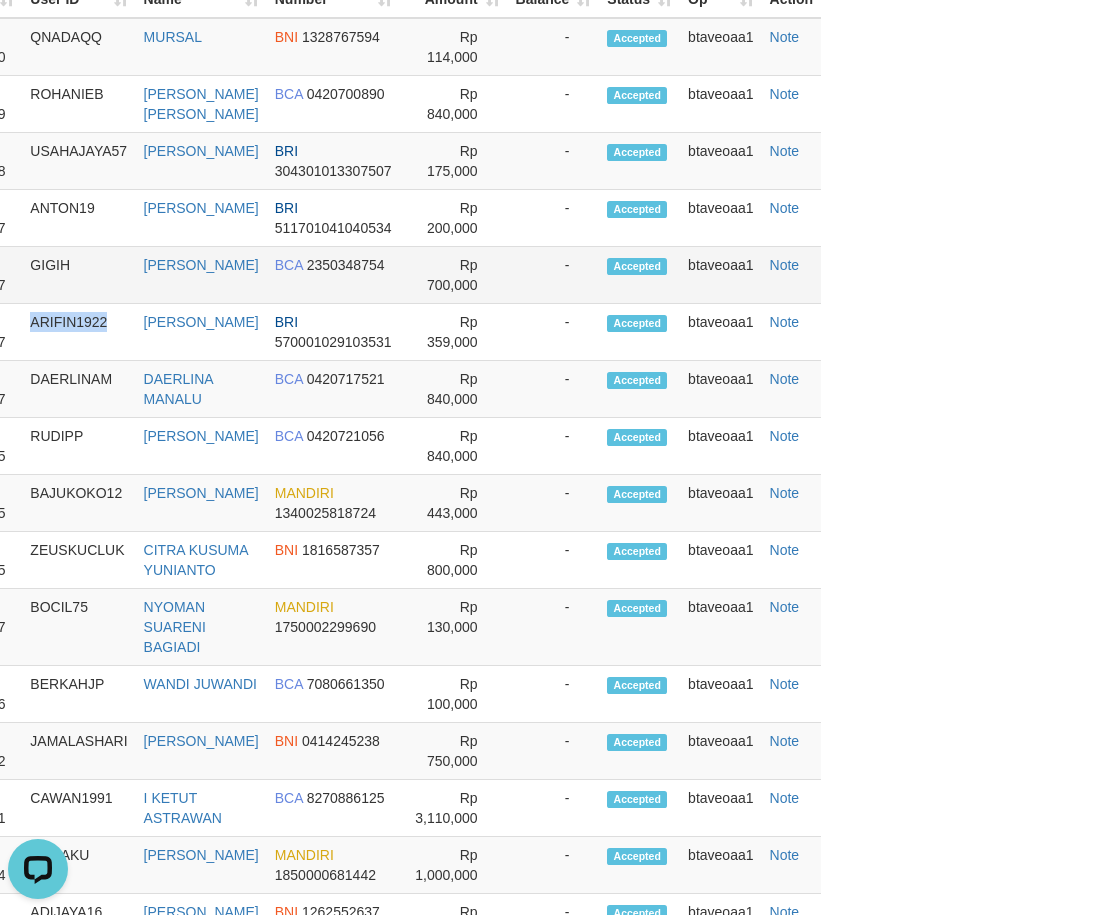 click on "GIGIH" at bounding box center [78, 275] 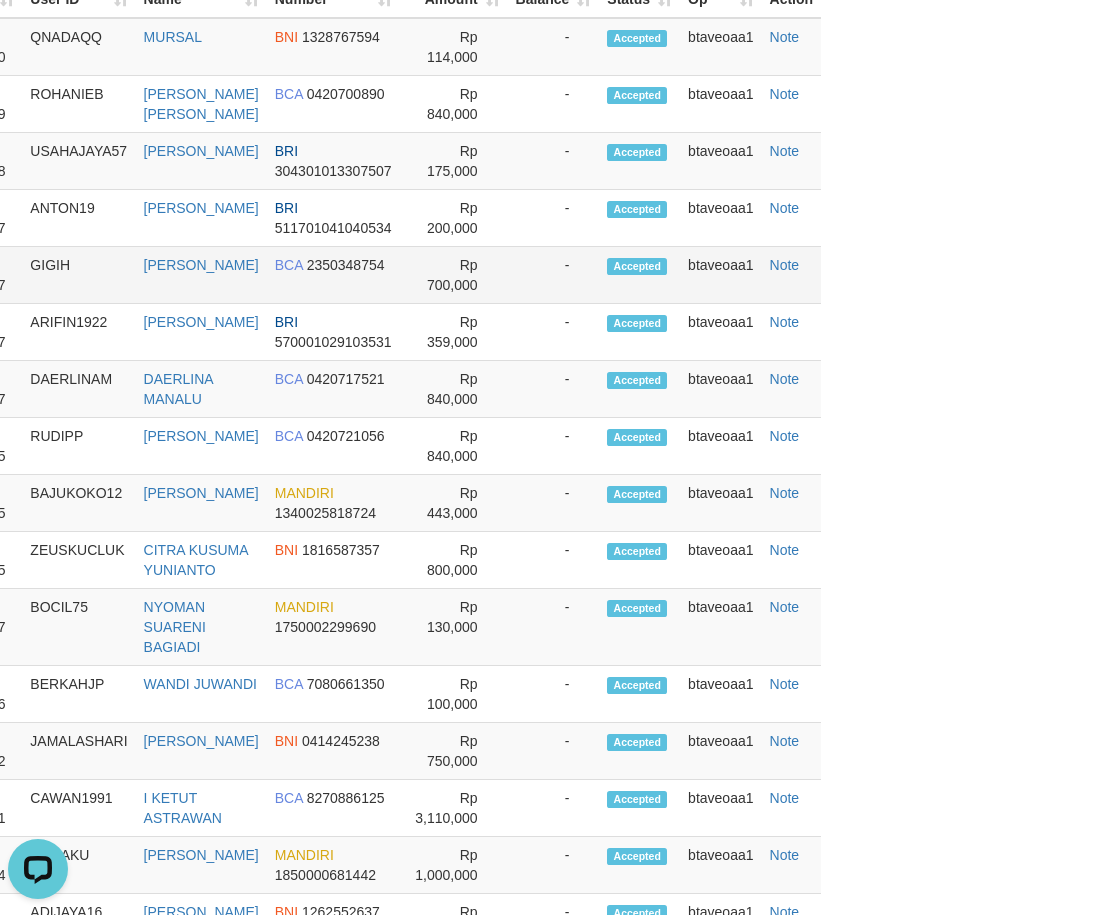 click on "GIGIH" at bounding box center [78, 275] 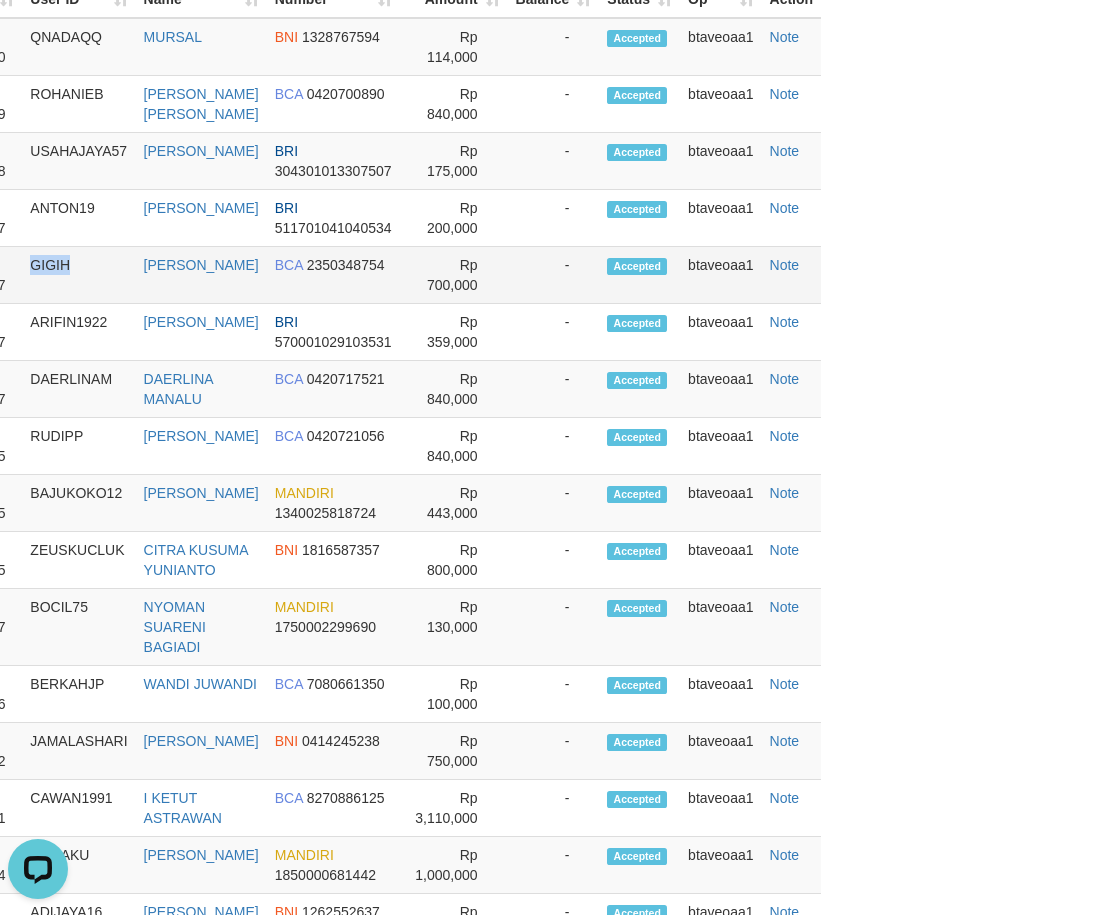 click on "GIGIH" at bounding box center [78, 275] 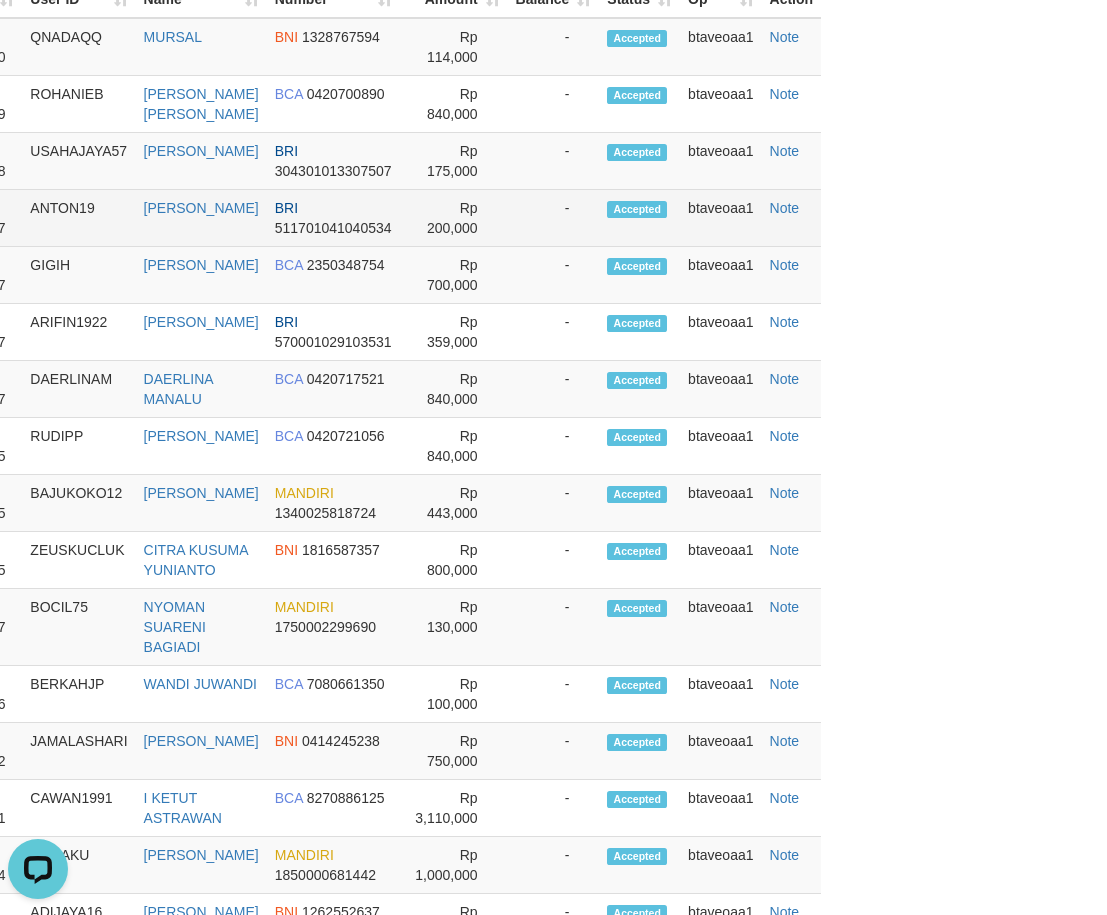click on "ANTON19" at bounding box center [78, 218] 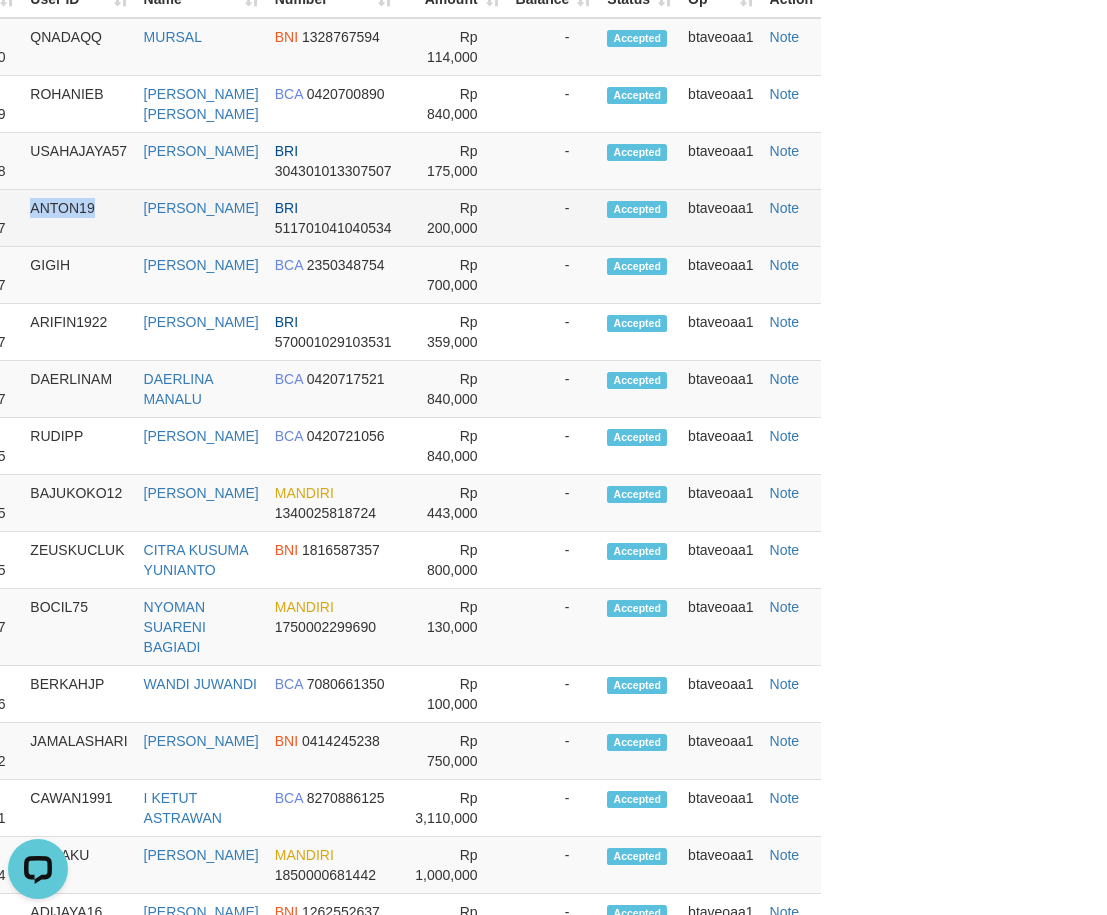 copy on "ANTON19" 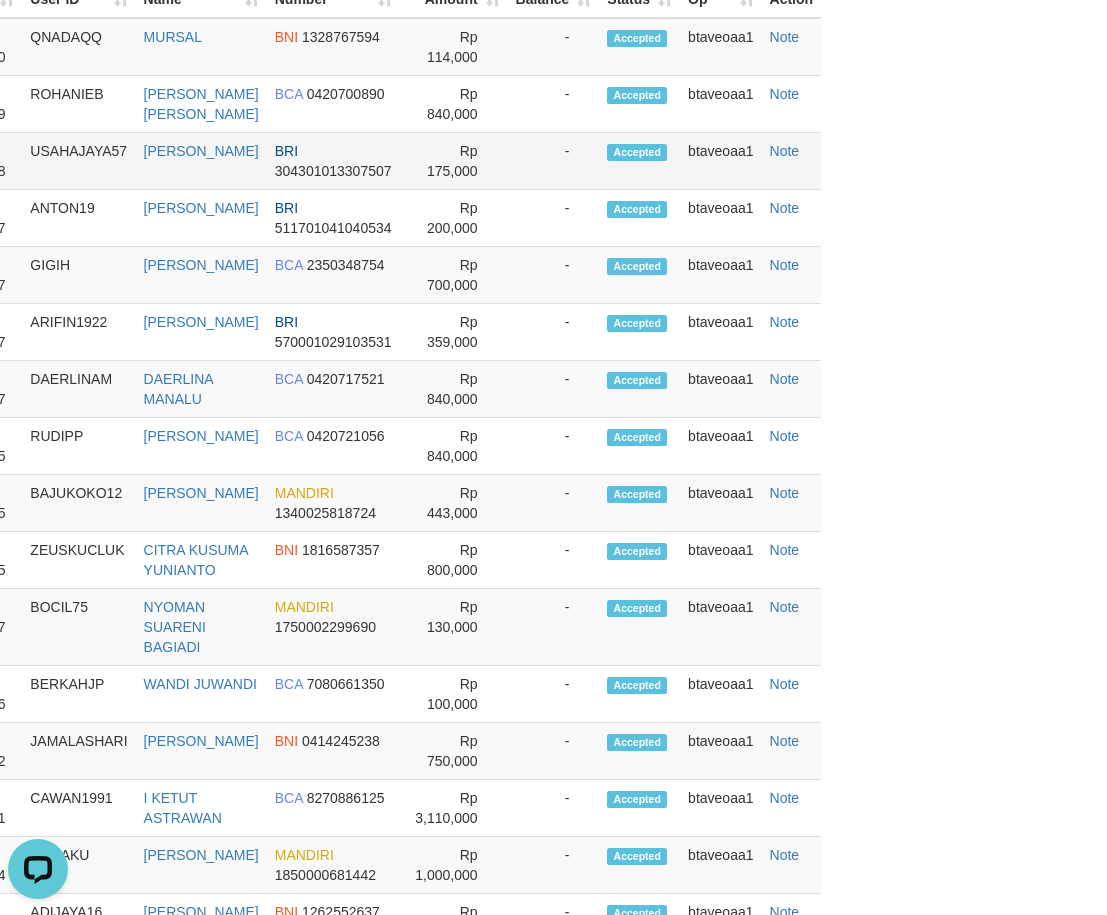 click on "USAHAJAYA57" at bounding box center (78, 161) 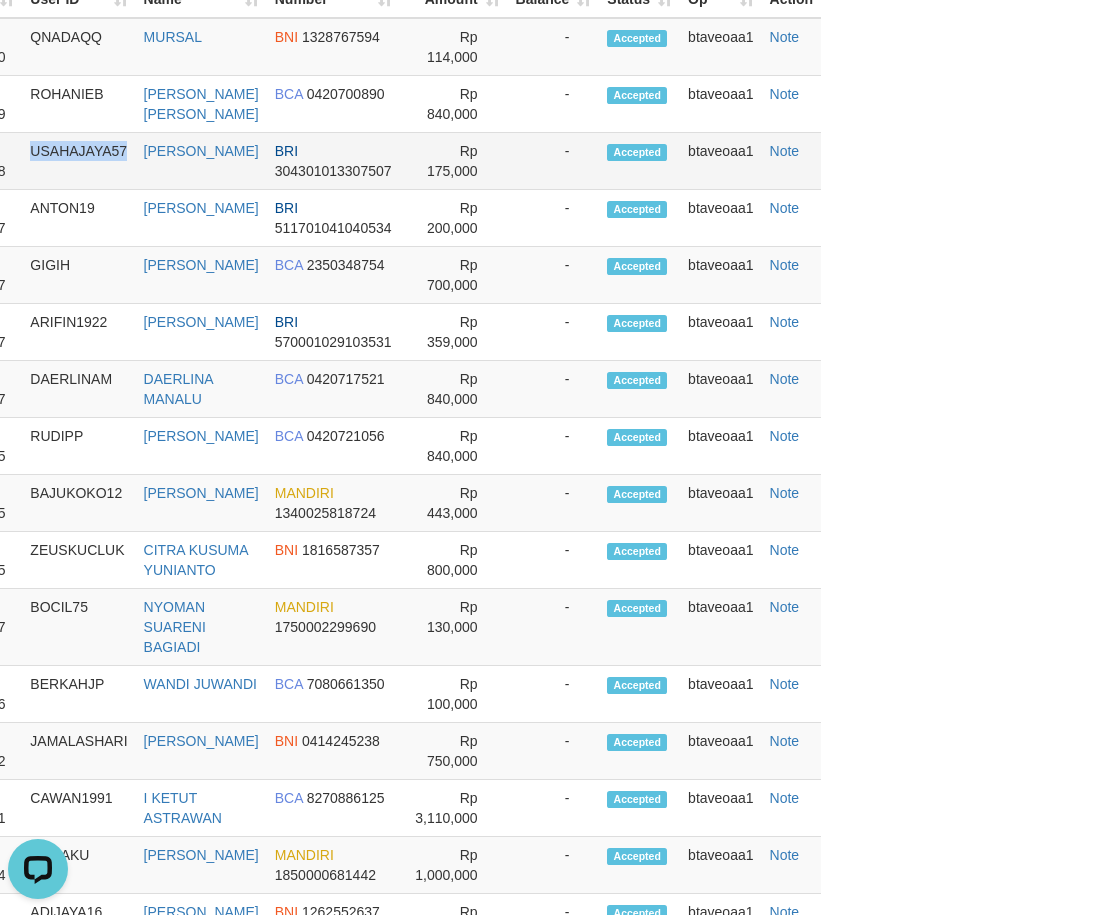 click on "USAHAJAYA57" at bounding box center (78, 161) 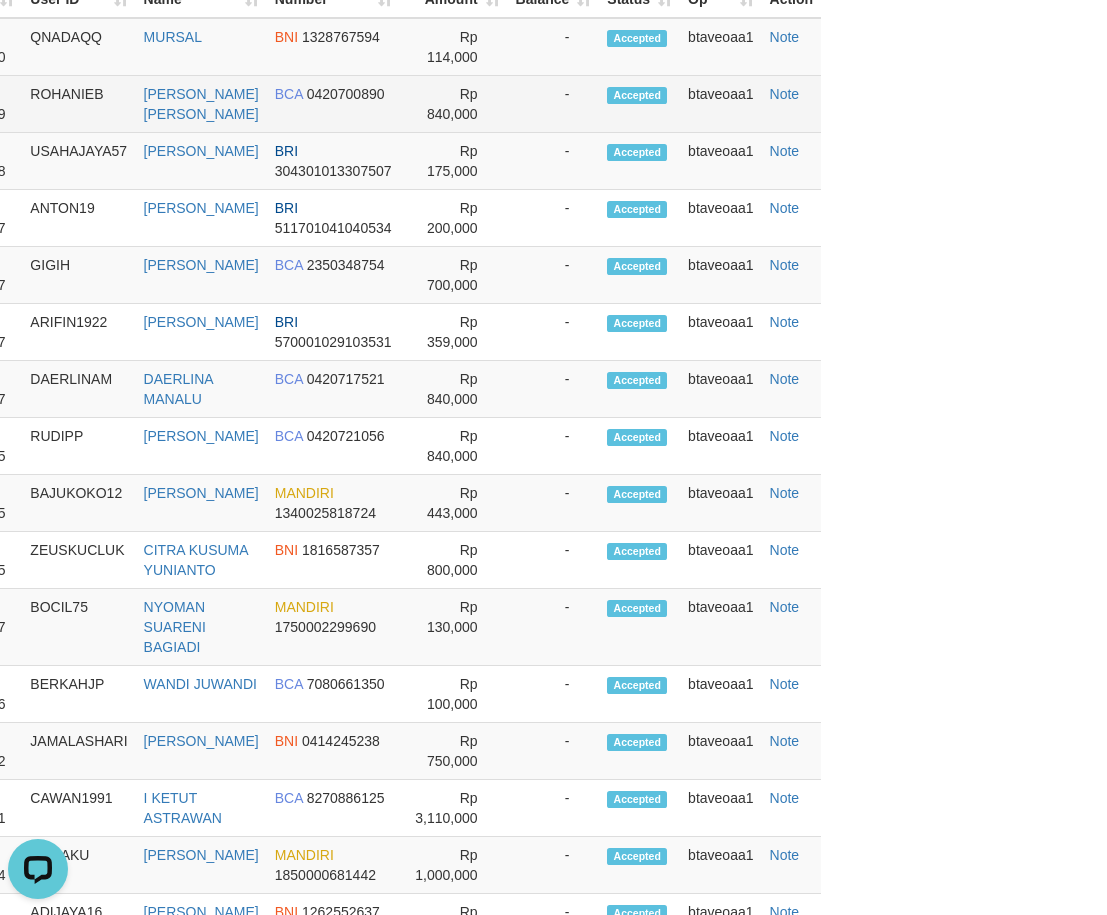 click on "ROHANIEB" at bounding box center (78, 104) 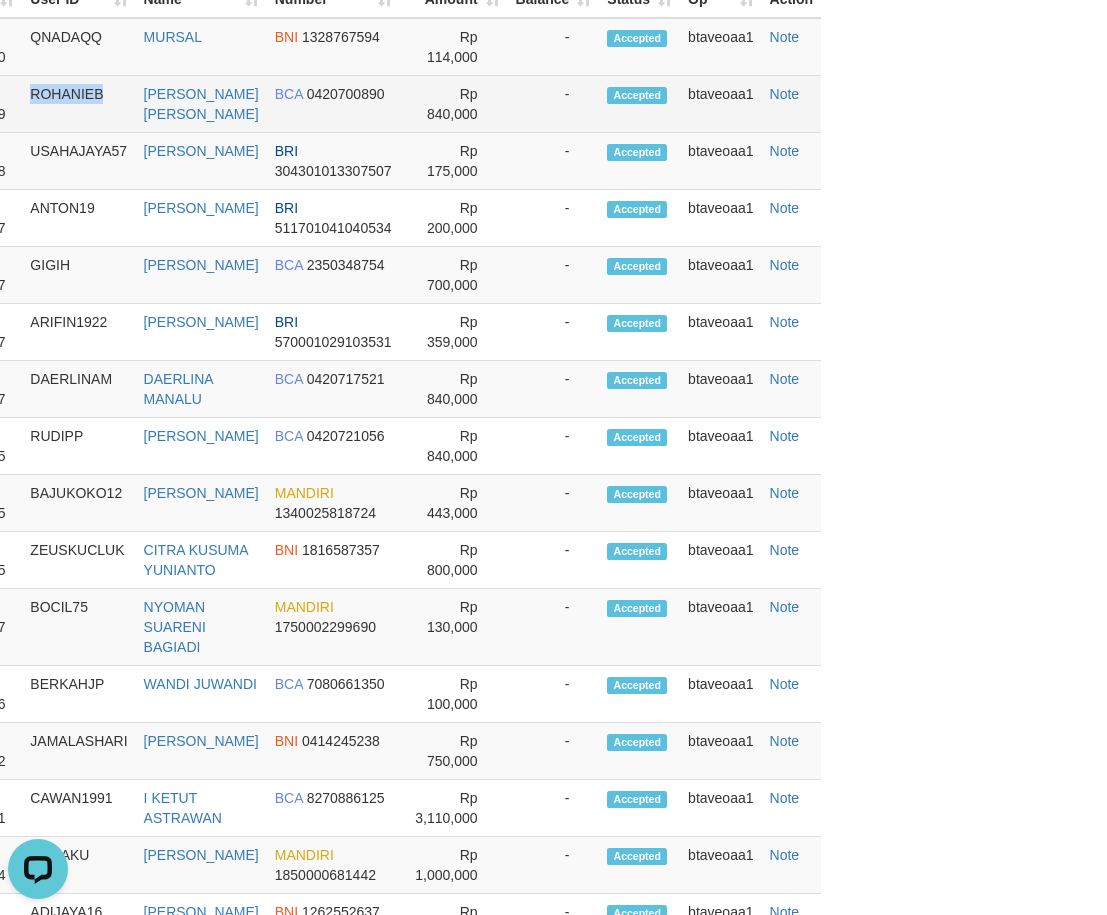 copy on "ROHANIEB" 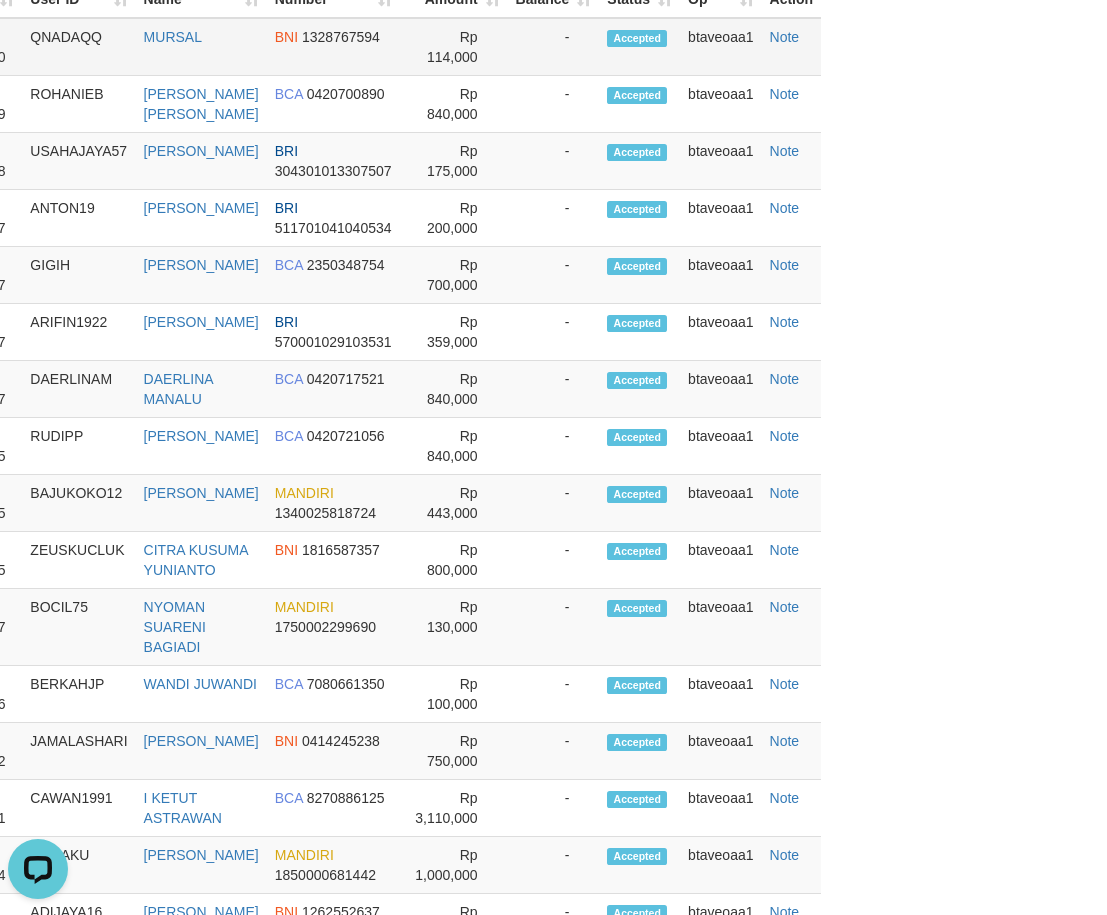 click on "QNADAQQ" at bounding box center [78, 47] 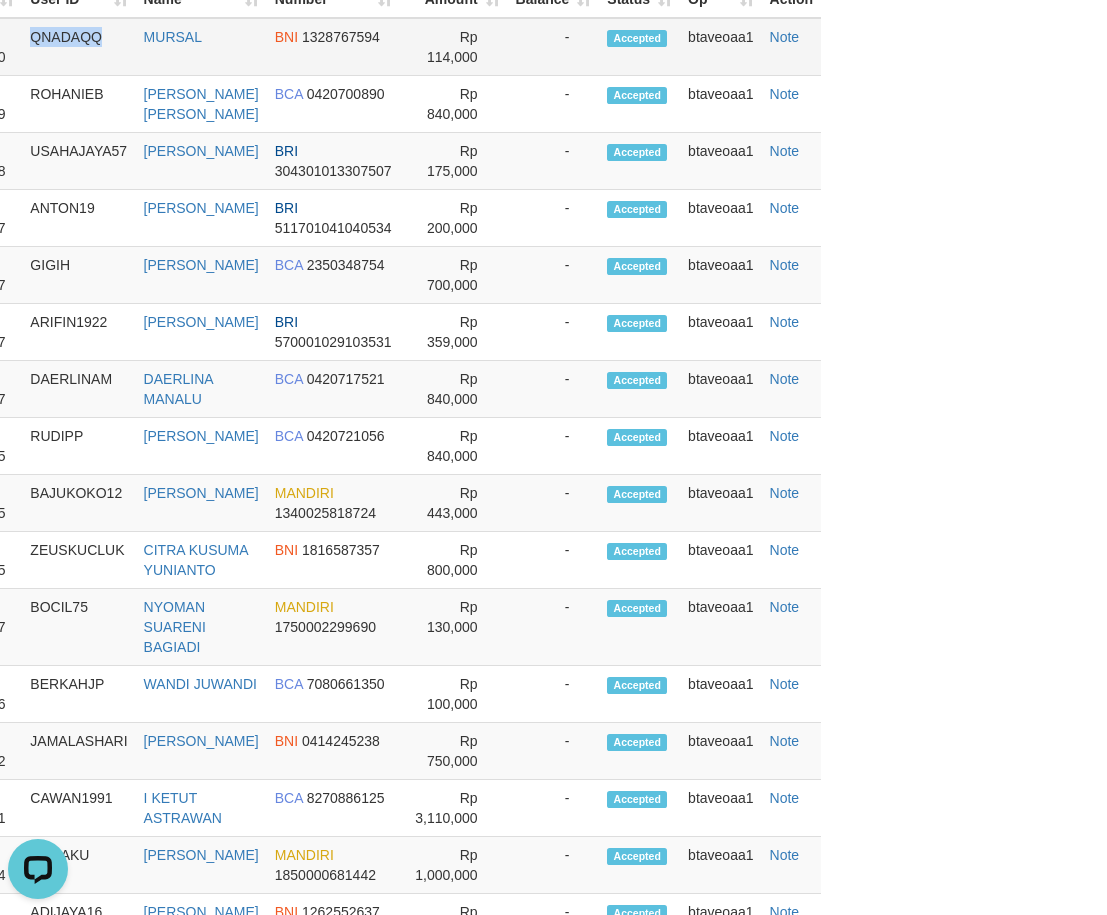 copy on "QNADAQQ" 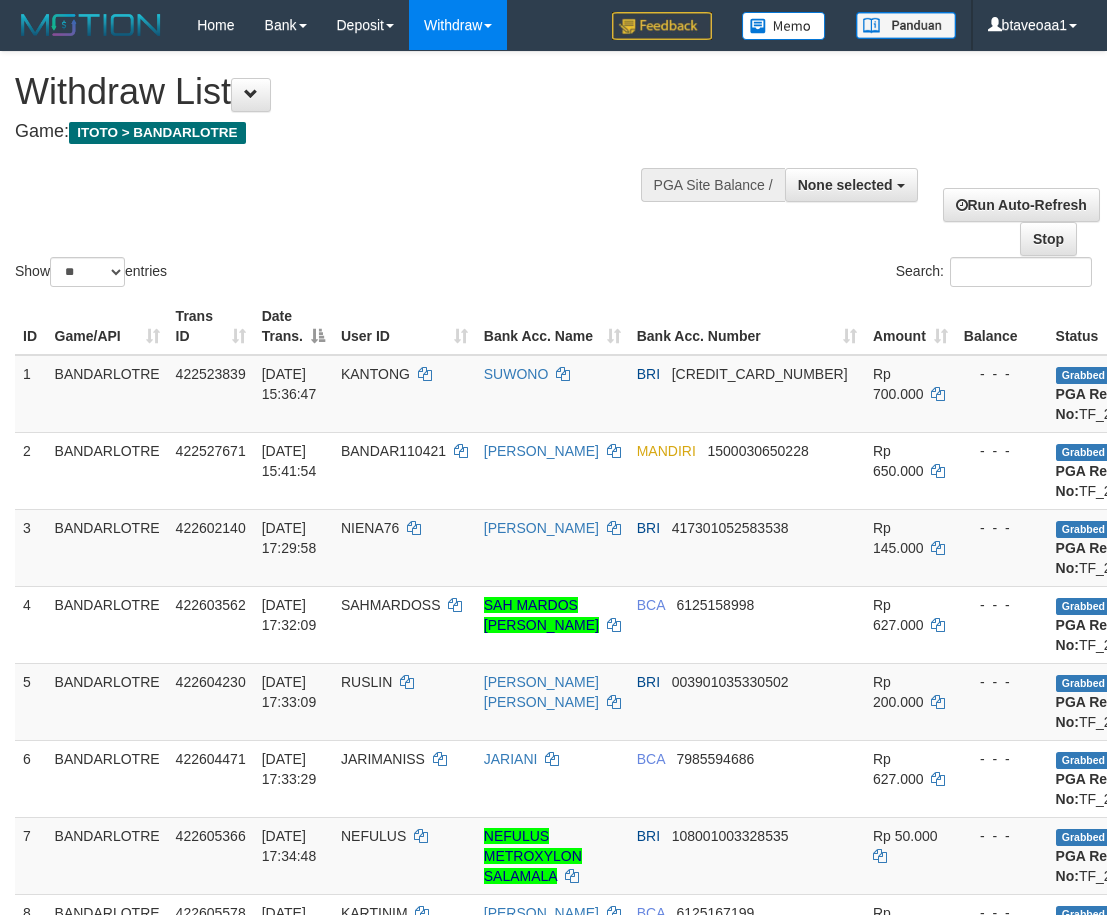 select 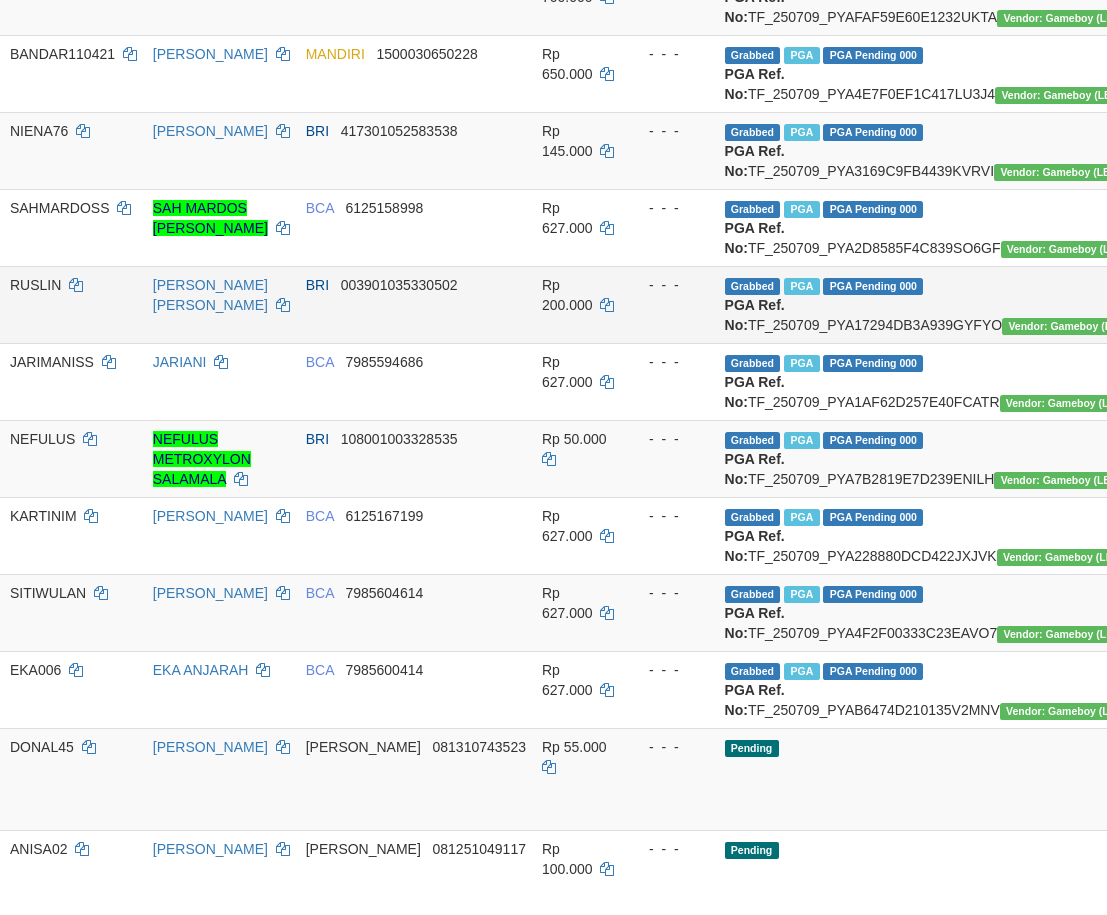 scroll, scrollTop: 450, scrollLeft: 331, axis: both 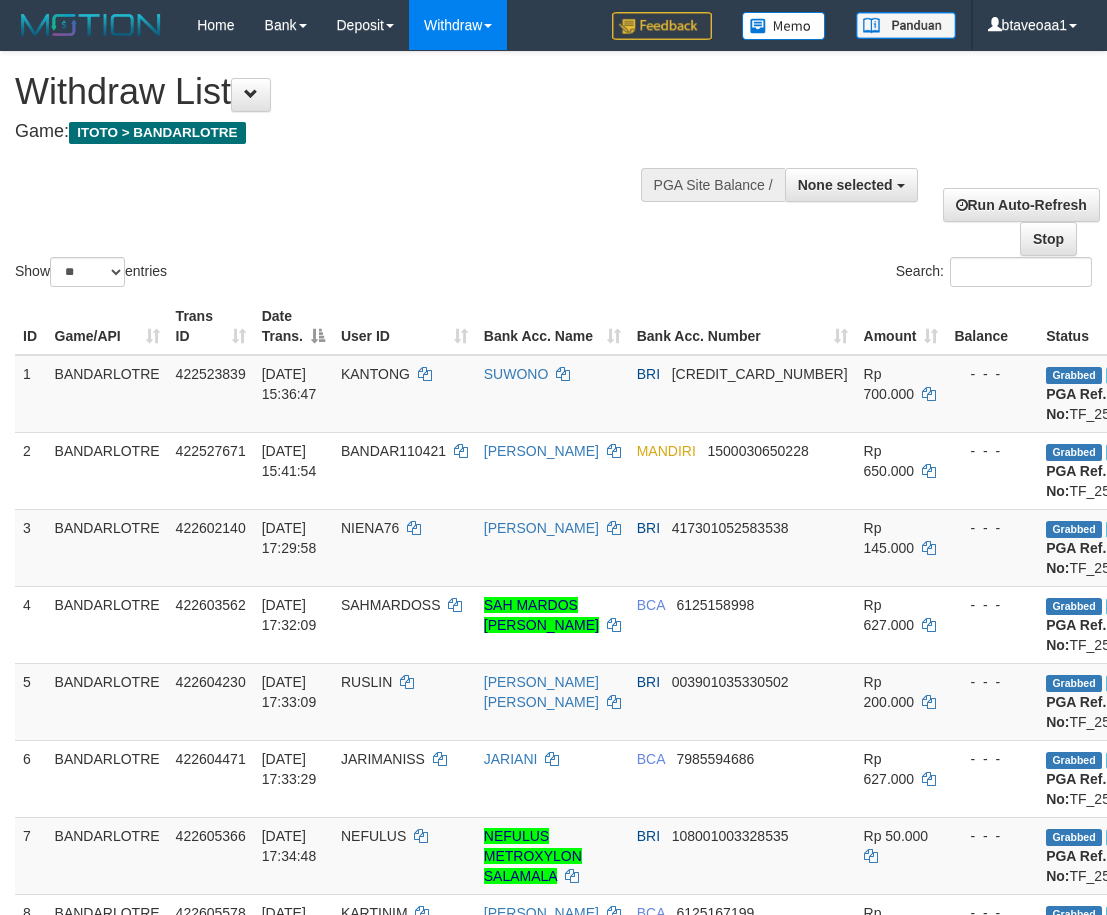 select 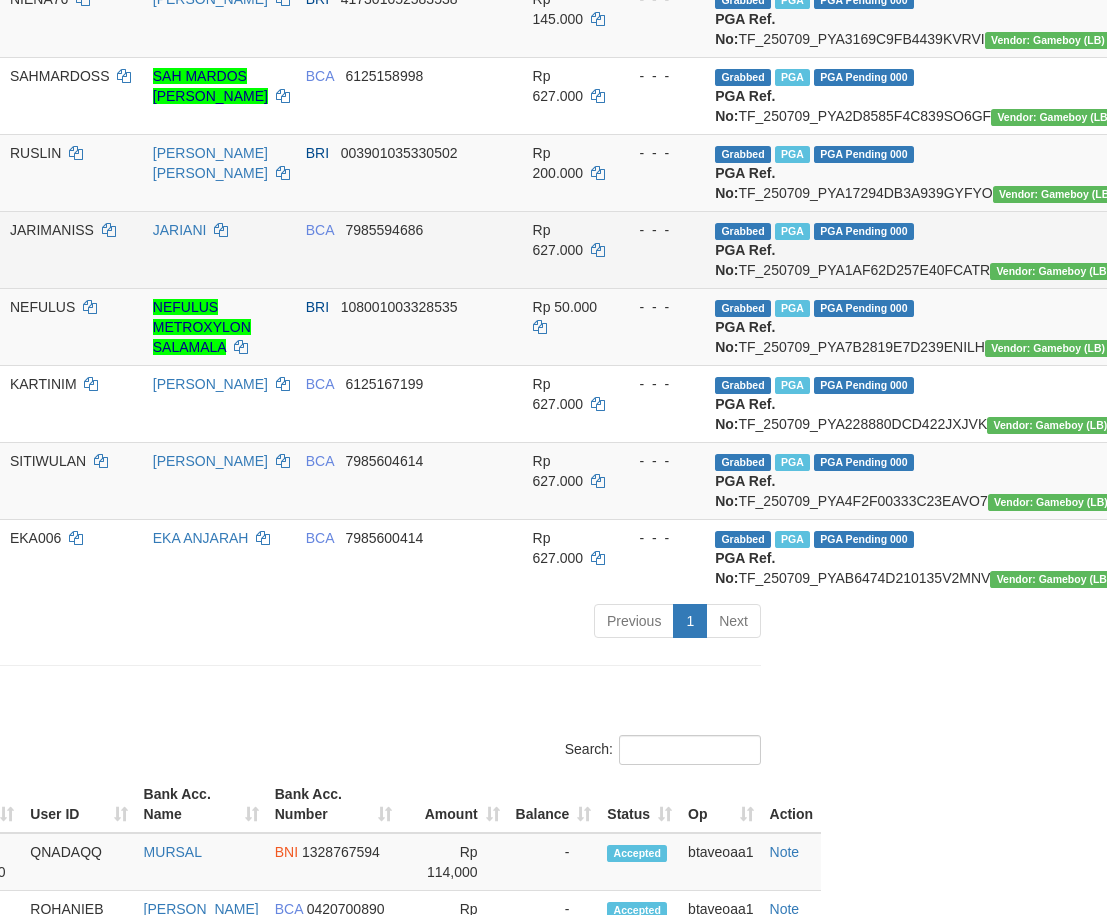 scroll, scrollTop: 750, scrollLeft: 331, axis: both 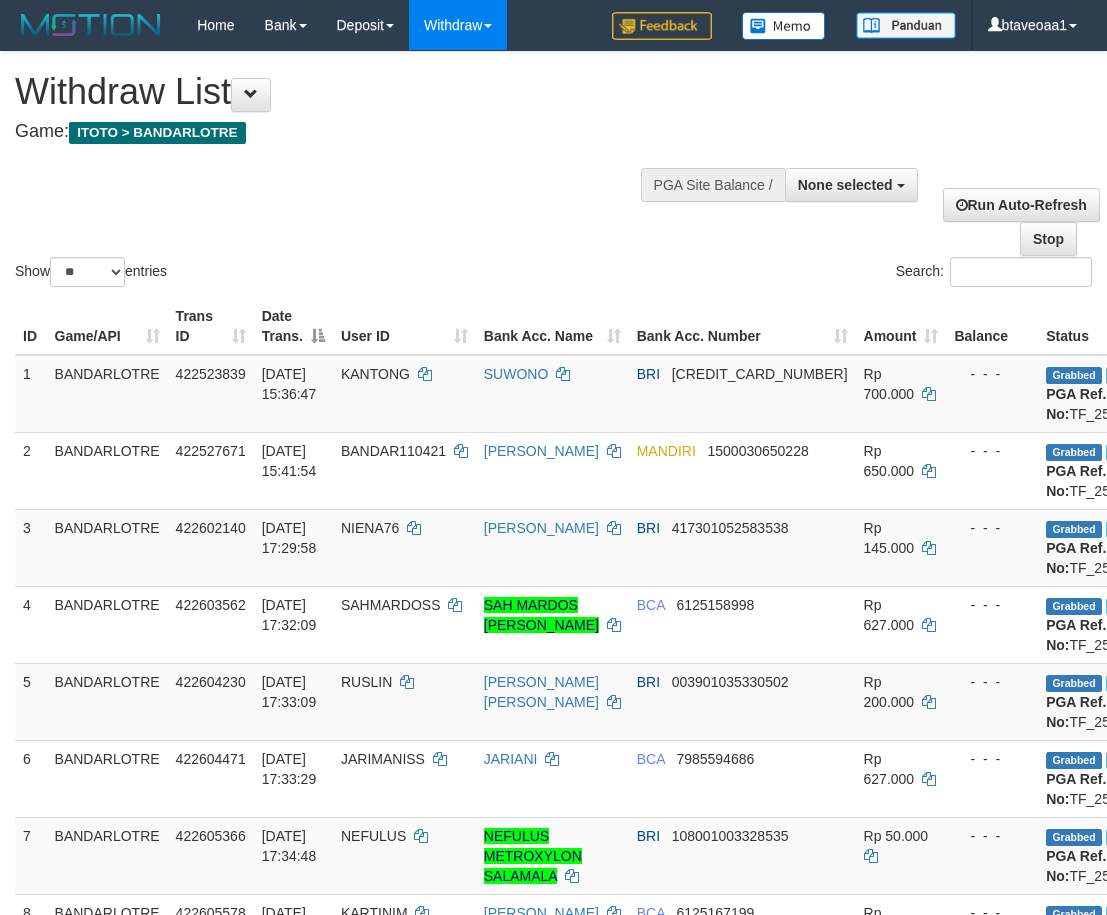 select 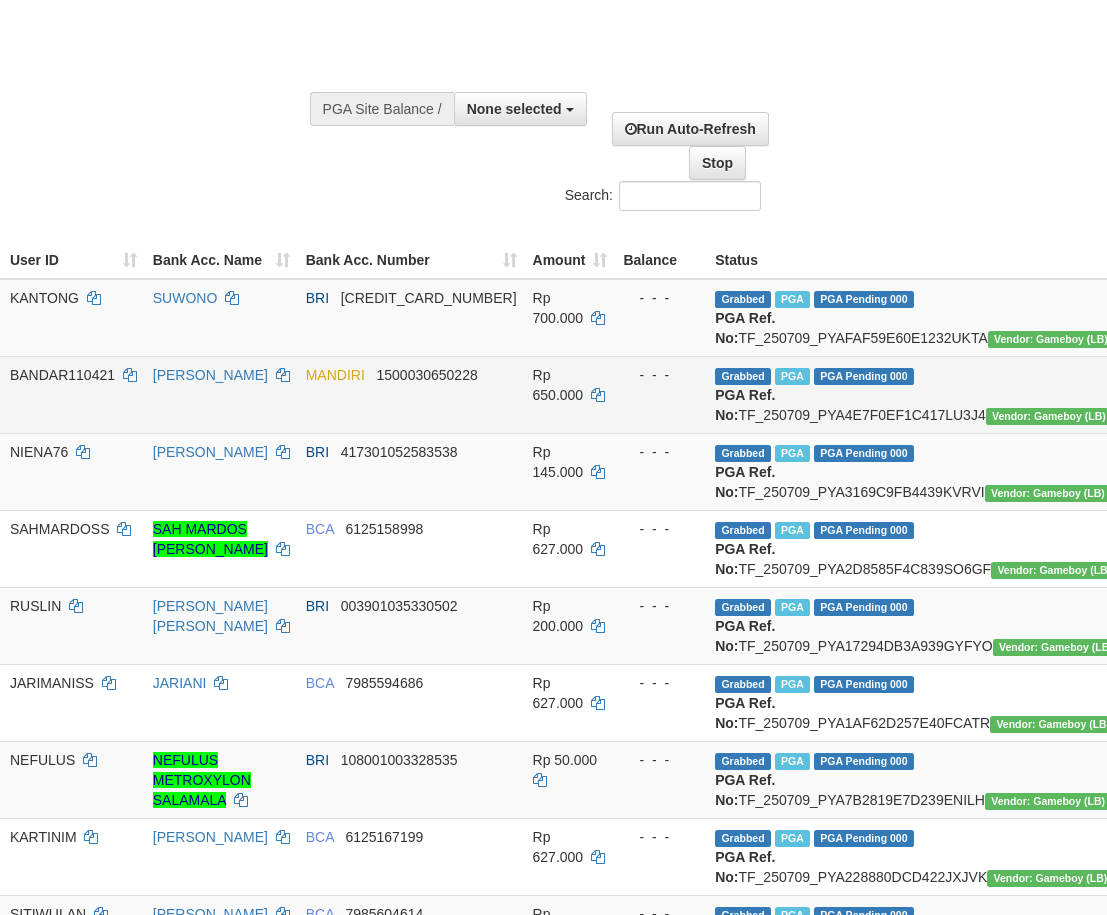 scroll, scrollTop: 0, scrollLeft: 331, axis: horizontal 